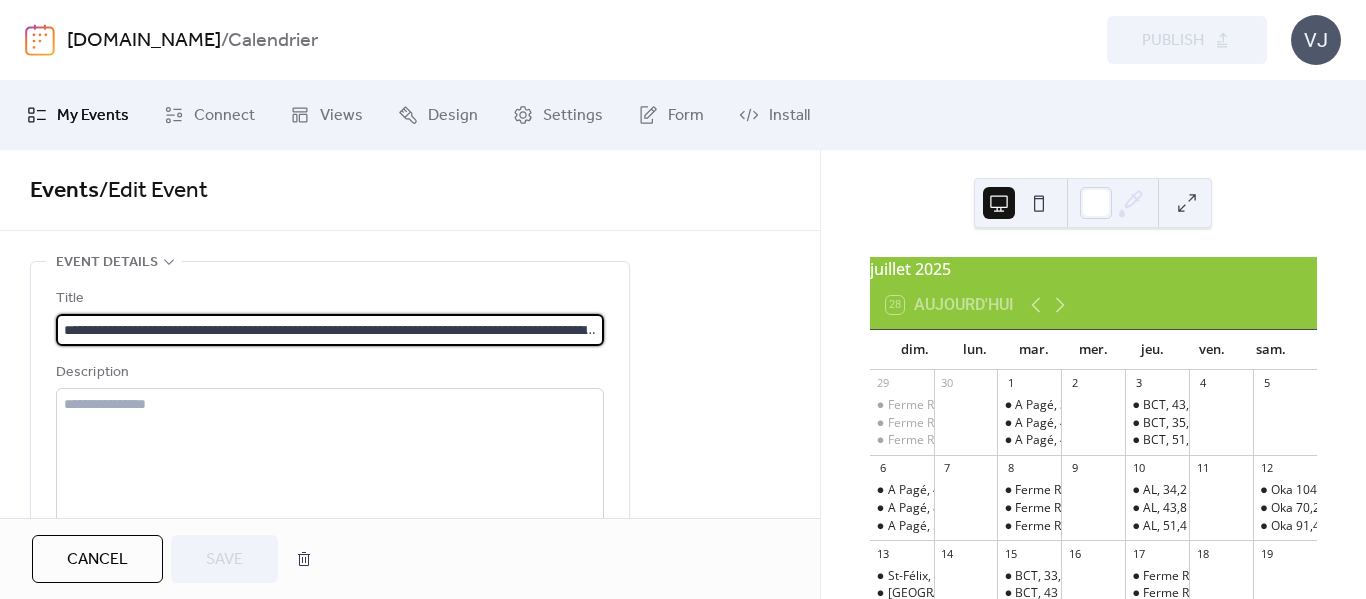 scroll, scrollTop: 0, scrollLeft: 0, axis: both 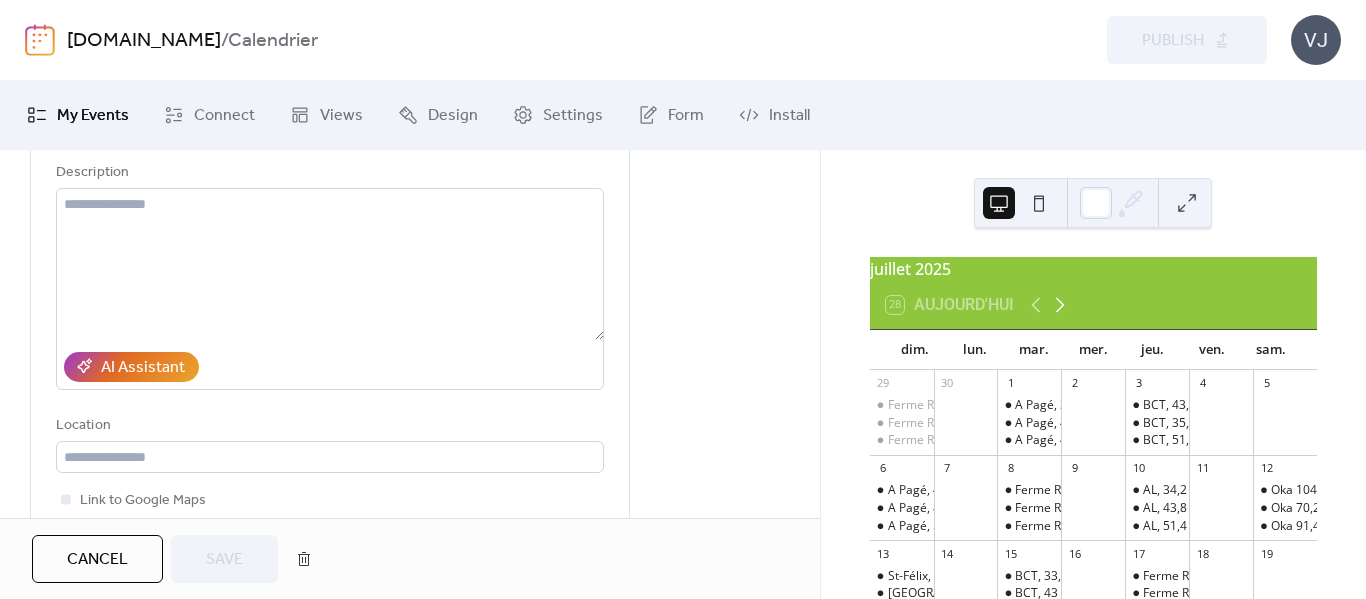click 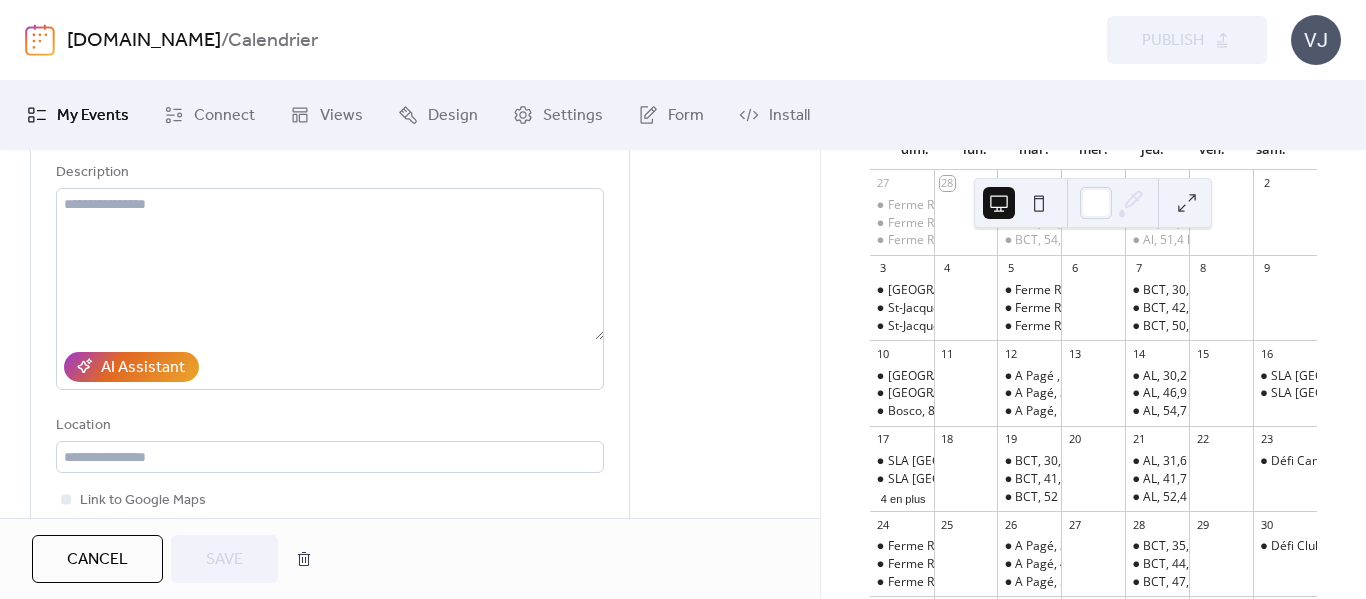 scroll, scrollTop: 300, scrollLeft: 0, axis: vertical 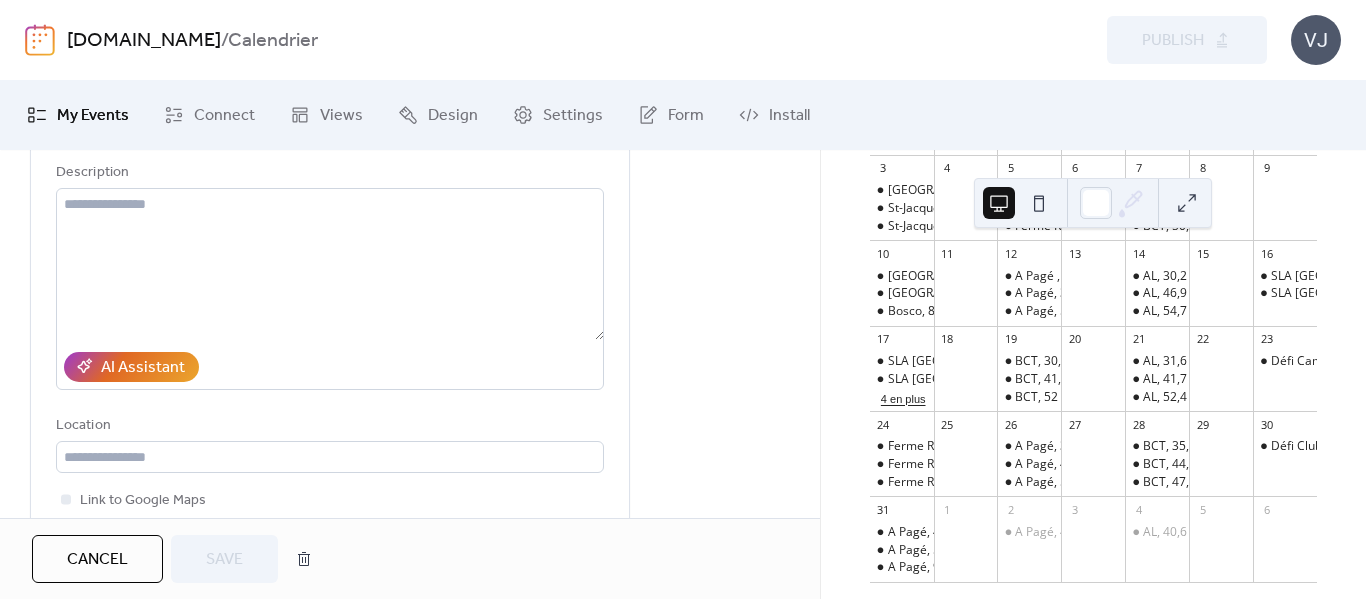 click on "4 en plus" at bounding box center [903, 397] 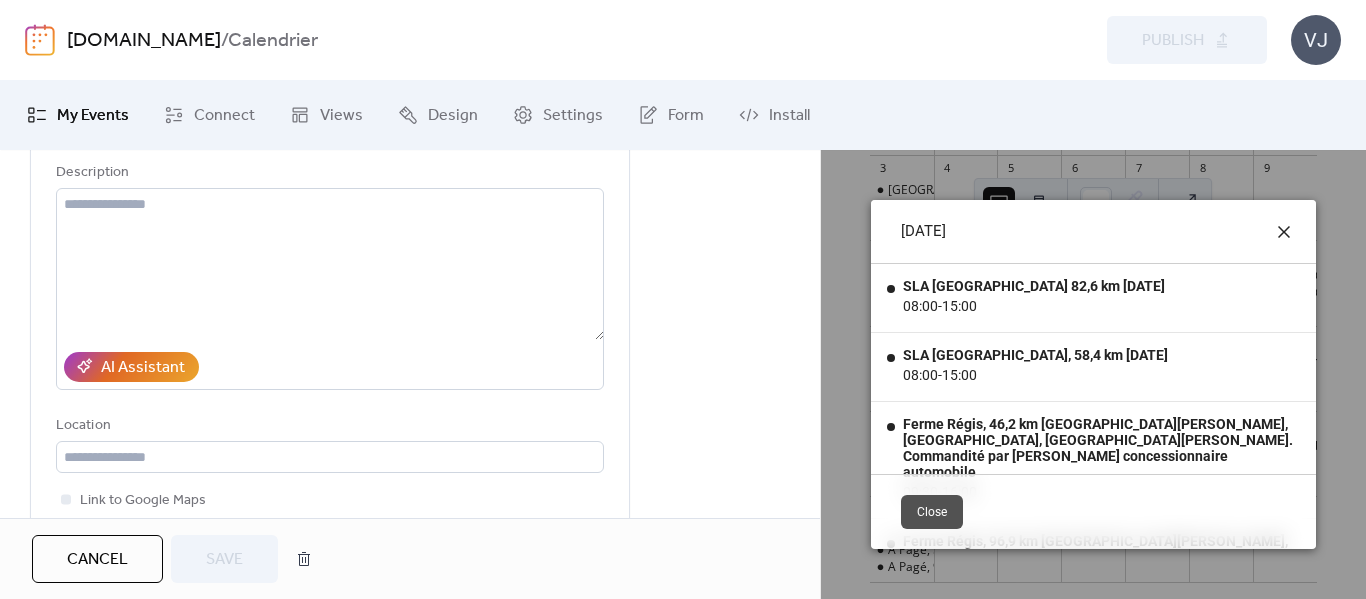 click 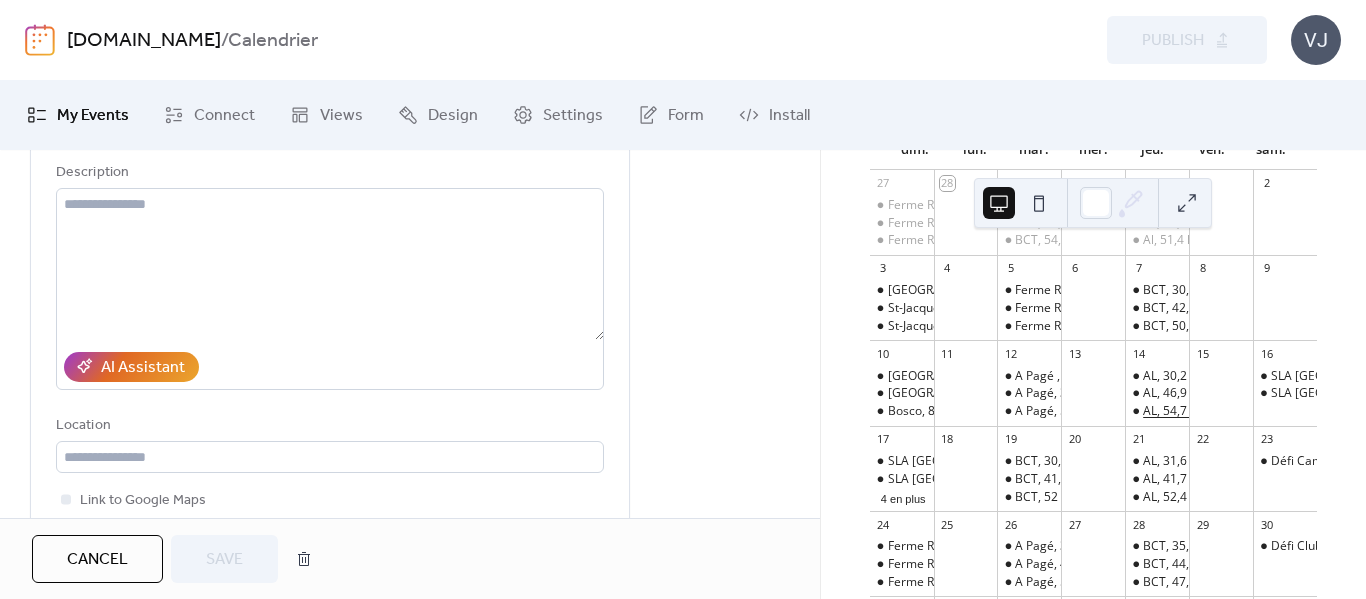 scroll, scrollTop: 300, scrollLeft: 0, axis: vertical 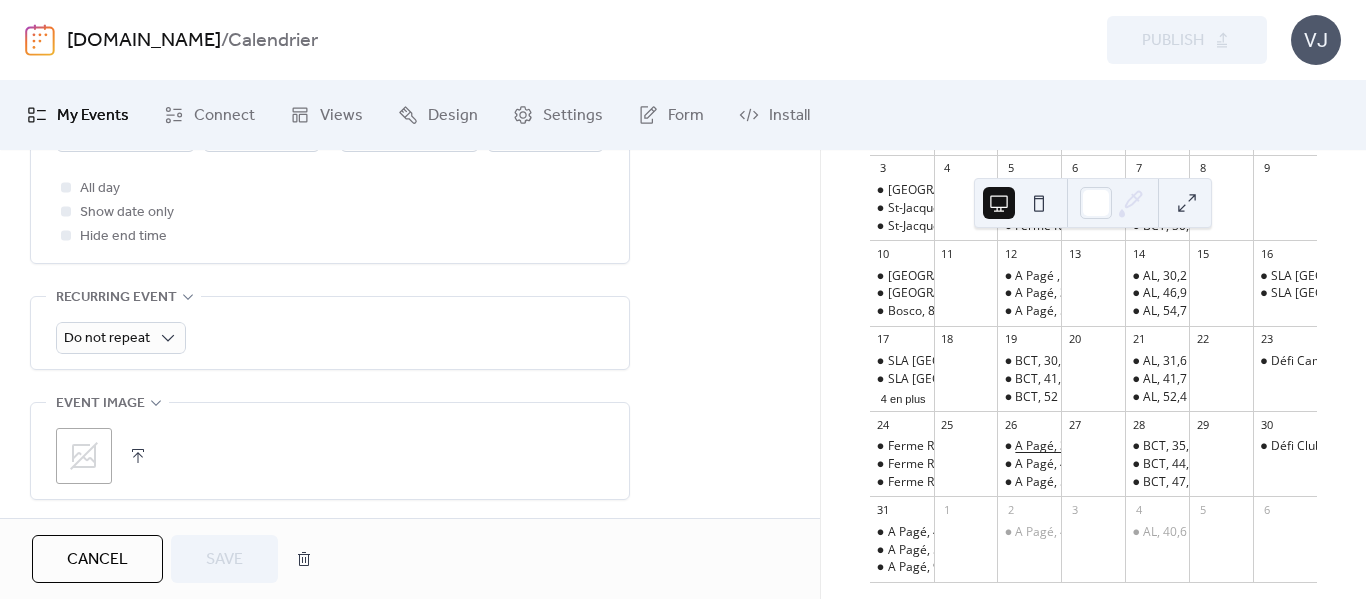 click on "A Pagé,  33,9 km  [GEOGRAPHIC_DATA][PERSON_NAME], [GEOGRAPHIC_DATA], [GEOGRAPHIC_DATA]. Commandité par salle d'entraînement de vélo virtuel Évolution" at bounding box center [1472, 446] 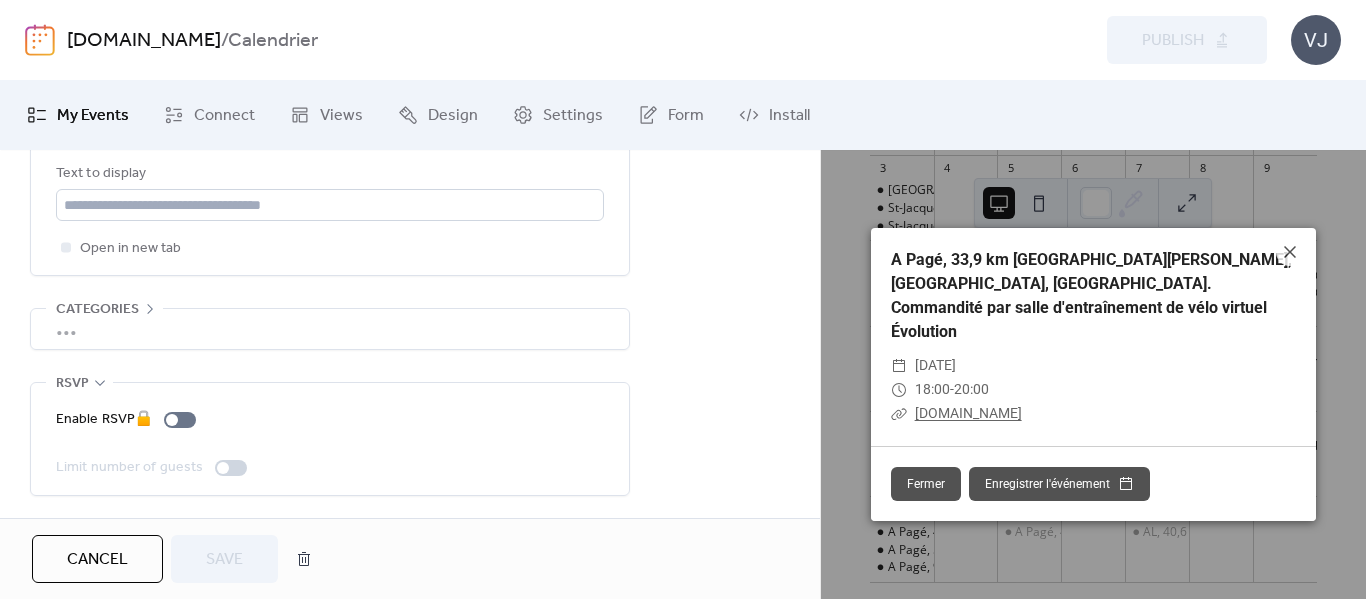 scroll, scrollTop: 774, scrollLeft: 0, axis: vertical 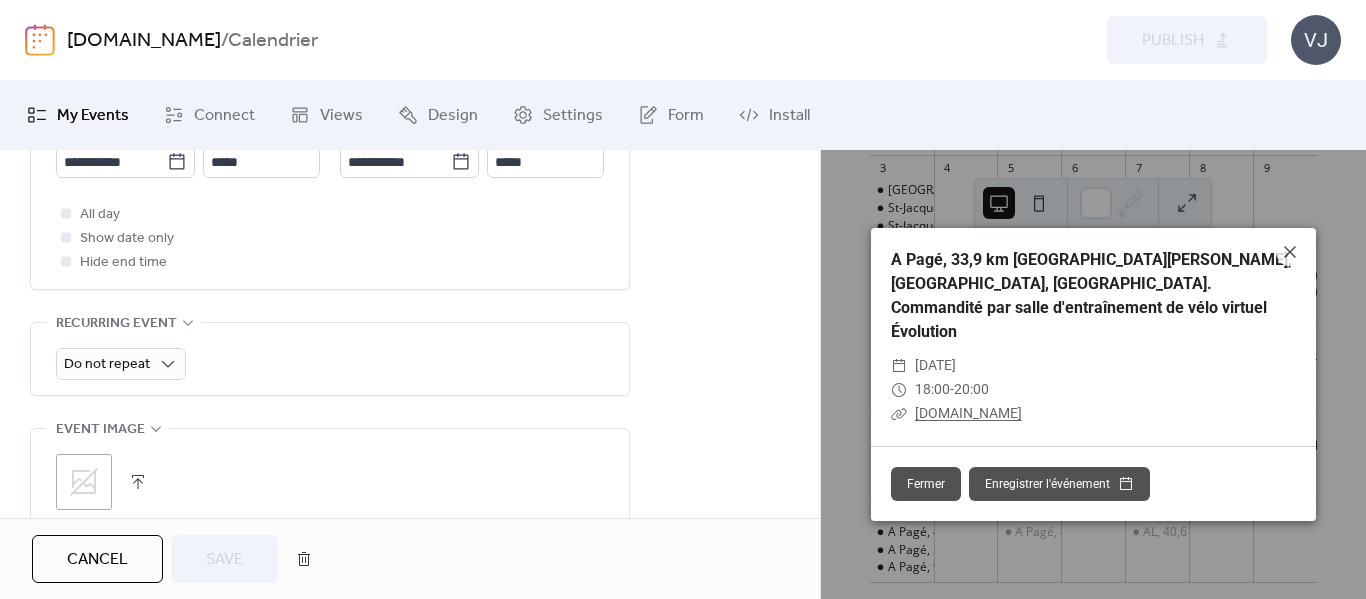 click on "My Events" at bounding box center (93, 116) 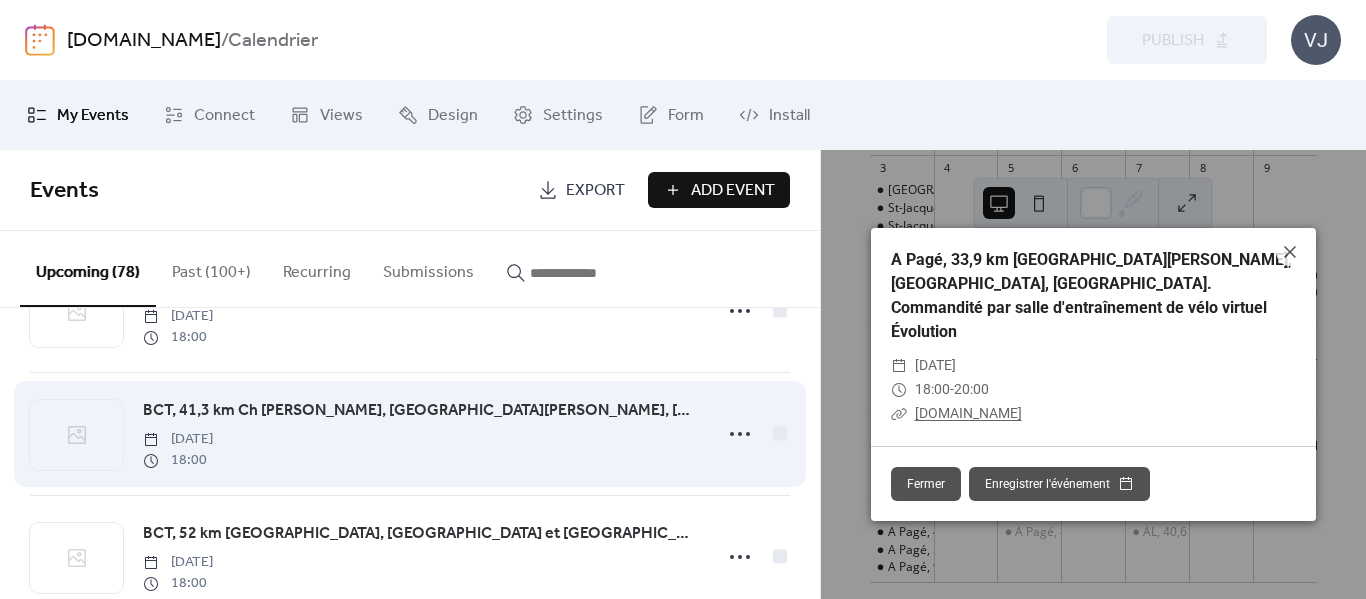 scroll, scrollTop: 3988, scrollLeft: 0, axis: vertical 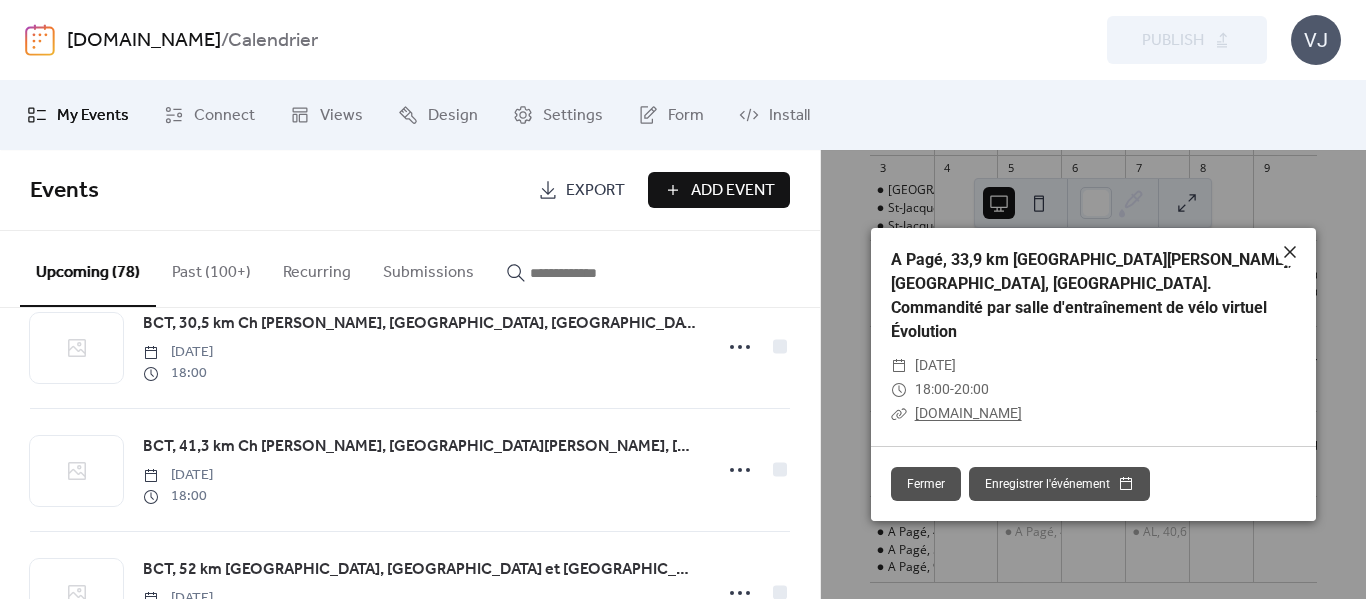 click 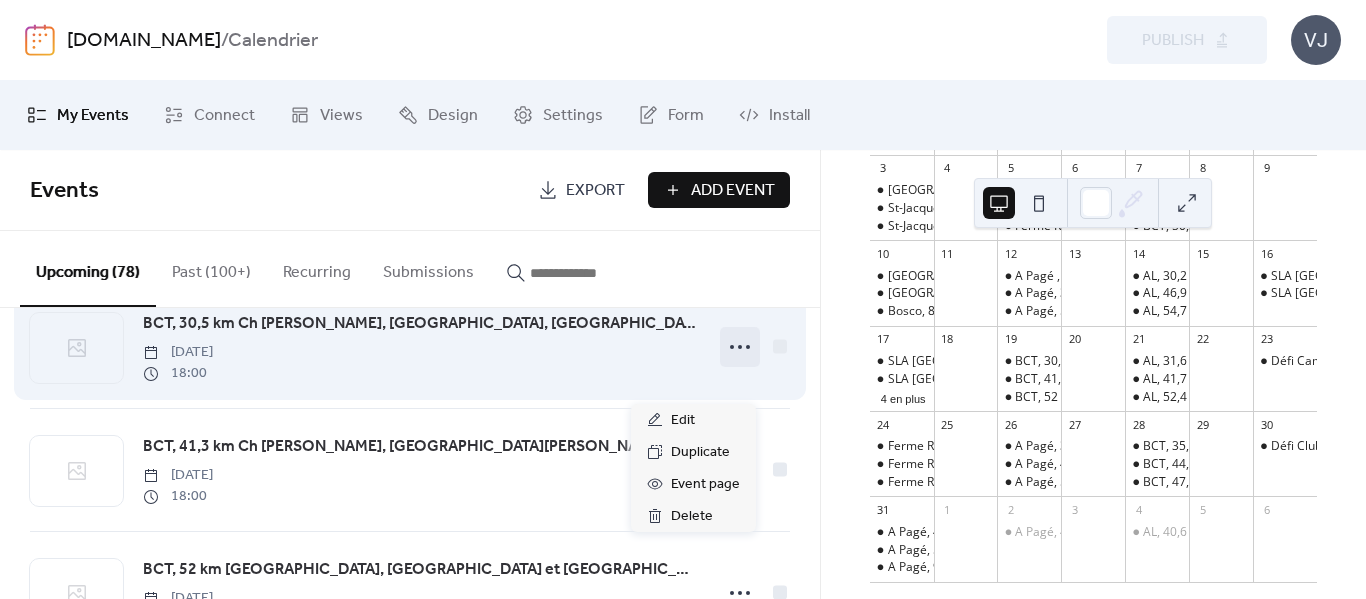 click 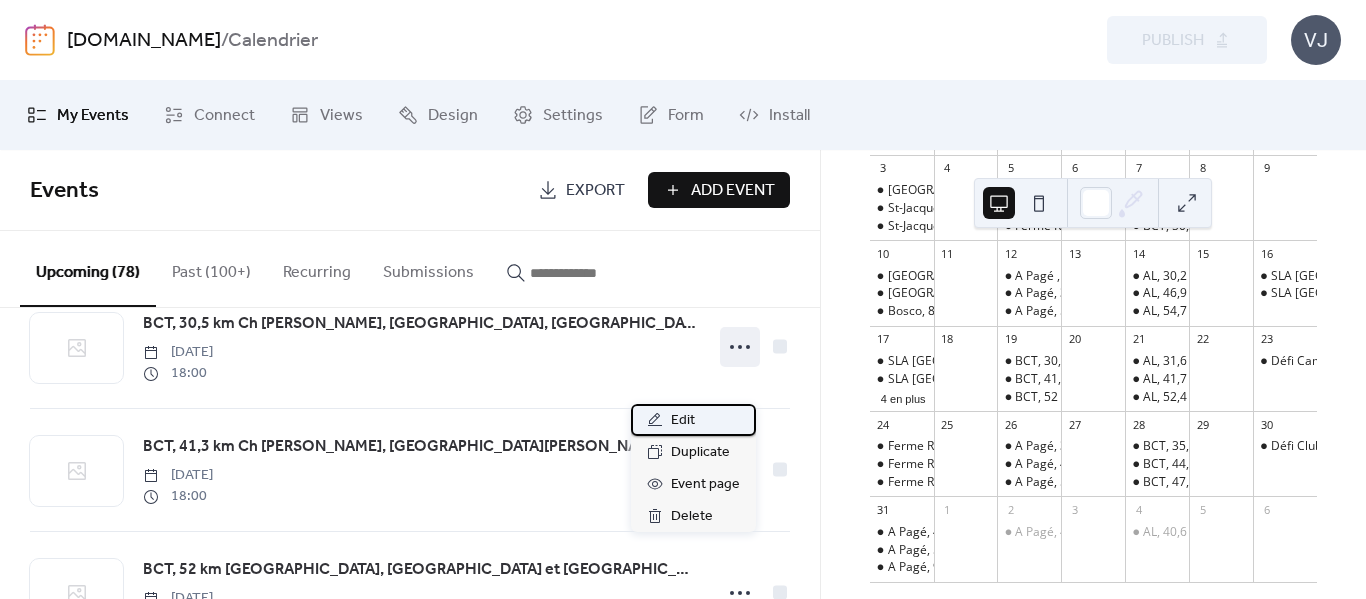 click on "Edit" at bounding box center [683, 421] 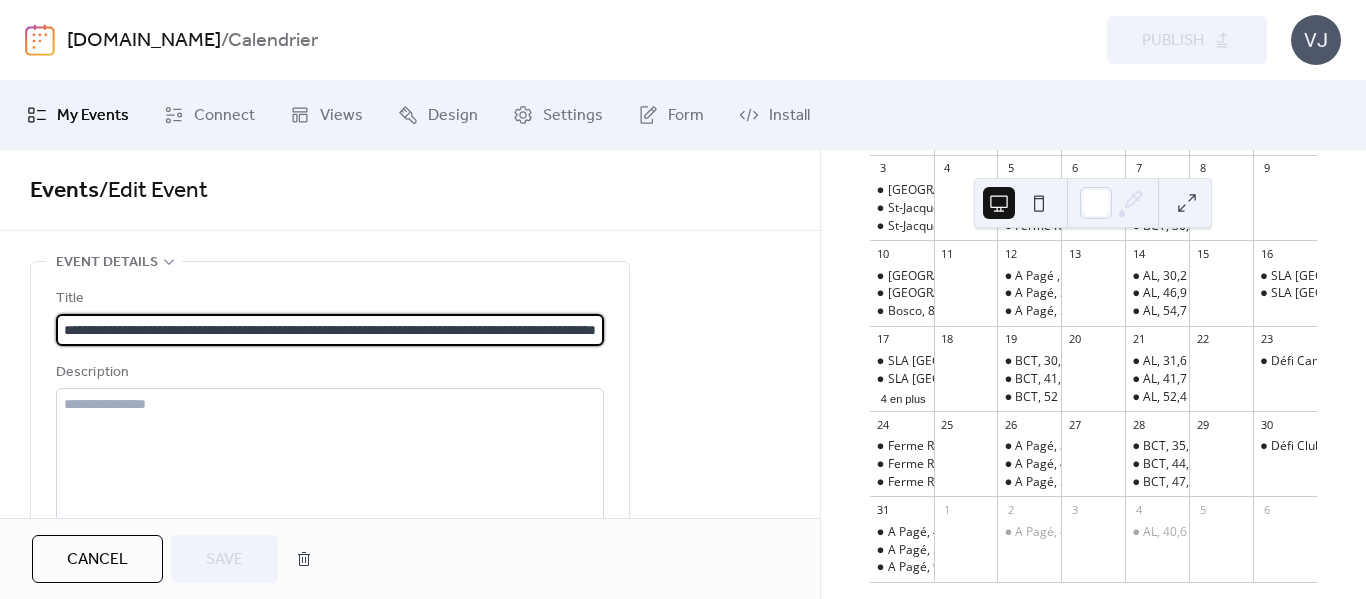 scroll, scrollTop: 0, scrollLeft: 108, axis: horizontal 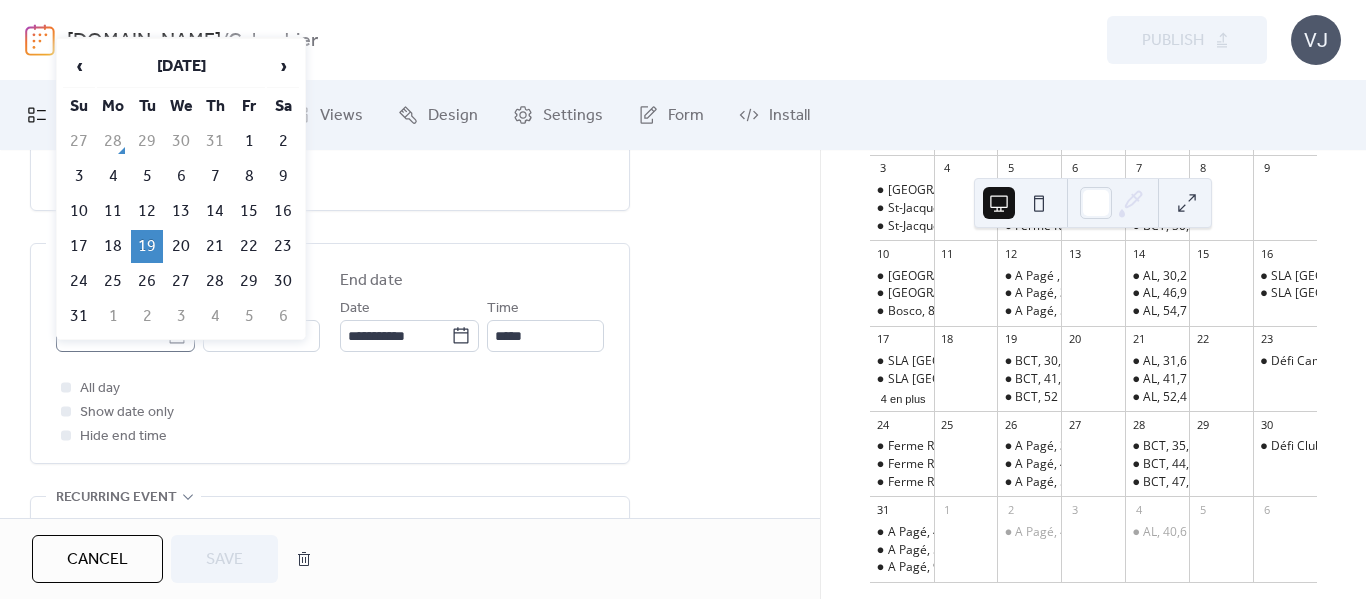 click 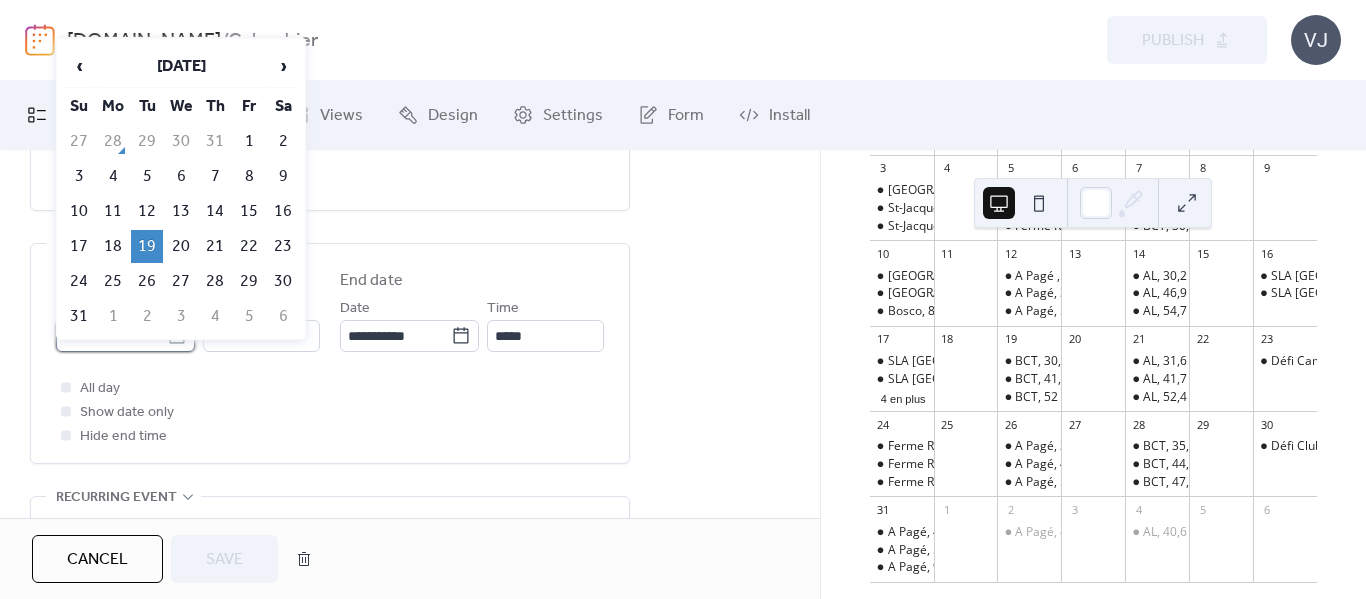 click on "**********" at bounding box center [111, 336] 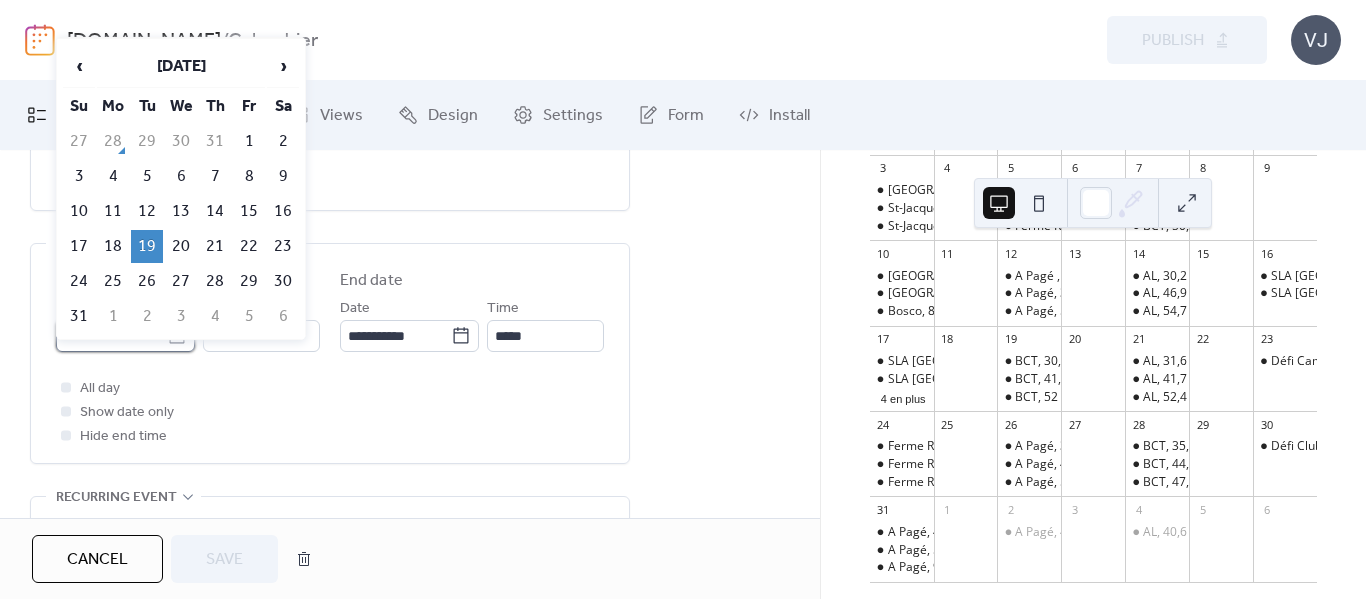 scroll, scrollTop: 0, scrollLeft: 0, axis: both 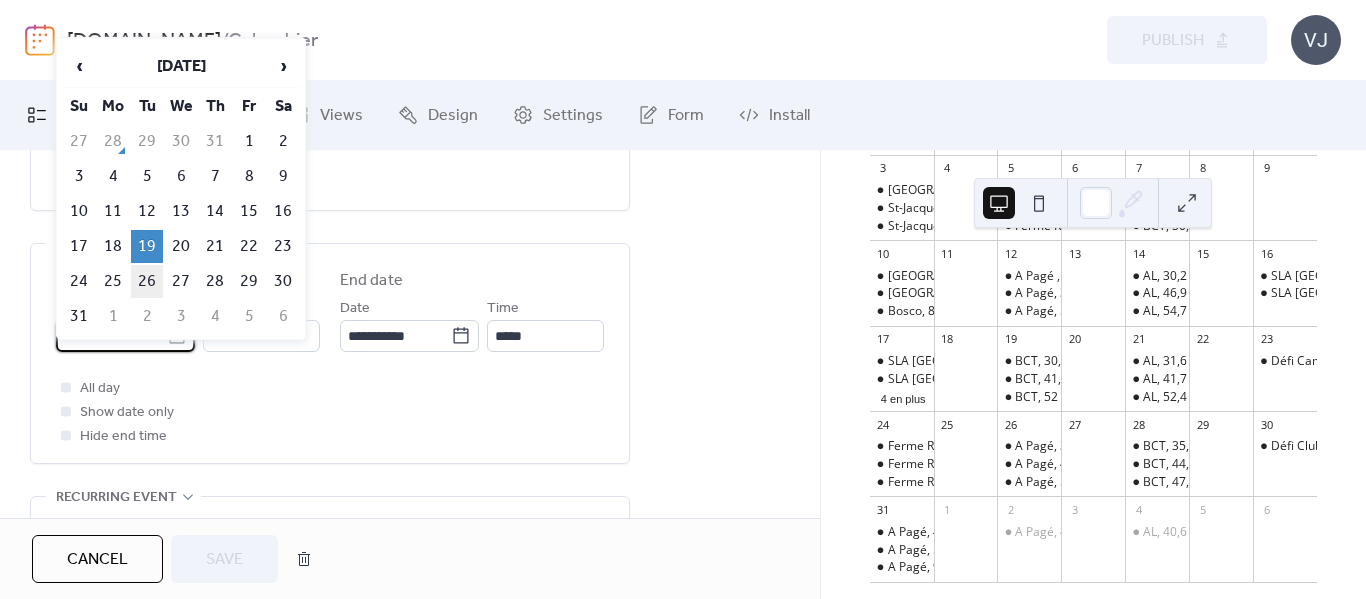click on "26" at bounding box center (147, 281) 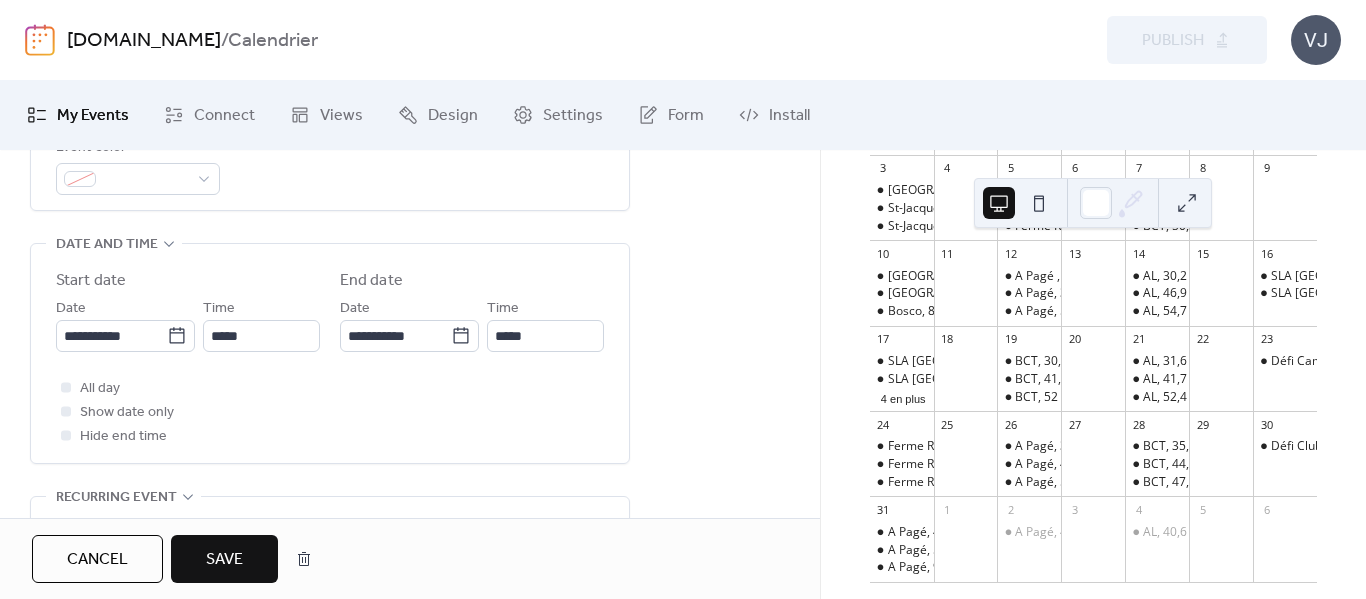 type on "**********" 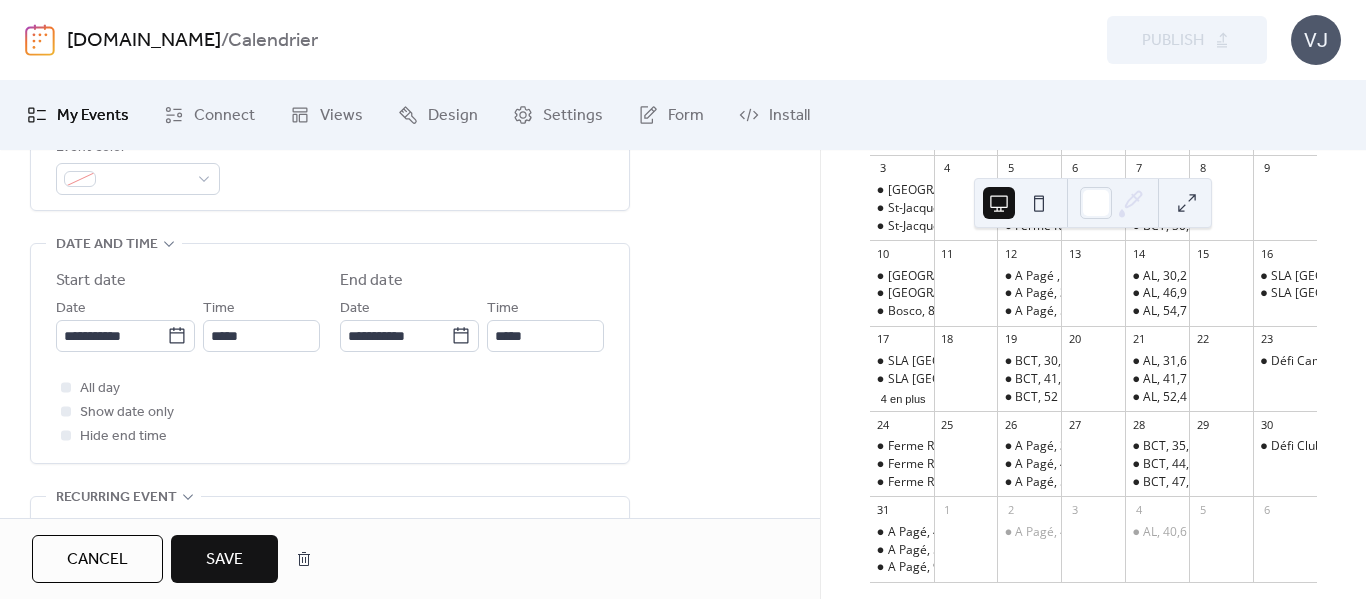 type on "**********" 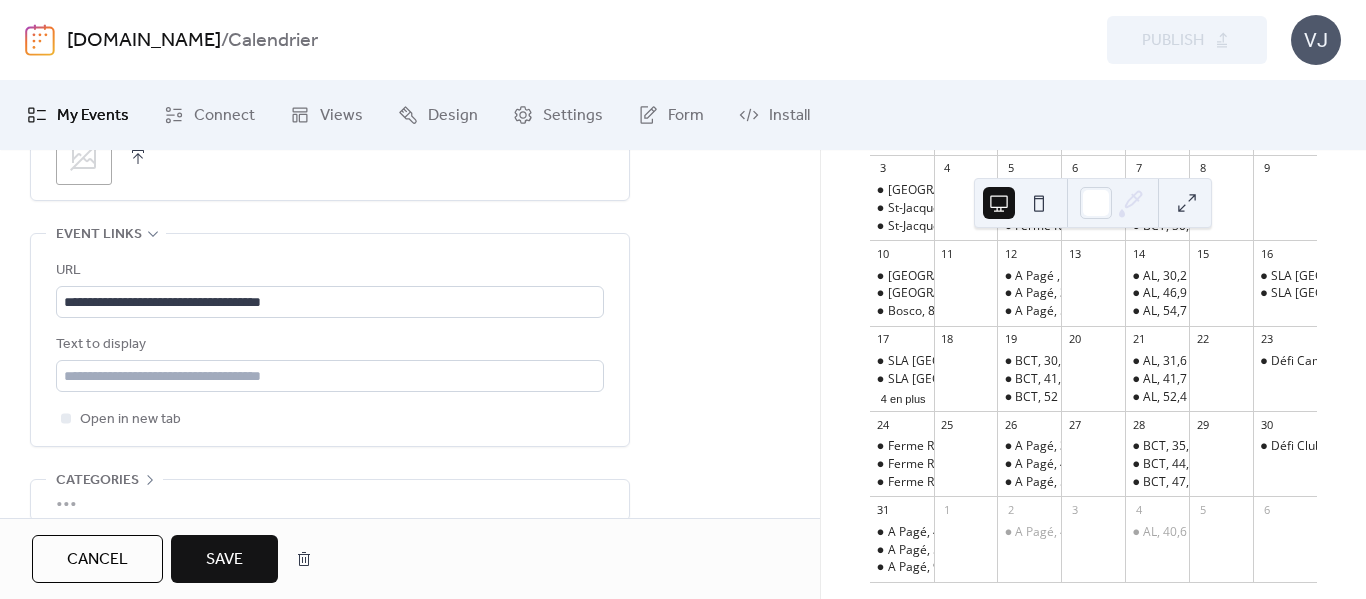 scroll, scrollTop: 1100, scrollLeft: 0, axis: vertical 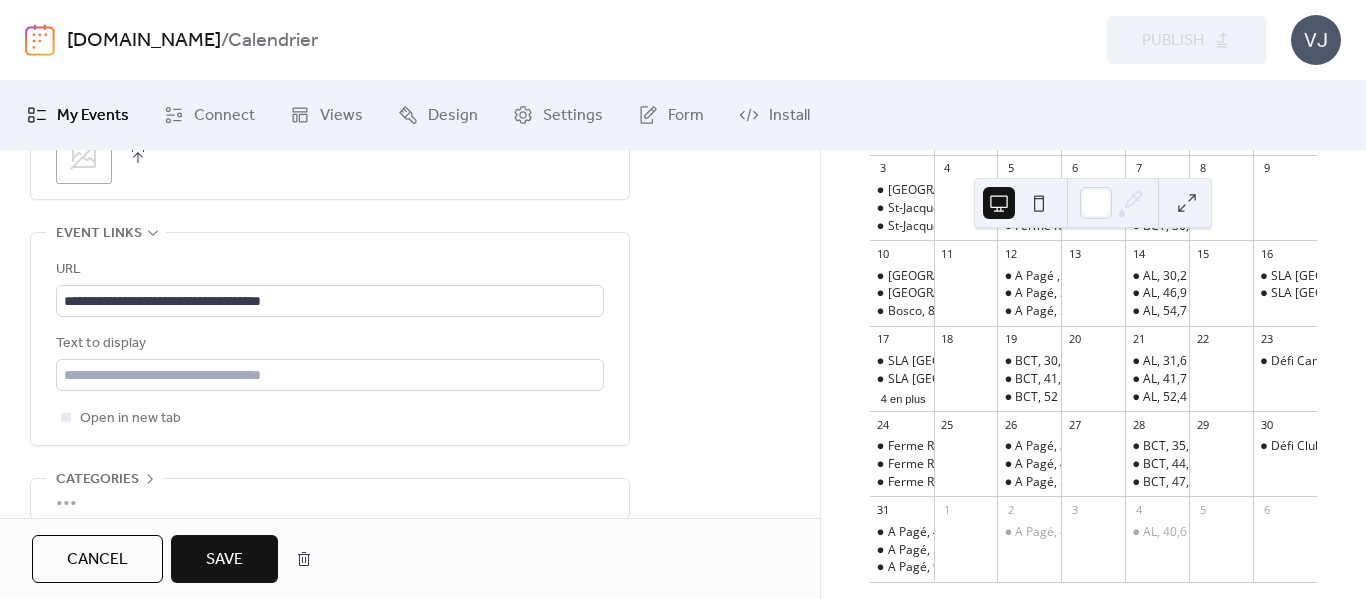 click on "Save" at bounding box center [224, 560] 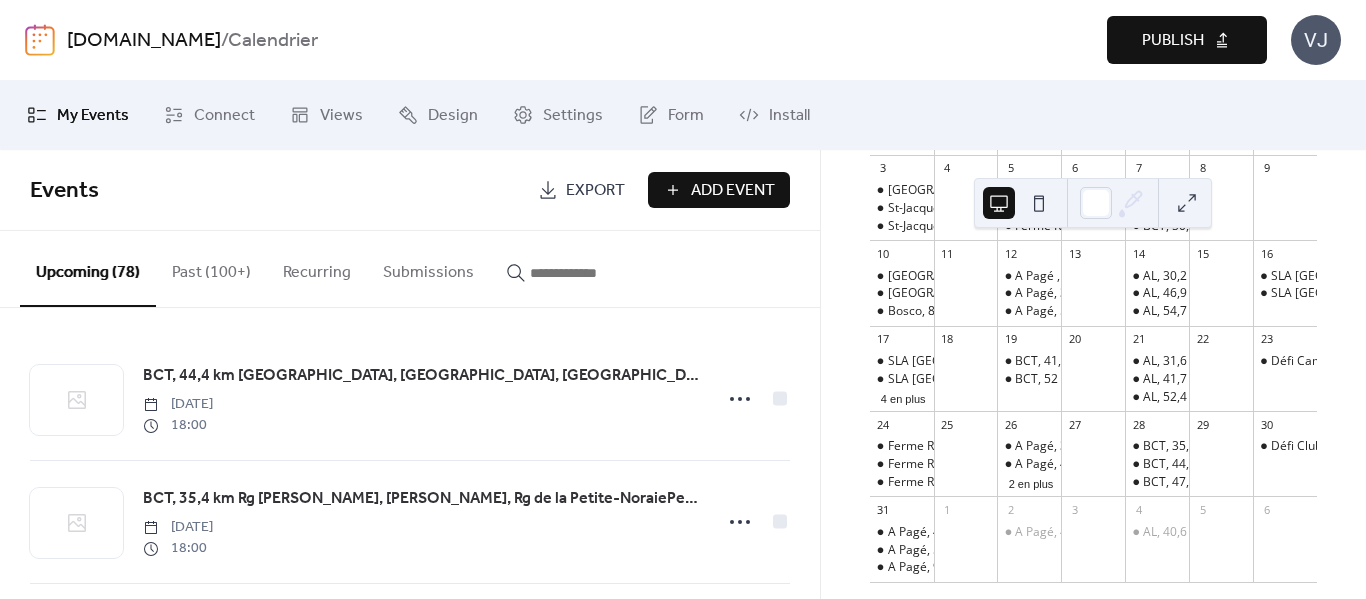 click on "Publish" at bounding box center [1173, 41] 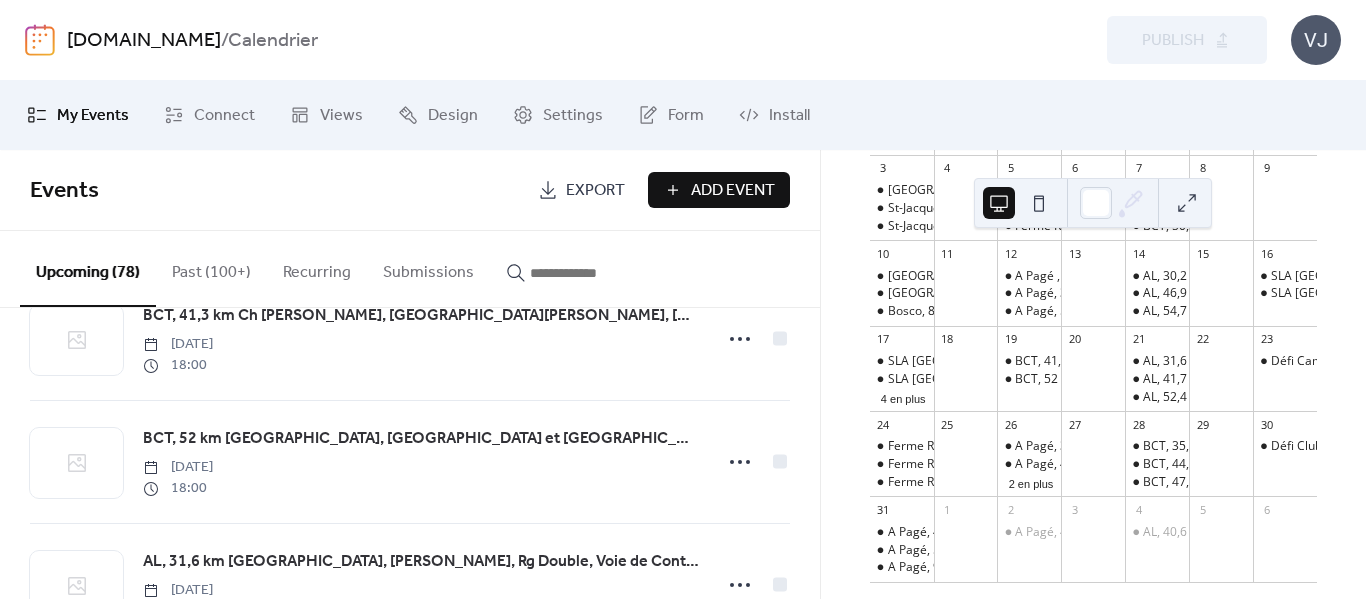 scroll, scrollTop: 4028, scrollLeft: 0, axis: vertical 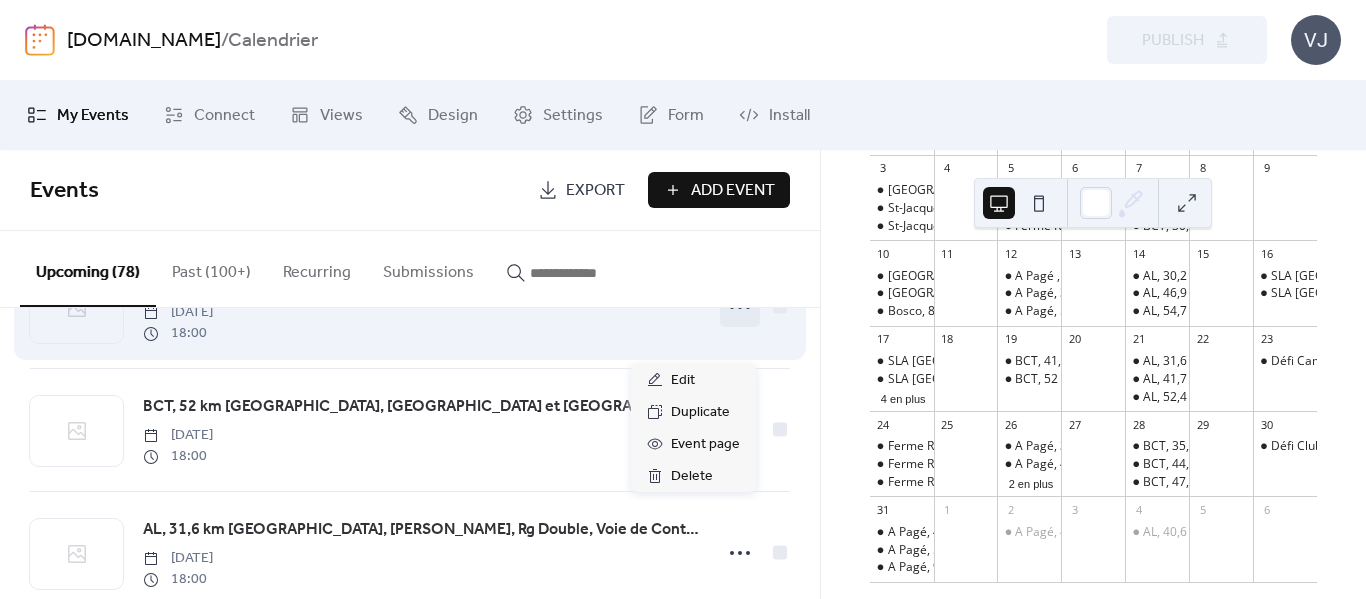 click 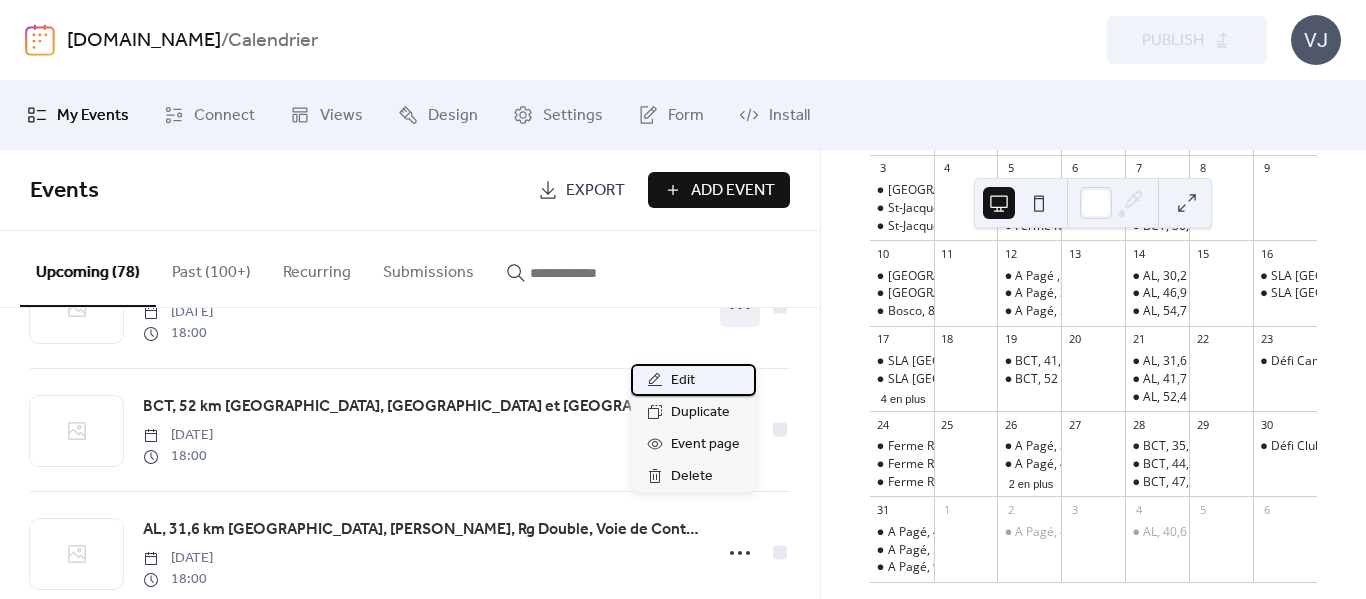 click on "Edit" at bounding box center (683, 381) 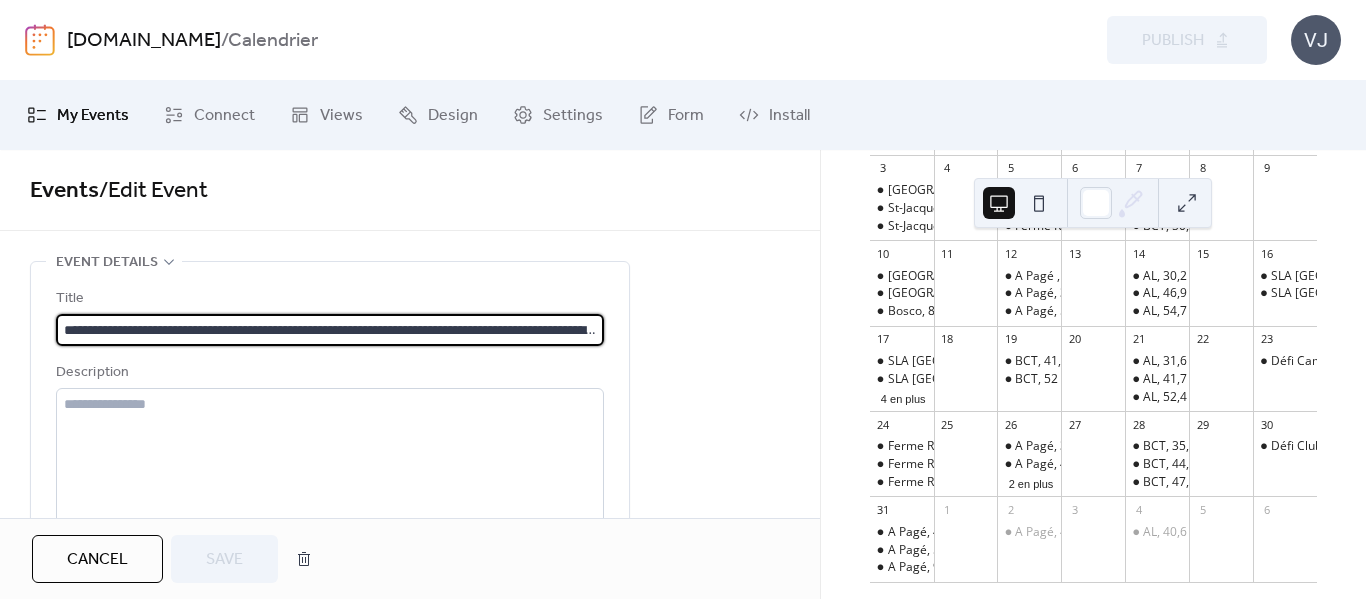 scroll, scrollTop: 0, scrollLeft: 203, axis: horizontal 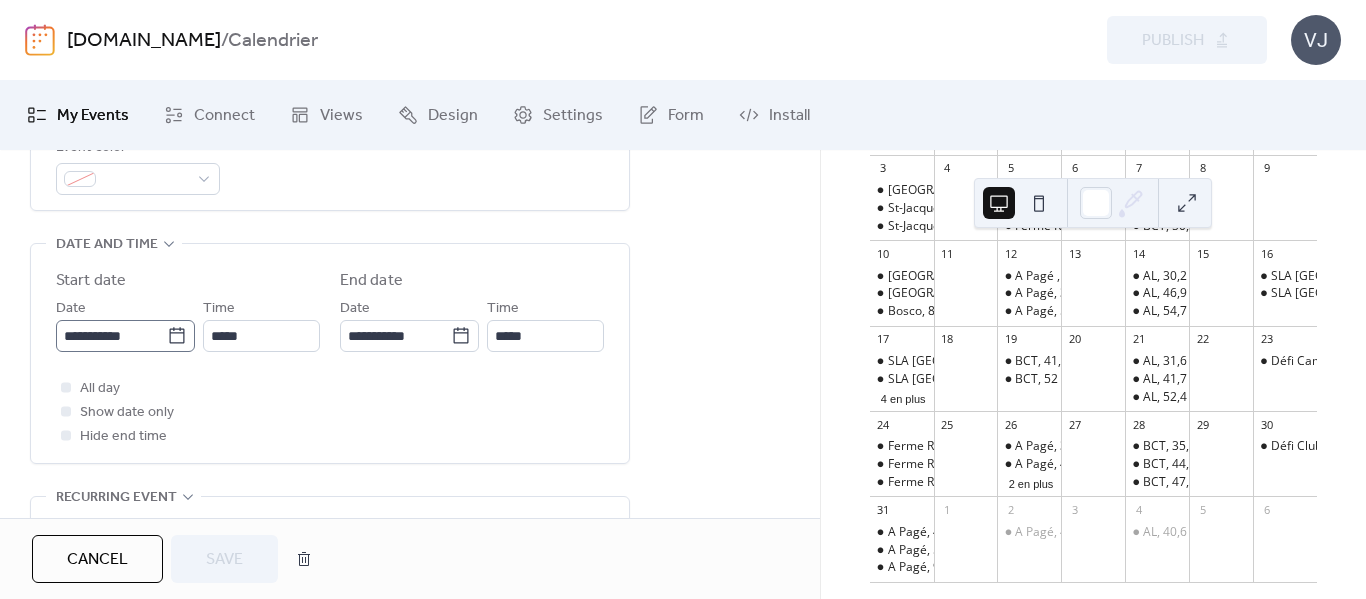 click 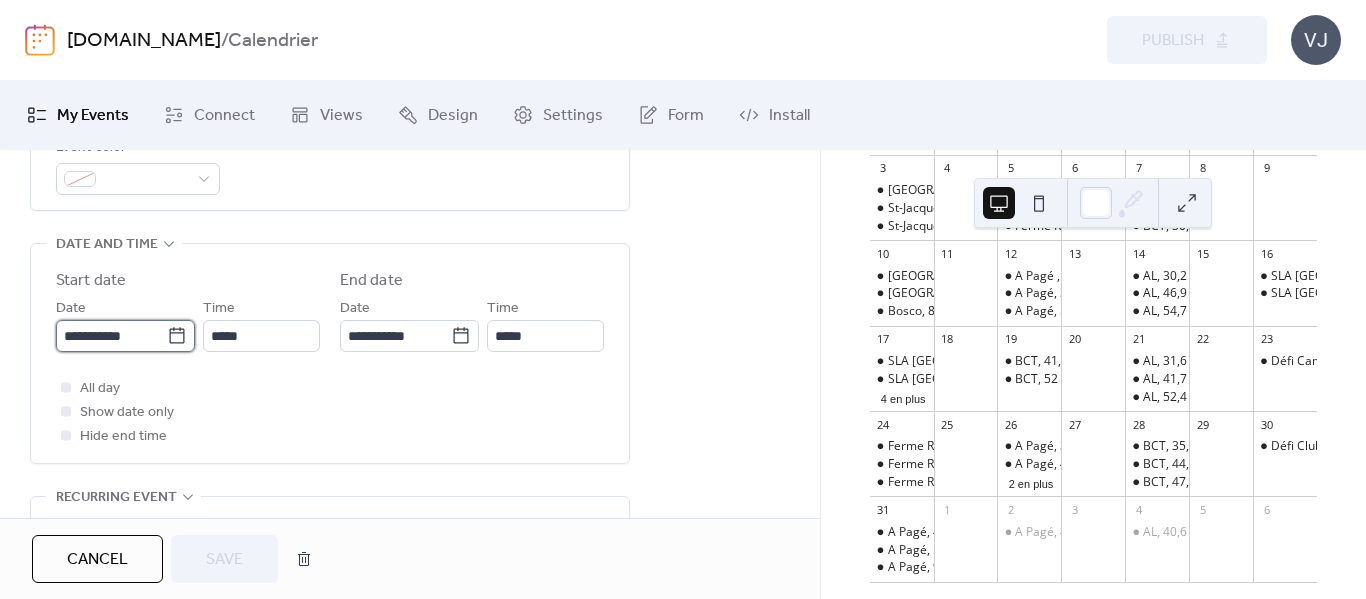click on "**********" at bounding box center (111, 336) 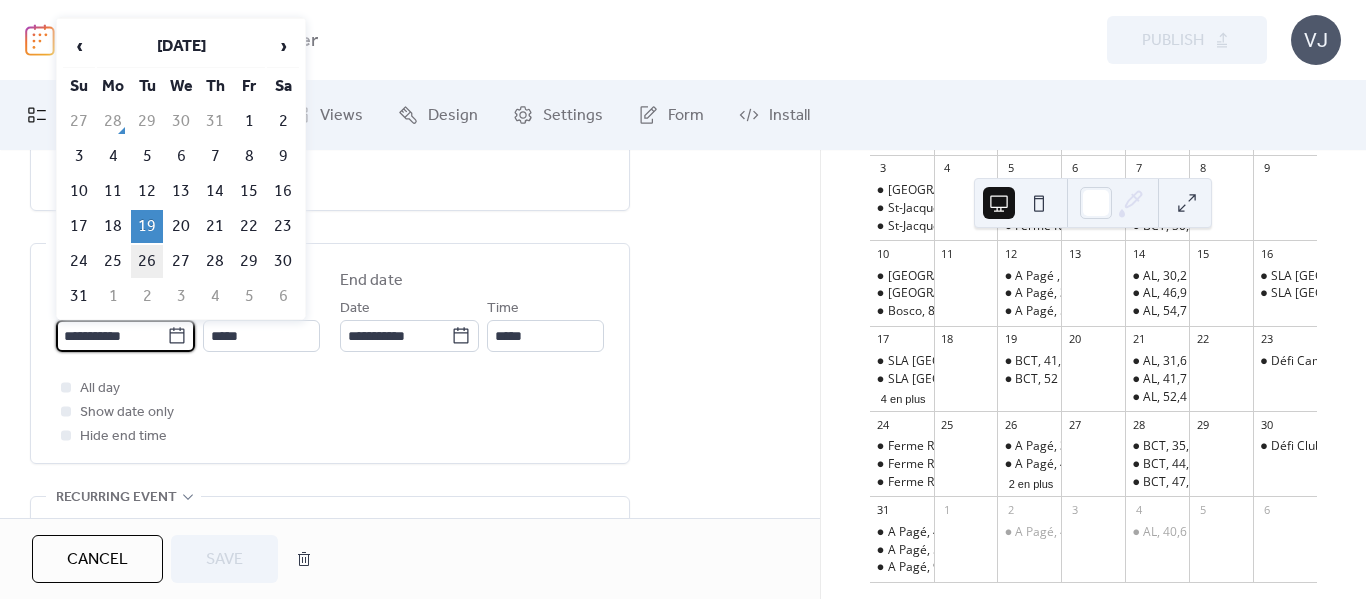 click on "26" at bounding box center [147, 261] 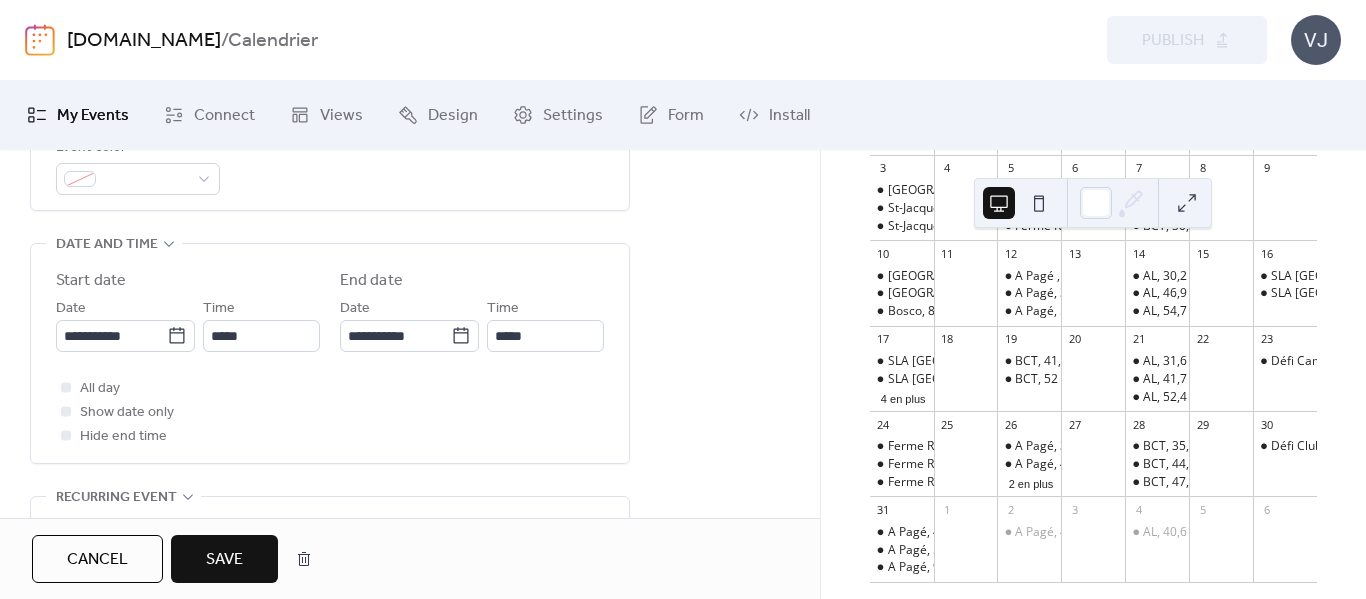 click on "Save" at bounding box center [224, 560] 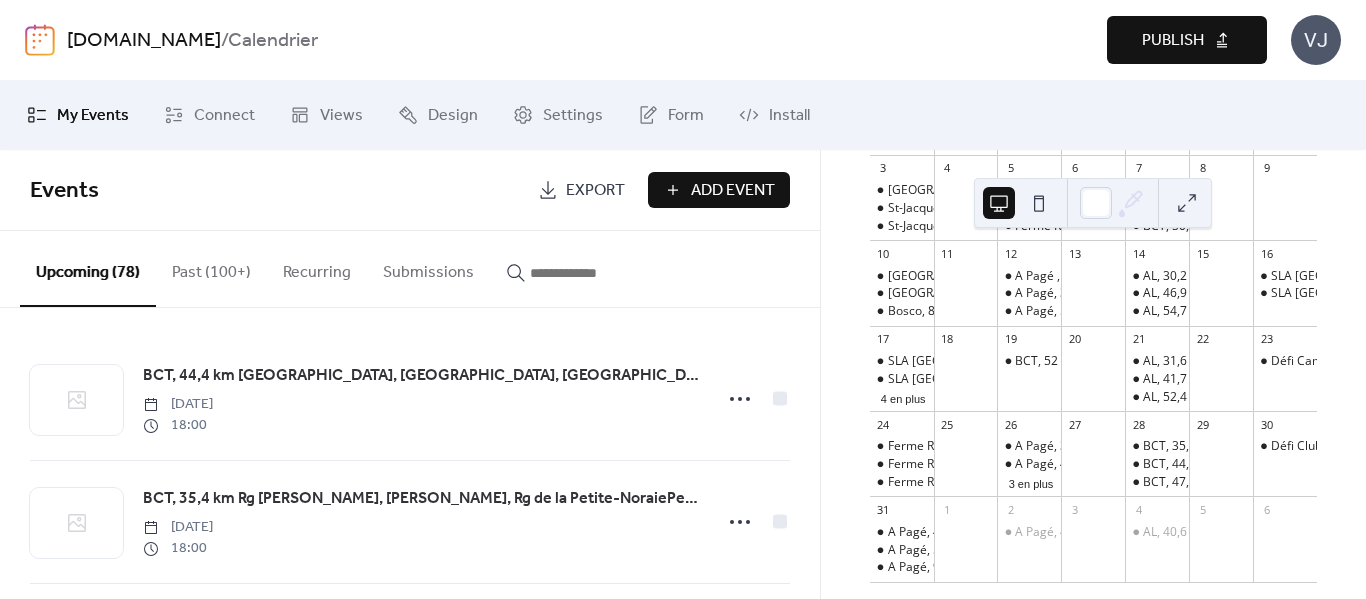 click on "Publish" at bounding box center (1173, 41) 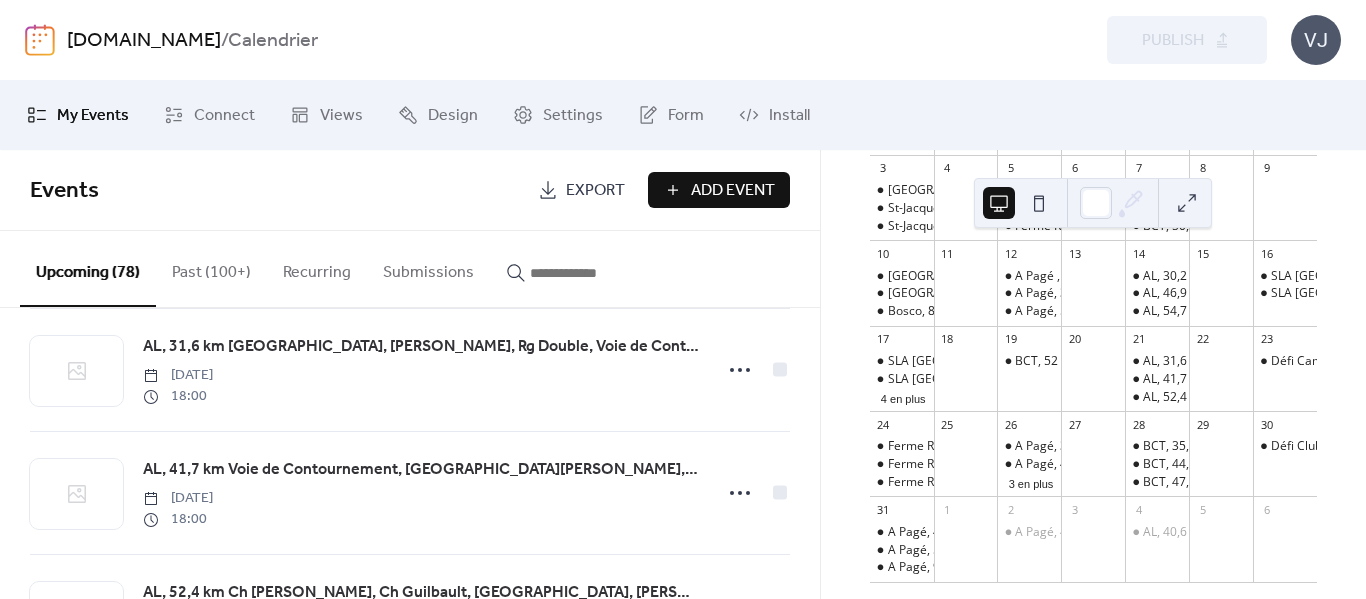 scroll, scrollTop: 3988, scrollLeft: 0, axis: vertical 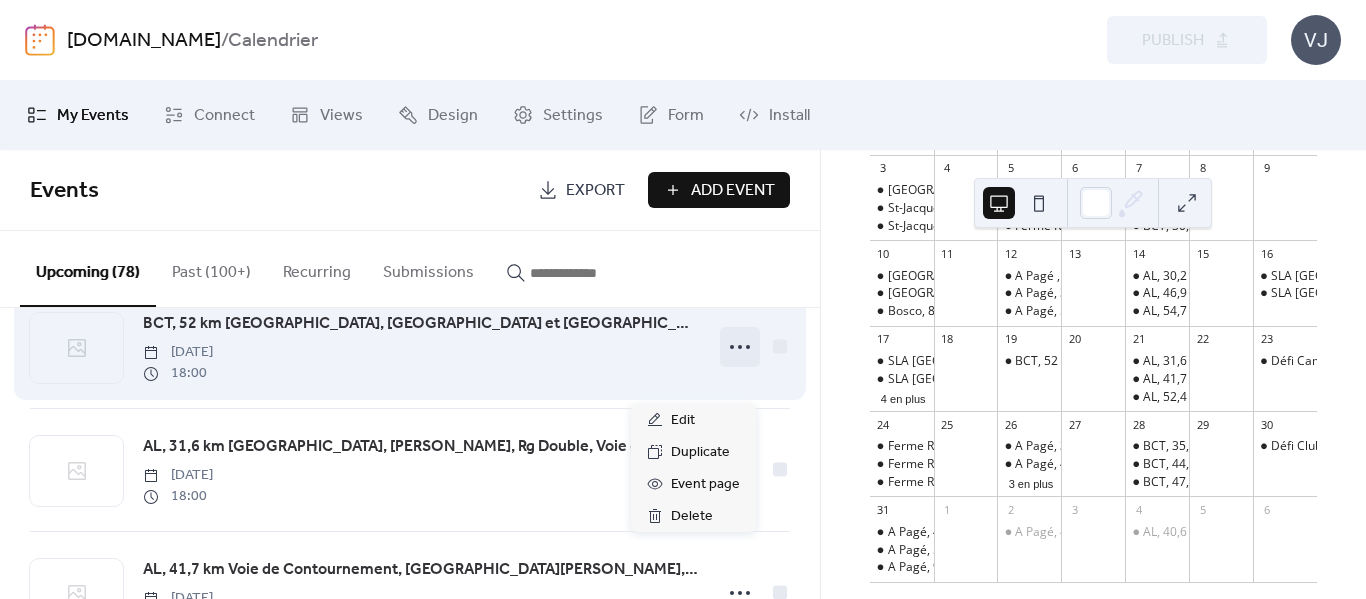 click 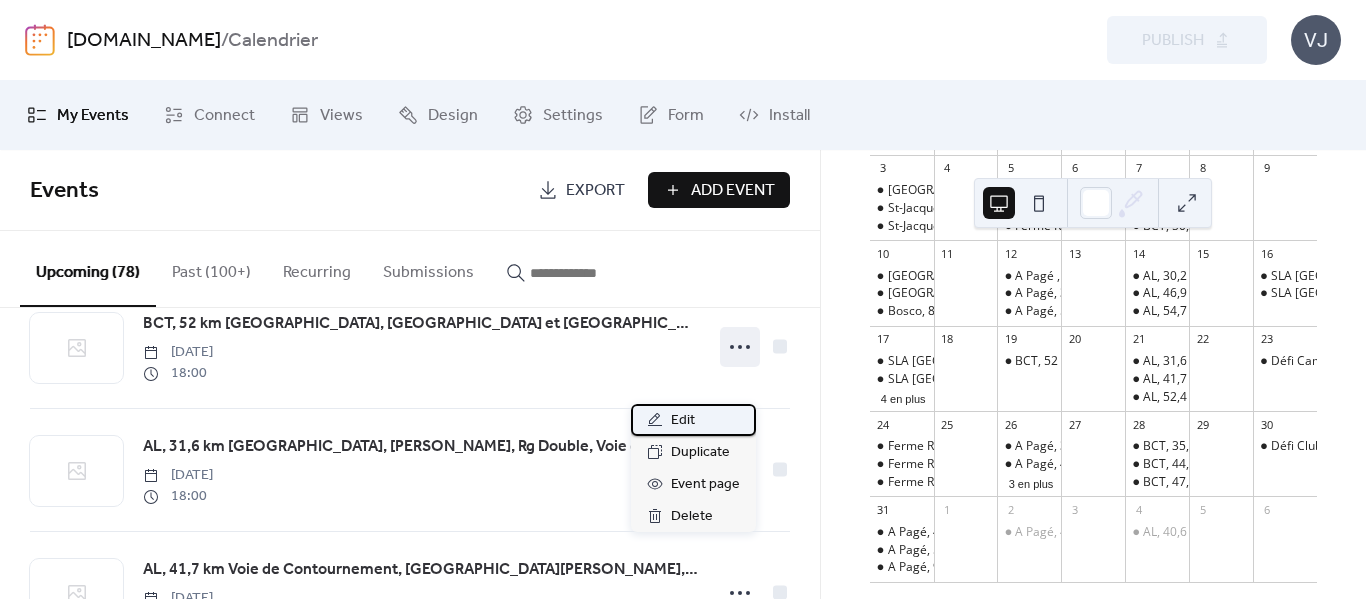 click on "Edit" at bounding box center (683, 421) 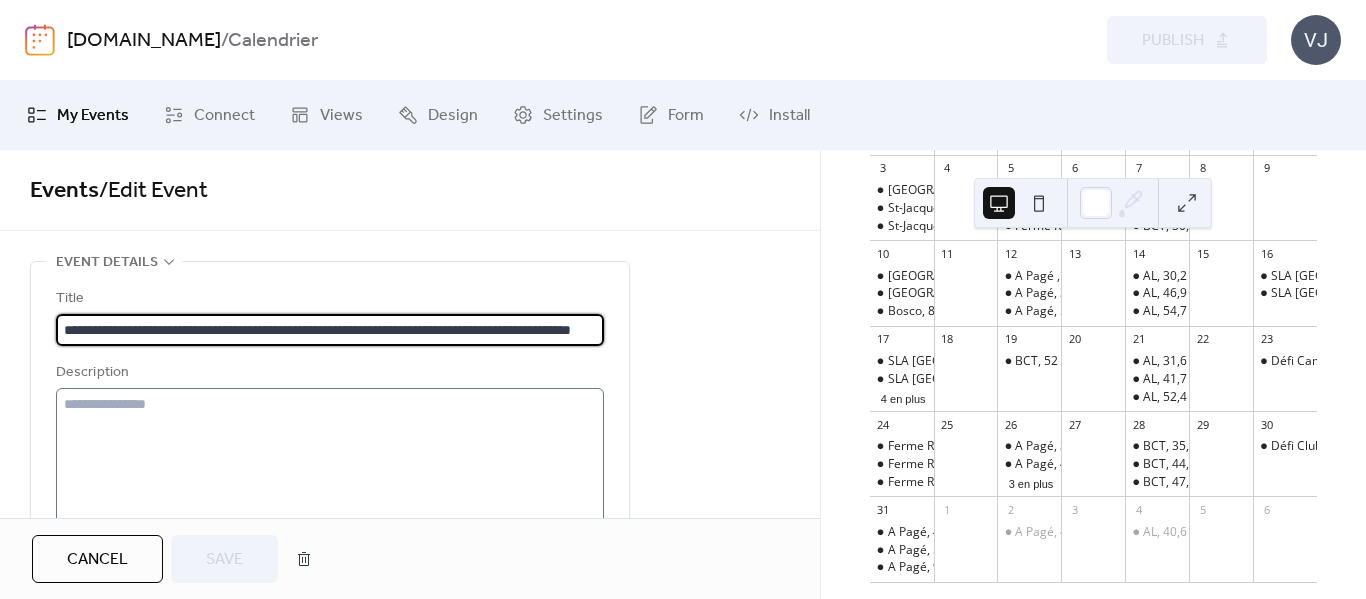 scroll, scrollTop: 0, scrollLeft: 91, axis: horizontal 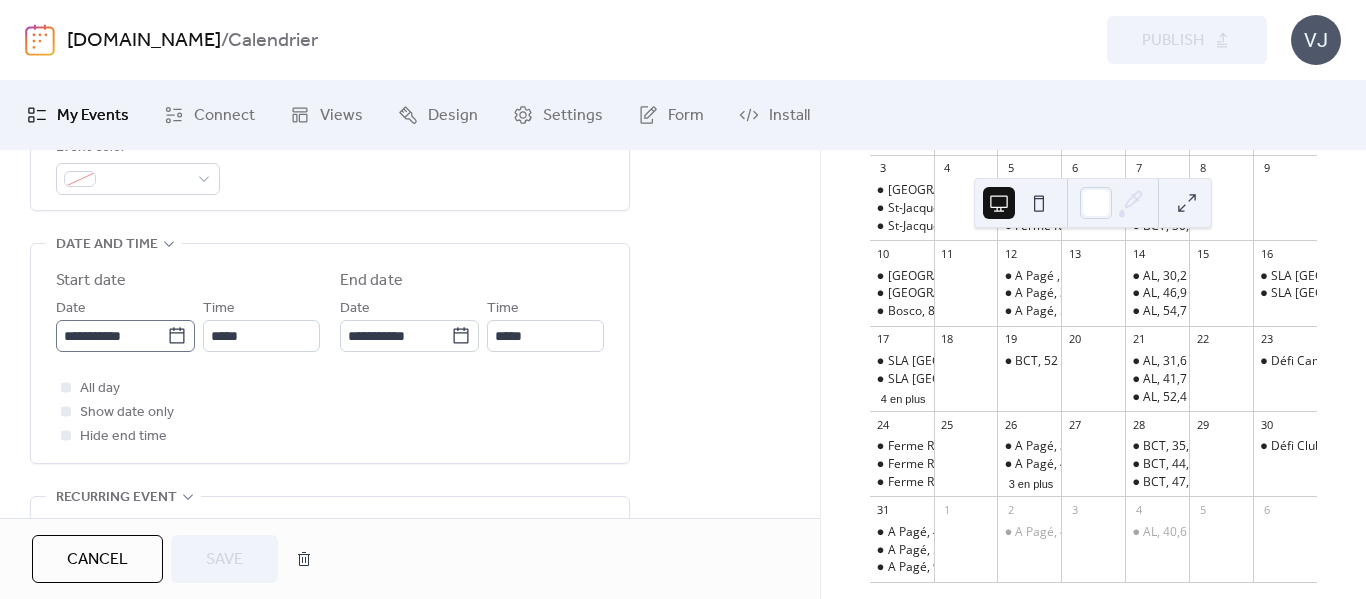 click 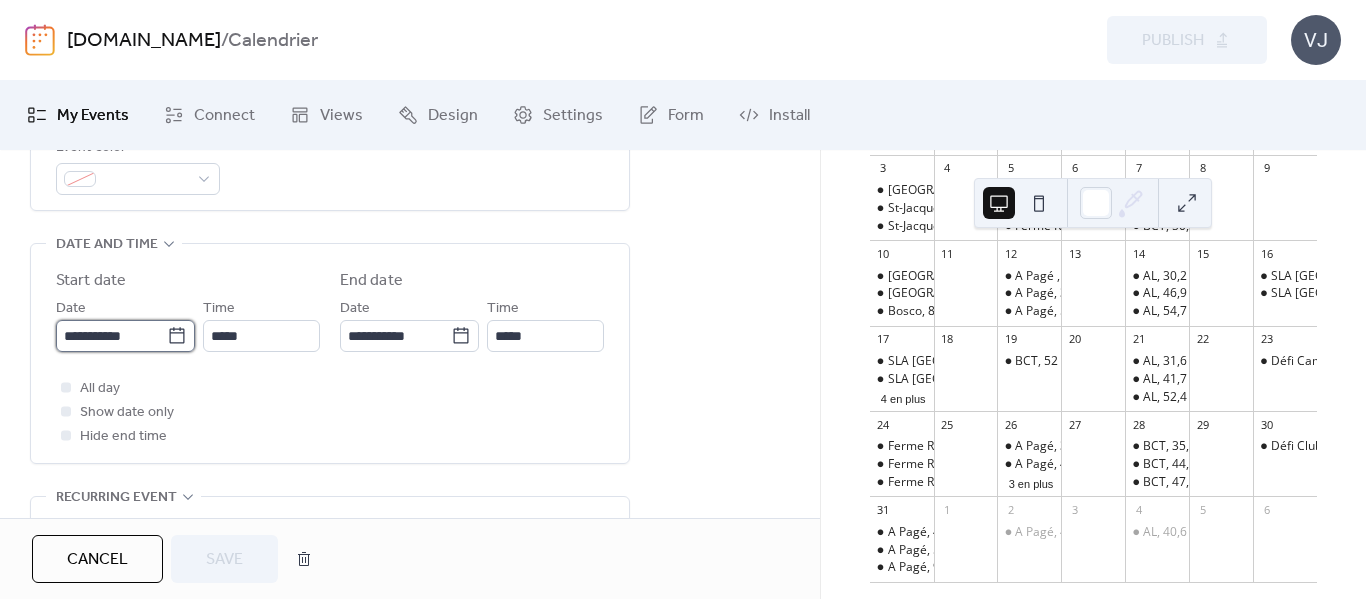 click on "**********" at bounding box center [111, 336] 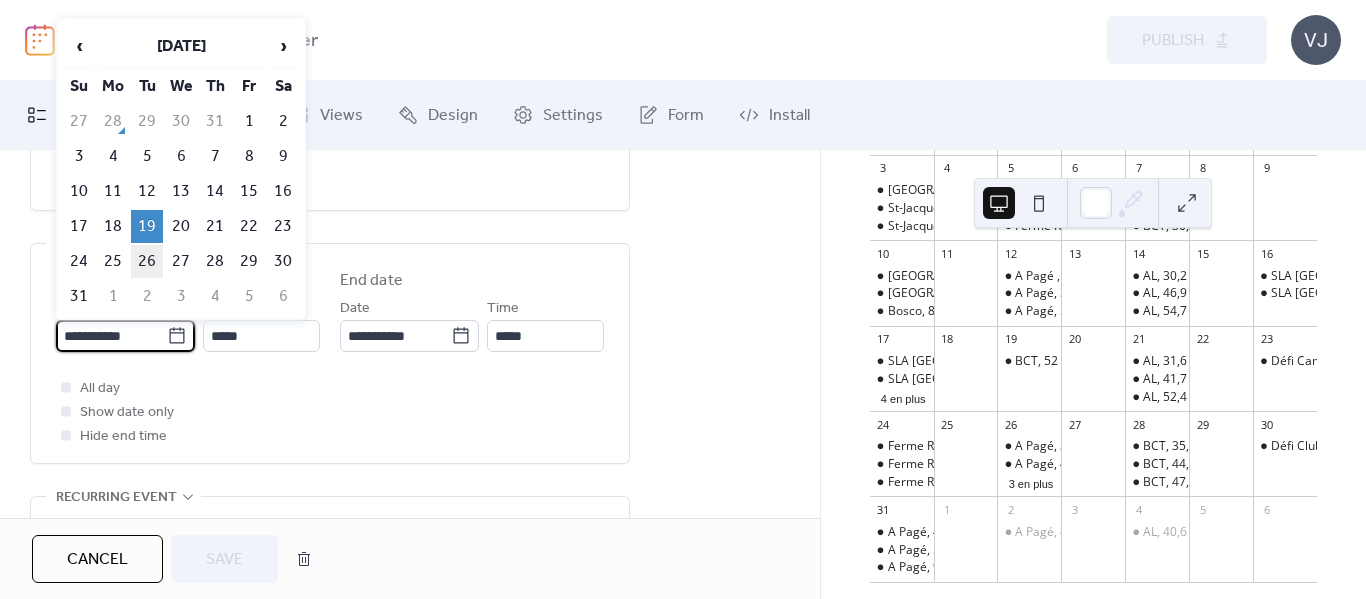 click on "26" at bounding box center (147, 261) 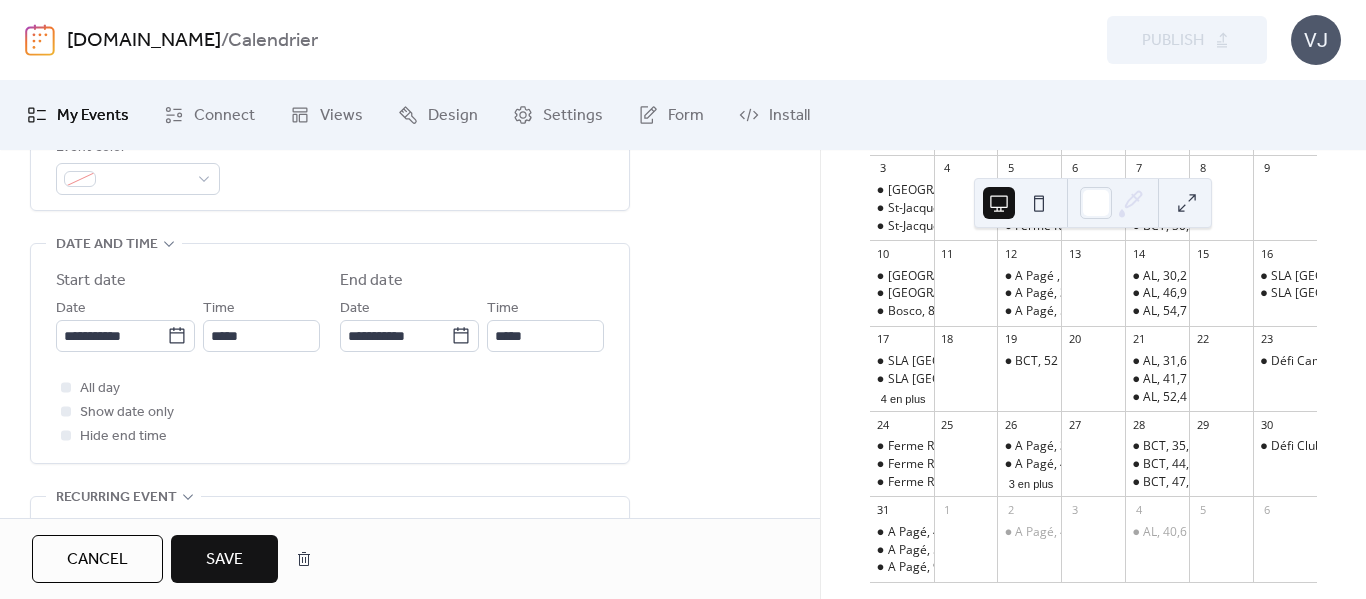 click on "Save" at bounding box center (224, 559) 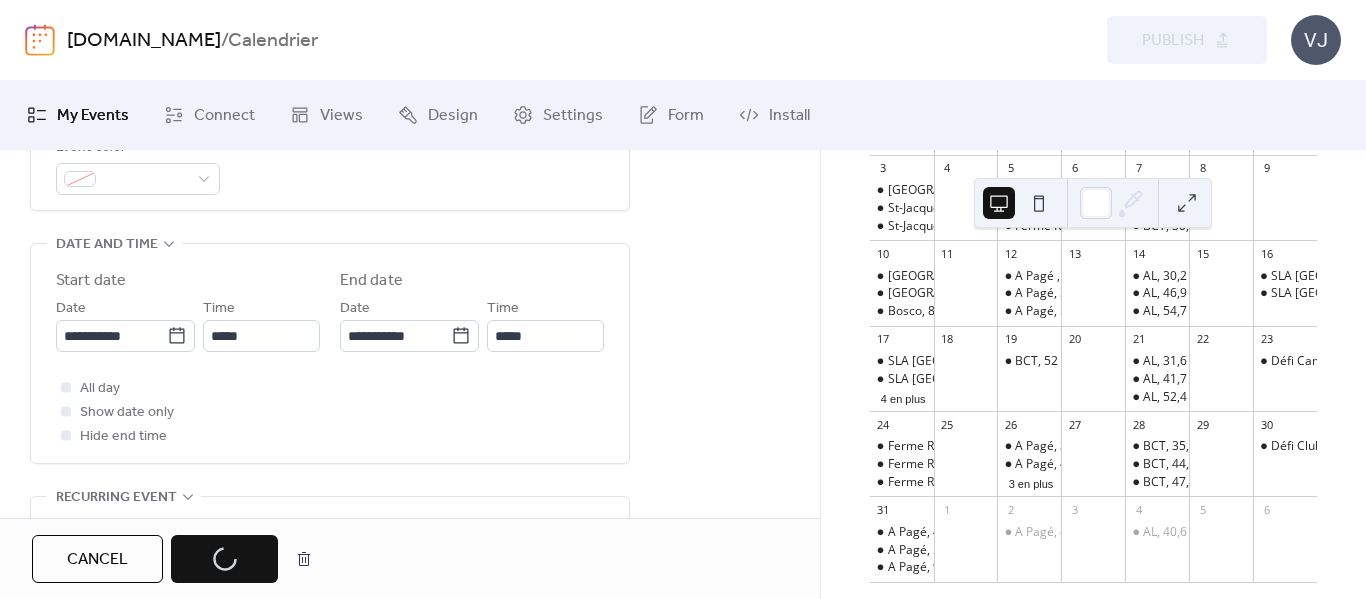 click on "Publish" at bounding box center [1187, 40] 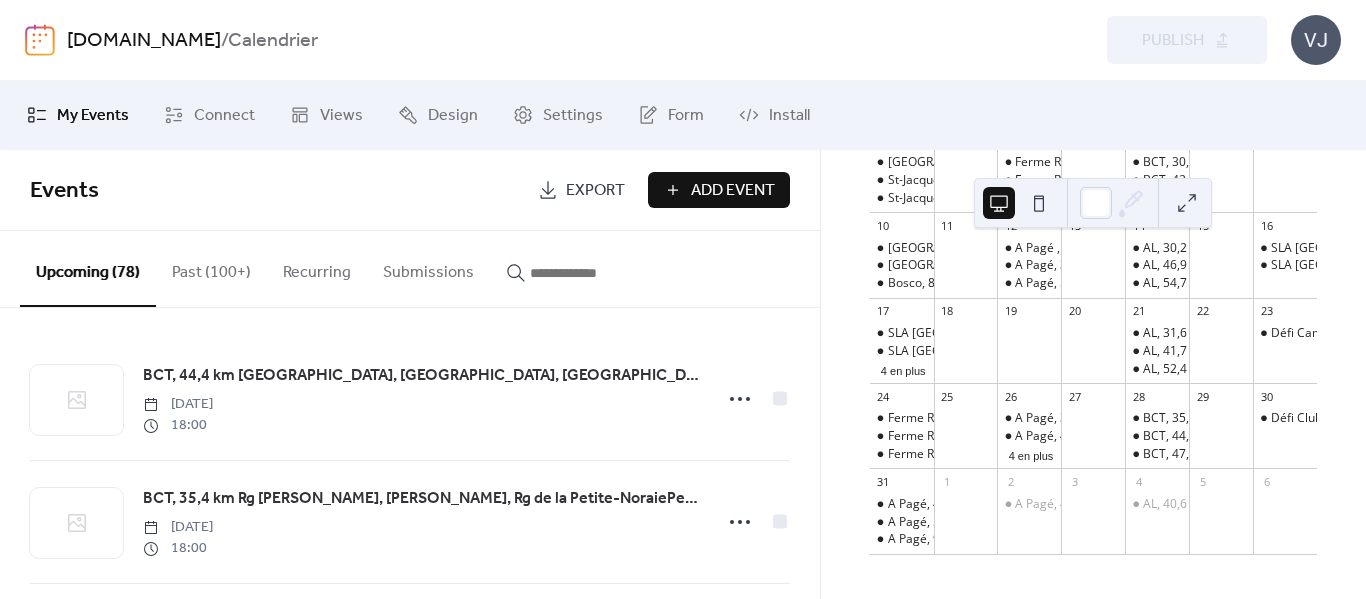 scroll, scrollTop: 343, scrollLeft: 0, axis: vertical 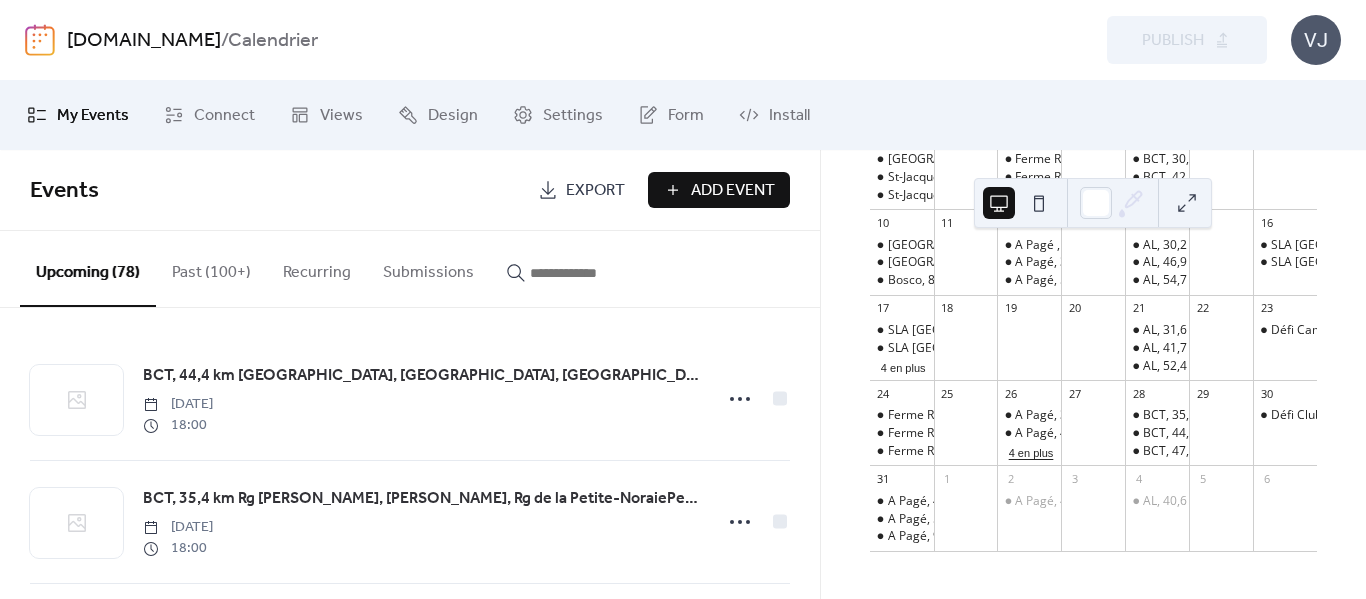 click on "4 en plus" at bounding box center [1031, 451] 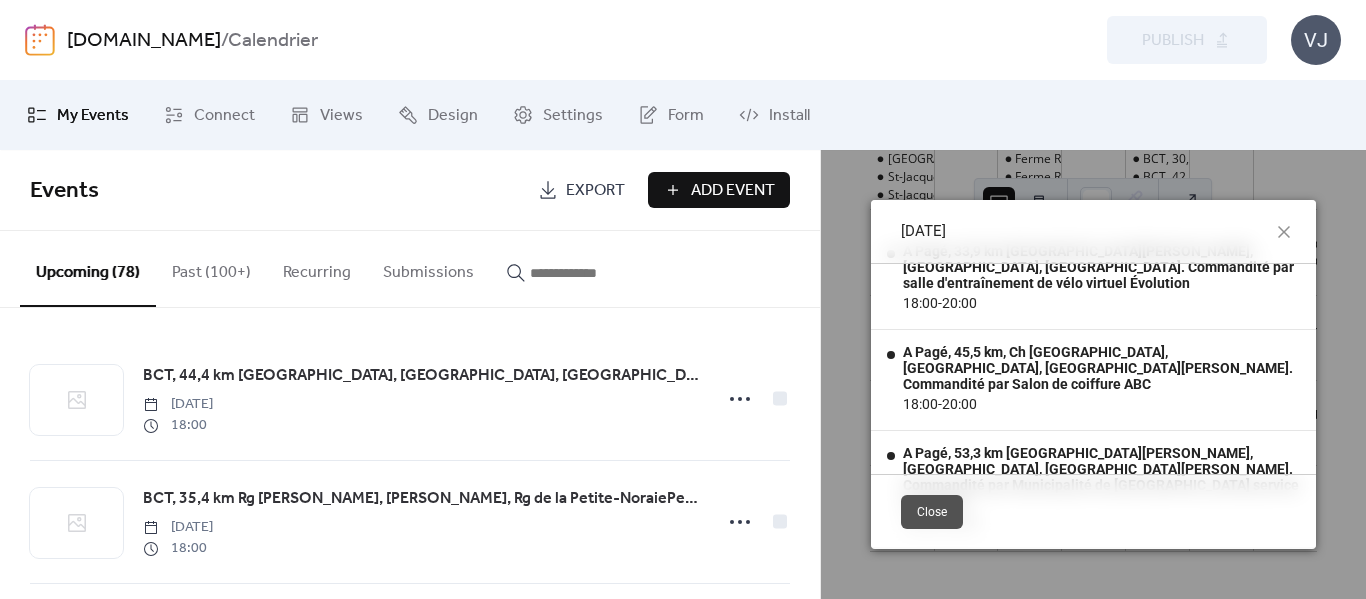 scroll, scrollTop: 0, scrollLeft: 0, axis: both 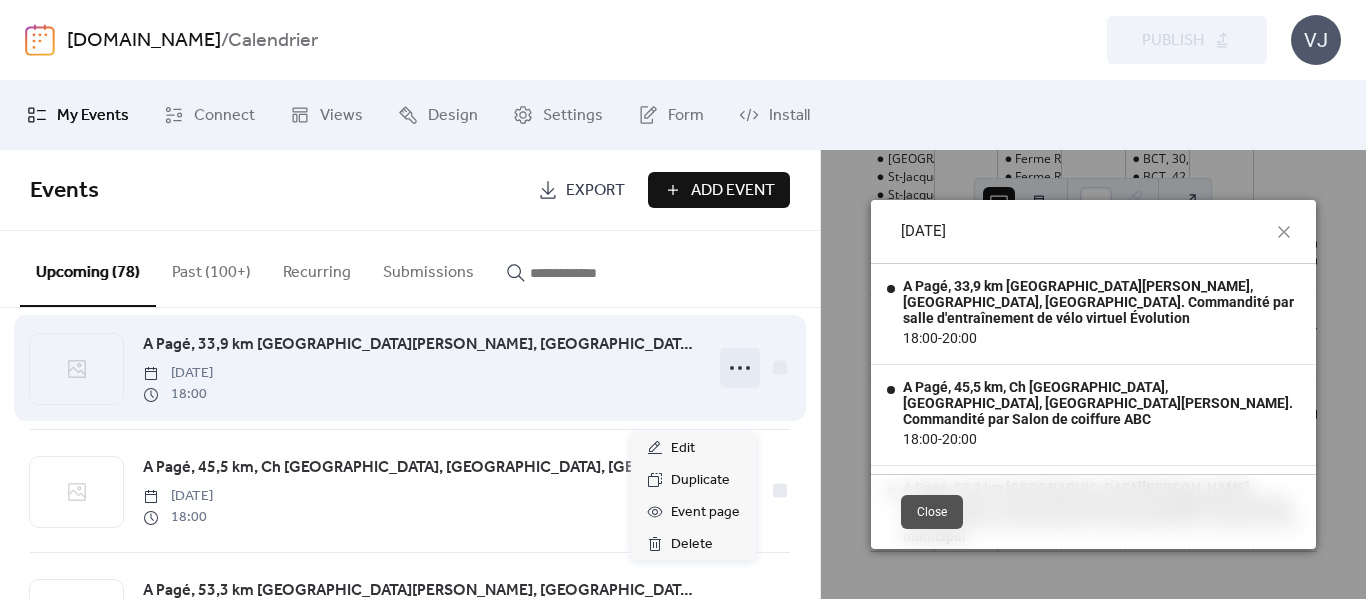 click 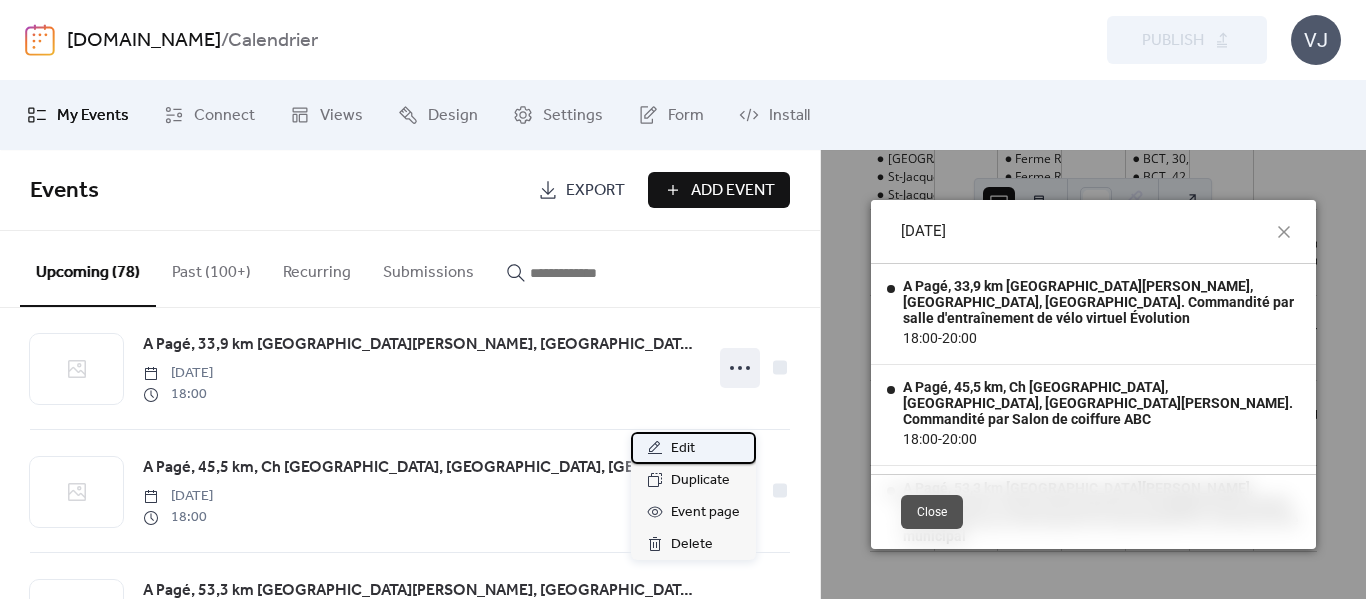 click on "Edit" at bounding box center [693, 448] 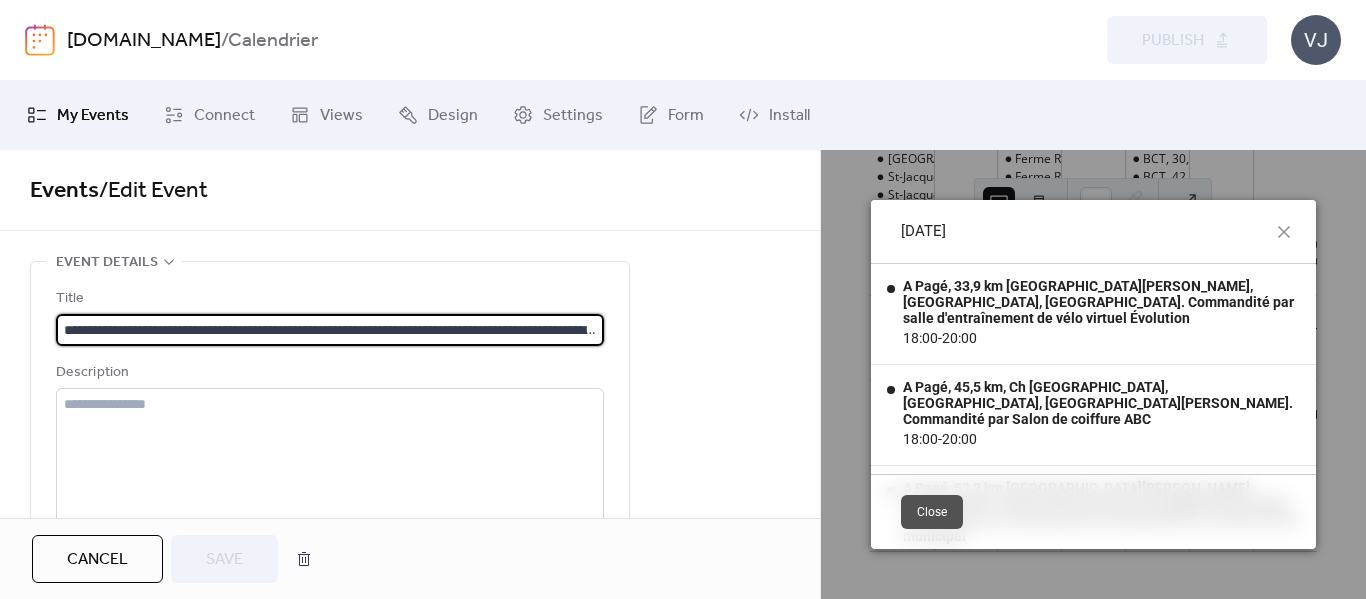 scroll, scrollTop: 0, scrollLeft: 123, axis: horizontal 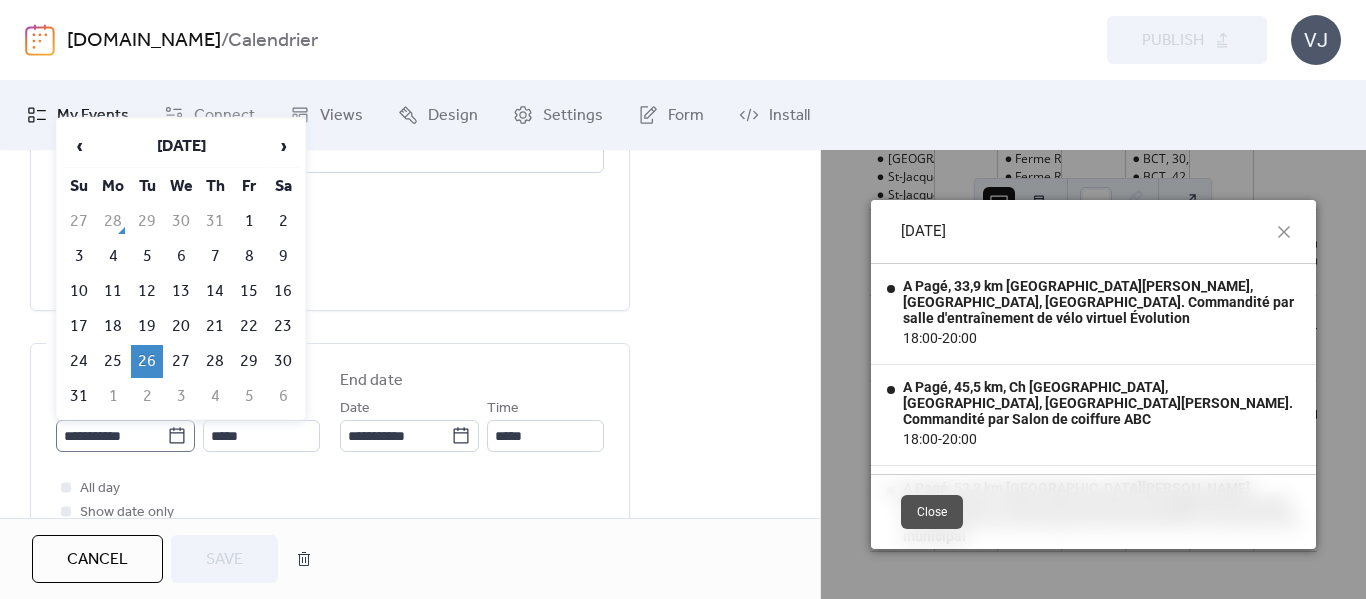 click 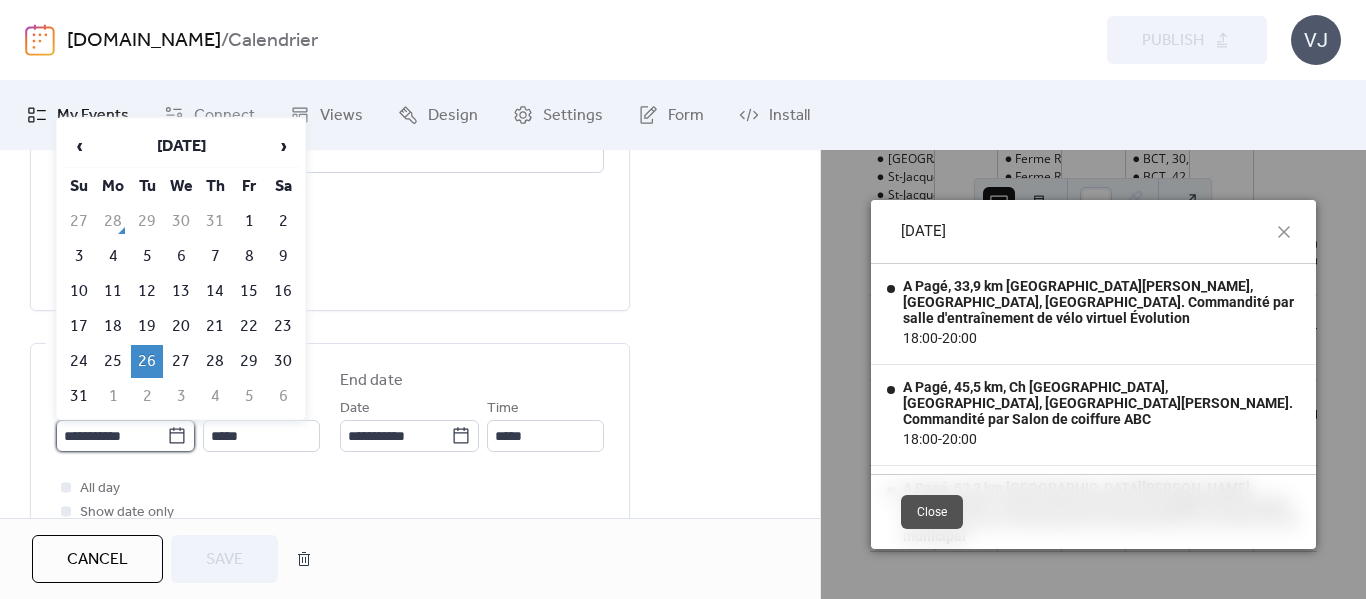 click on "**********" at bounding box center [111, 436] 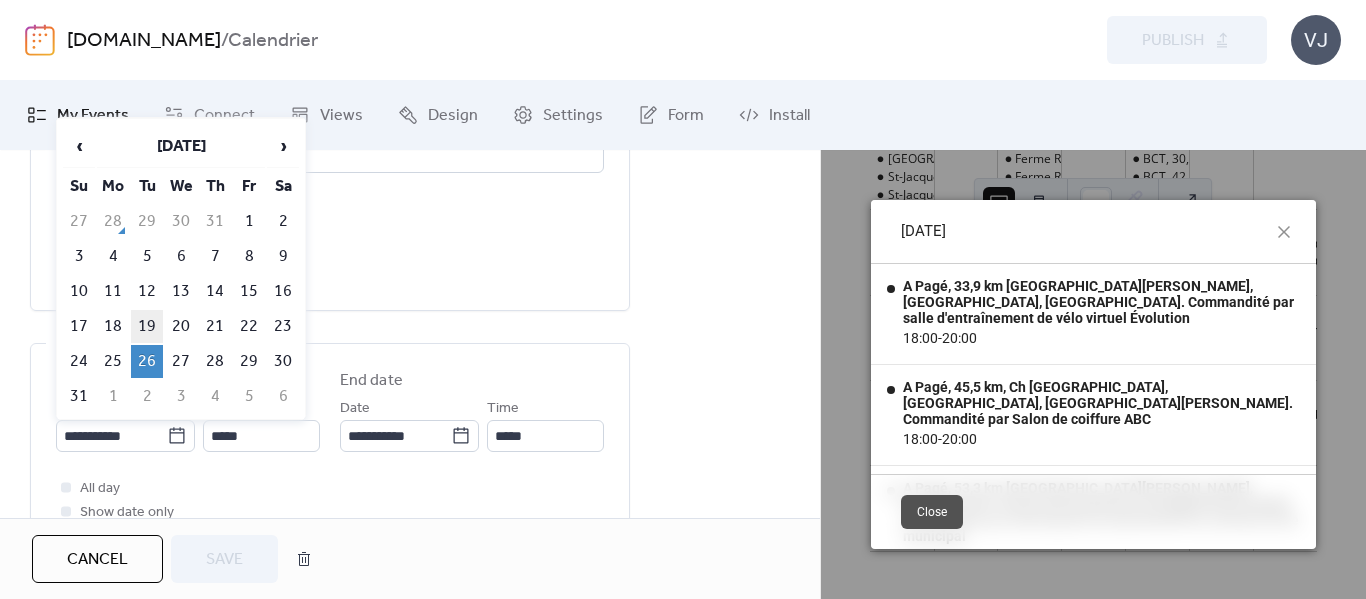 click on "19" at bounding box center (147, 326) 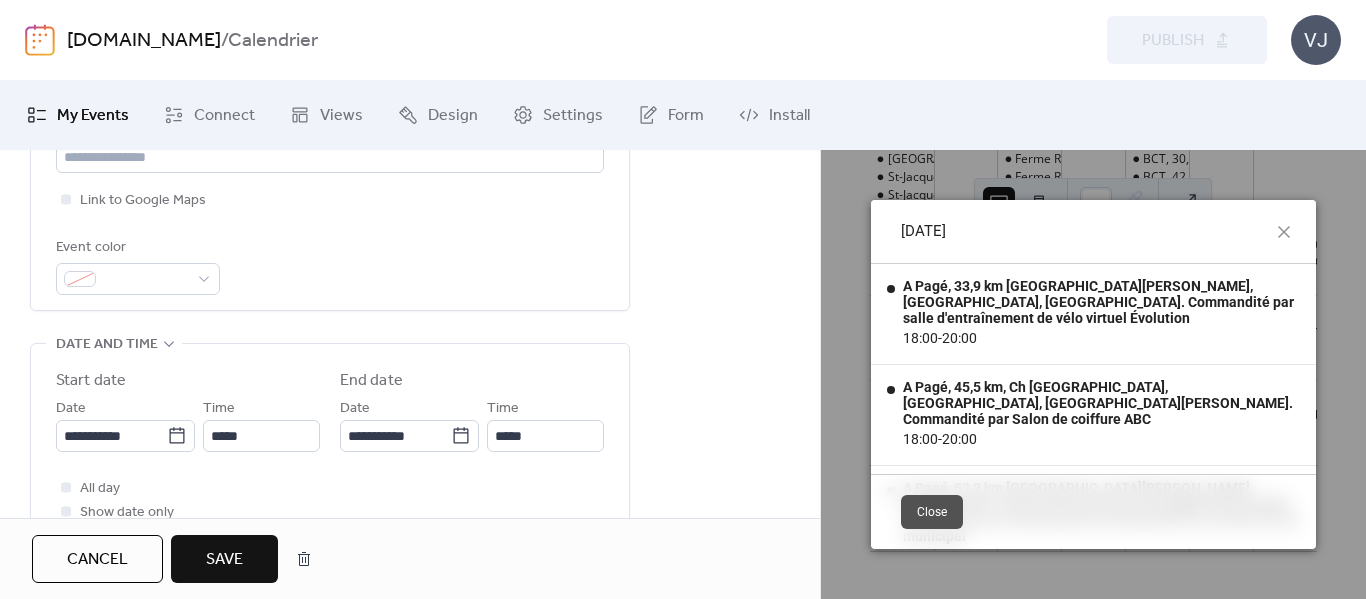 click on "Save" at bounding box center [224, 559] 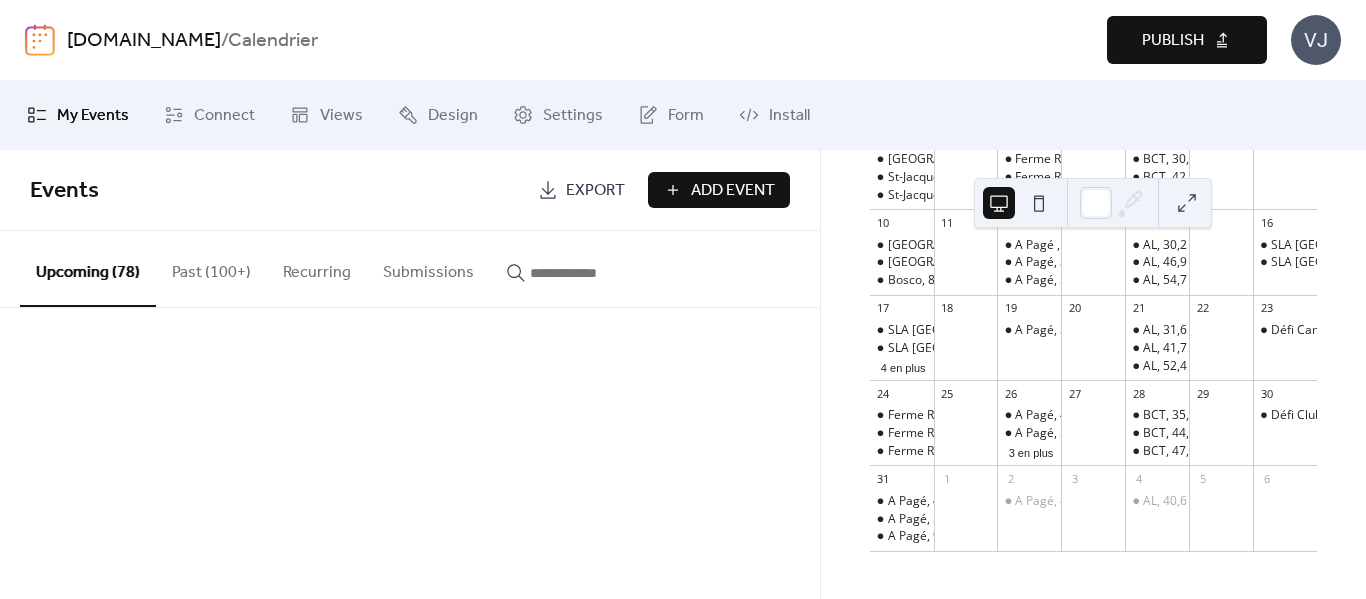 click on "Publish" at bounding box center (1173, 41) 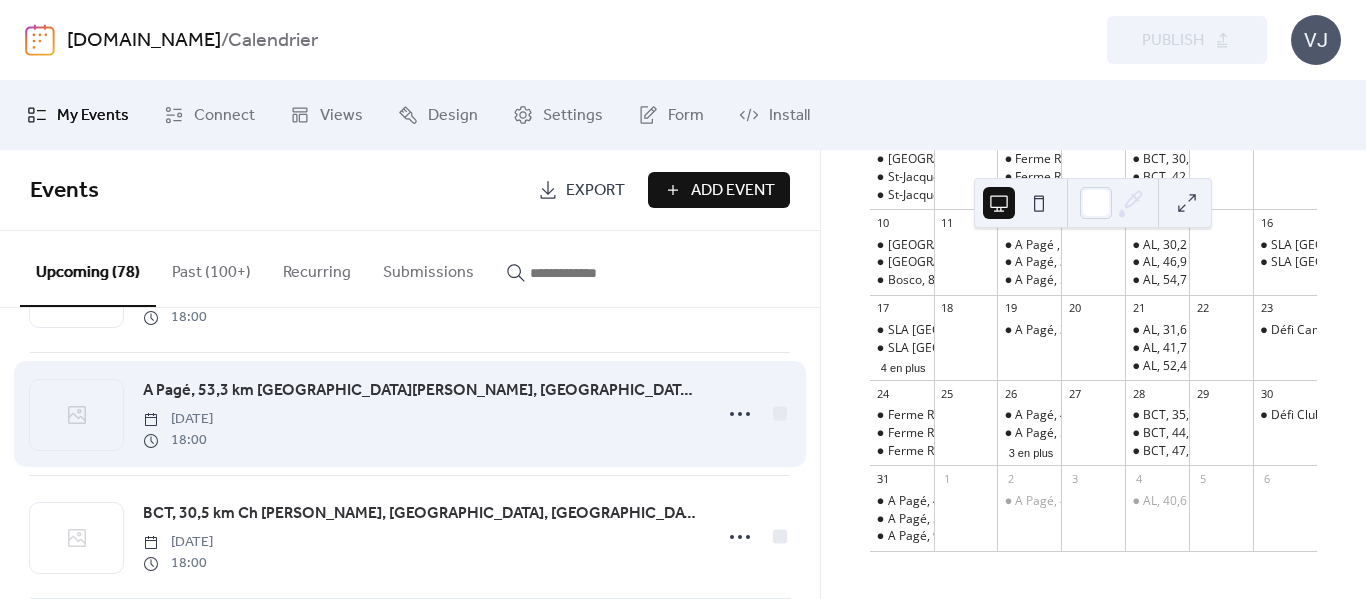scroll, scrollTop: 4928, scrollLeft: 0, axis: vertical 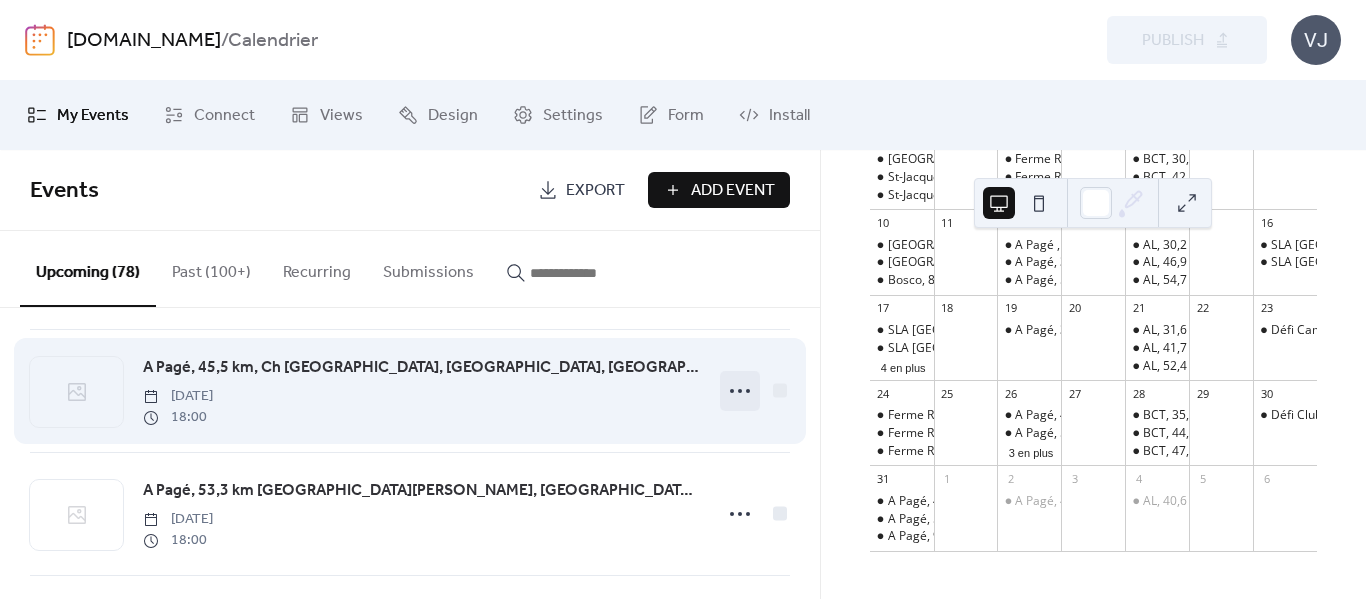 click 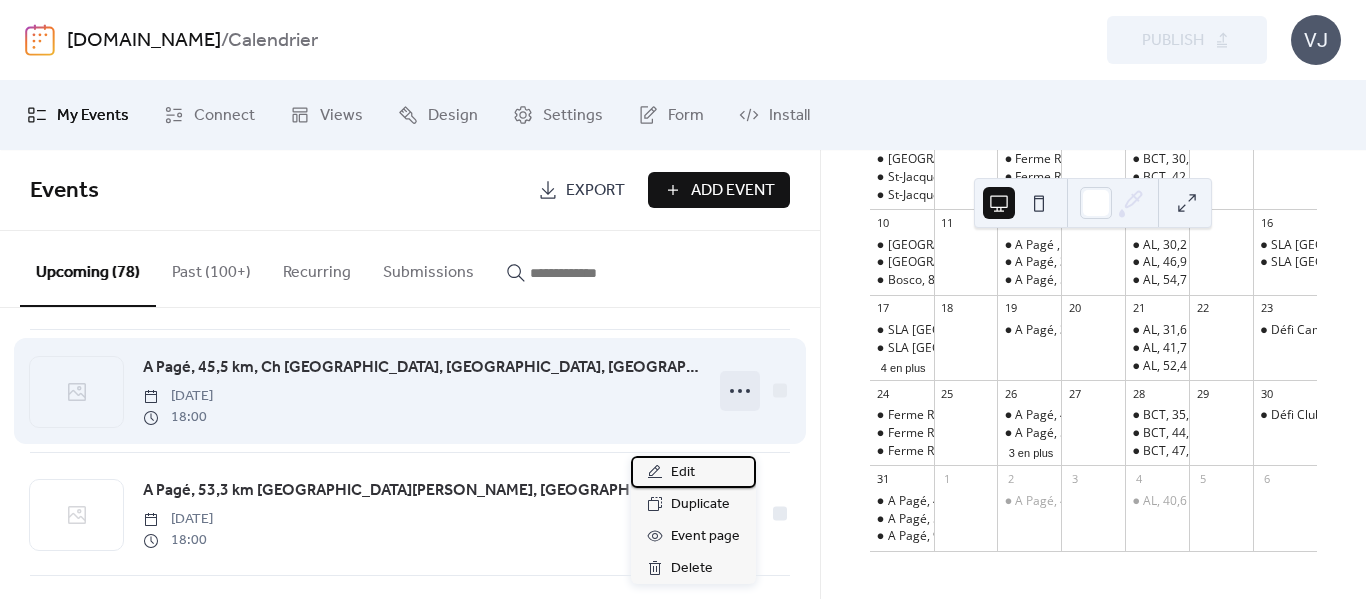 click on "Edit" at bounding box center [683, 473] 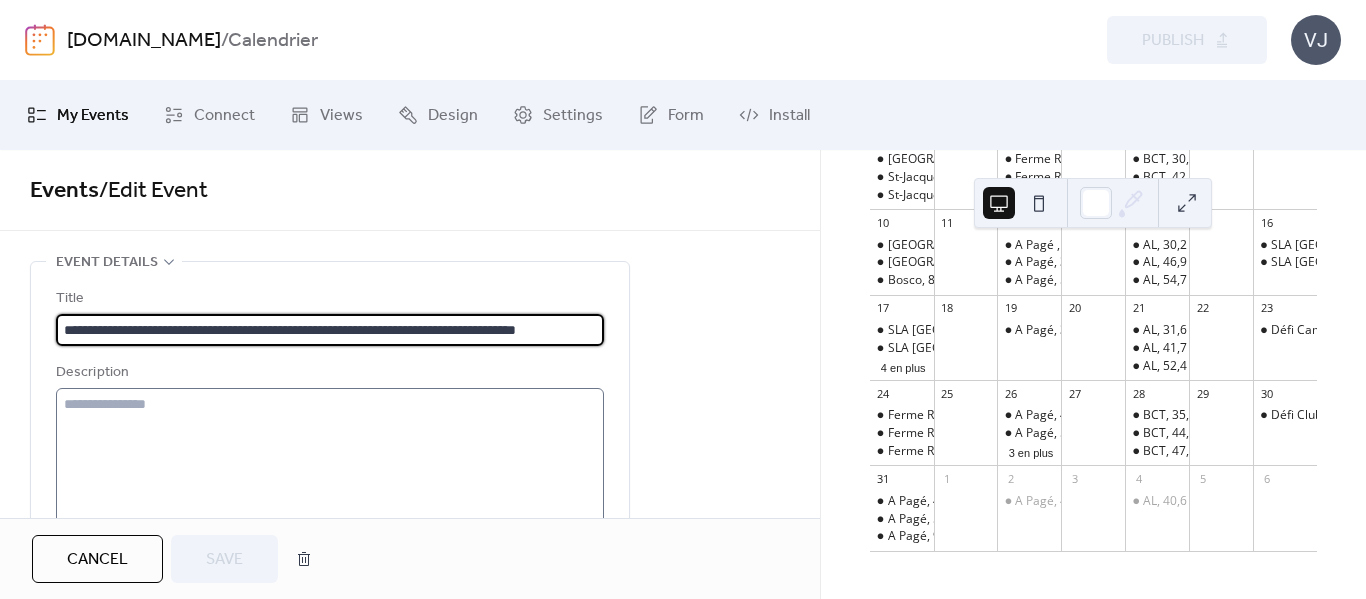 scroll, scrollTop: 0, scrollLeft: 17, axis: horizontal 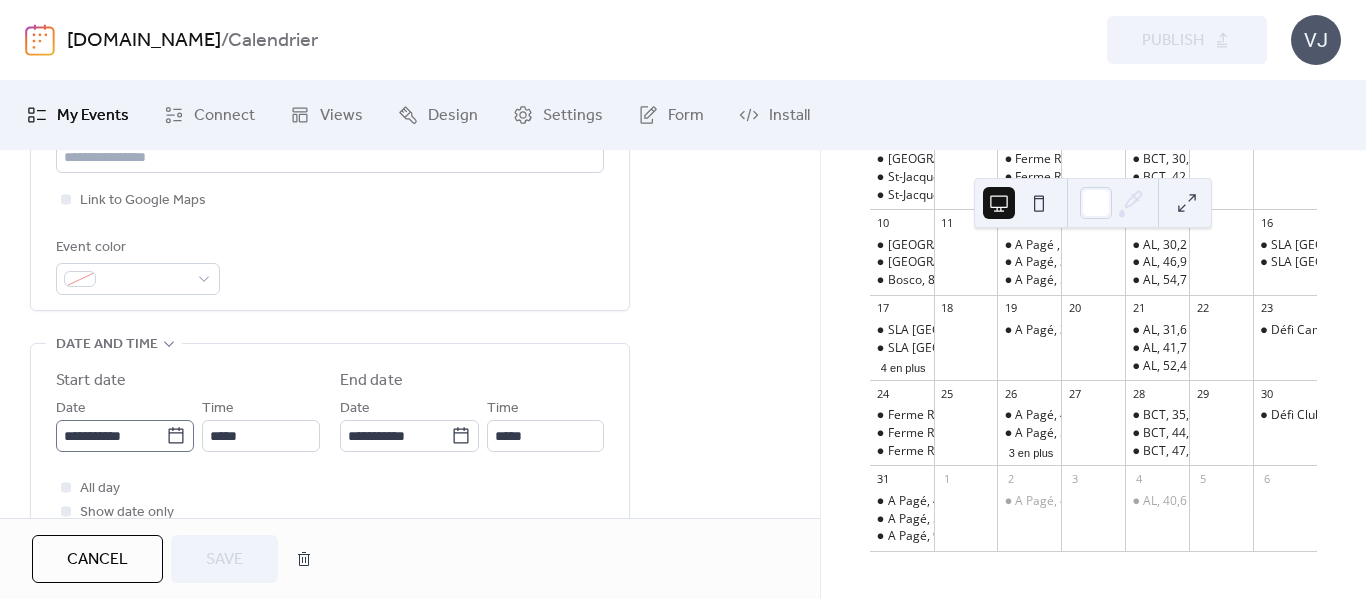 click 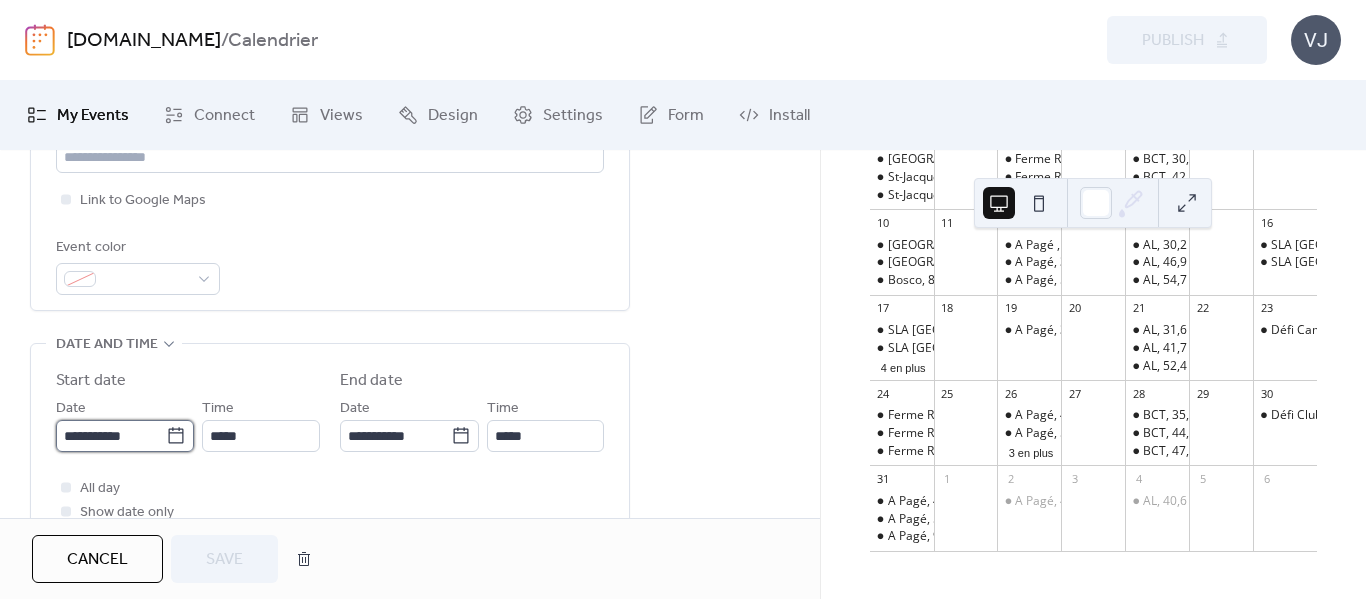 click on "**********" at bounding box center [111, 436] 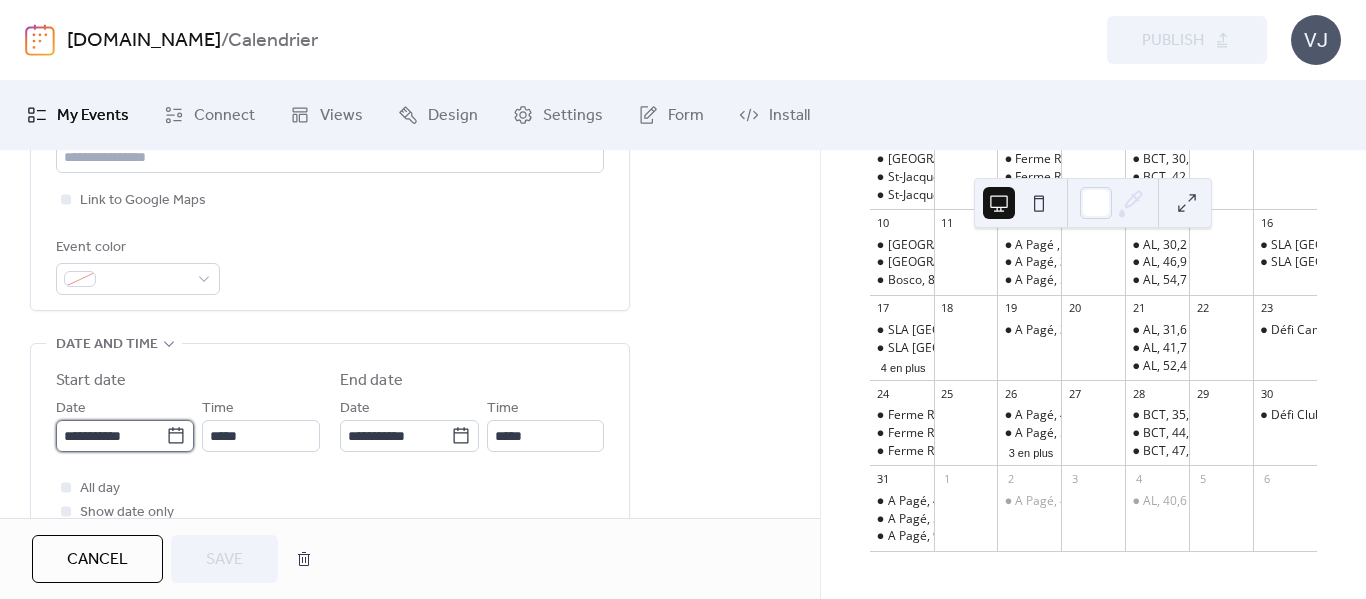 scroll, scrollTop: 0, scrollLeft: 0, axis: both 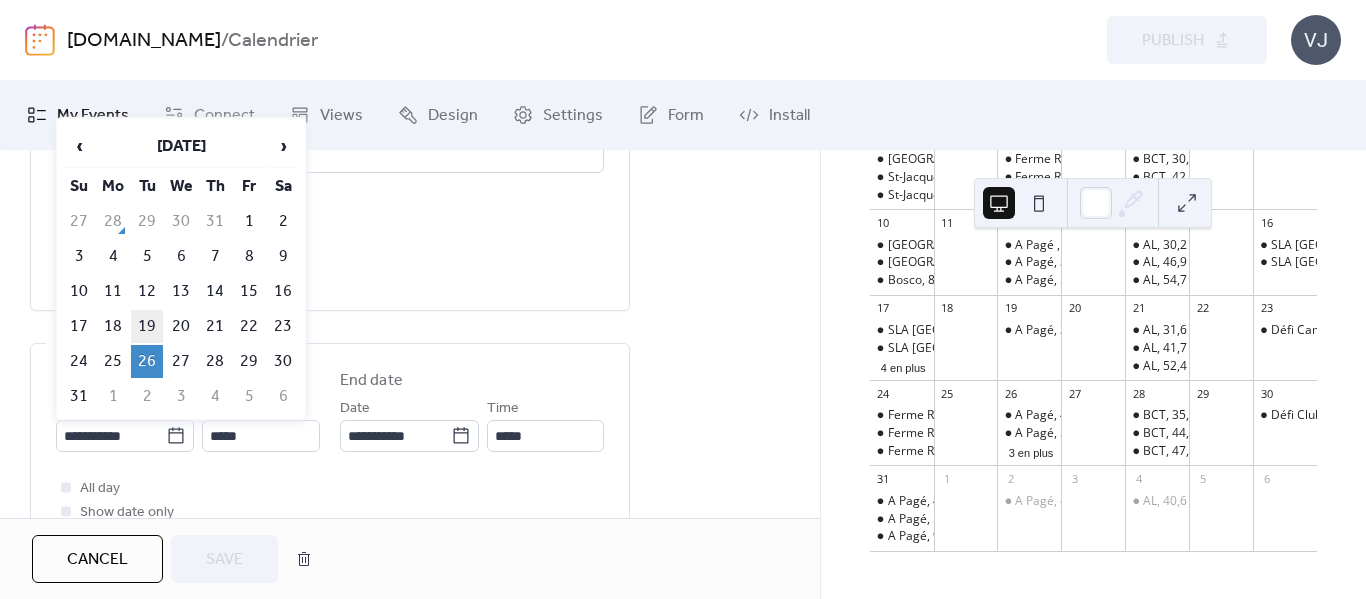 click on "19" at bounding box center [147, 326] 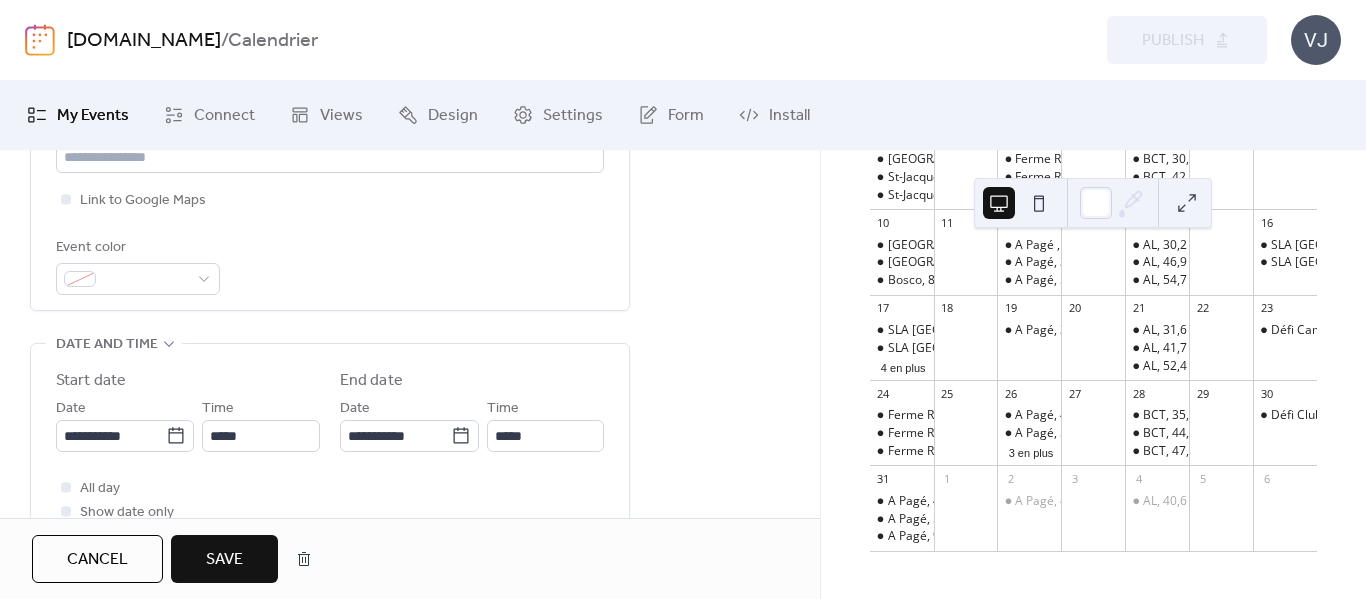 drag, startPoint x: 216, startPoint y: 544, endPoint x: 1114, endPoint y: 234, distance: 950.0021 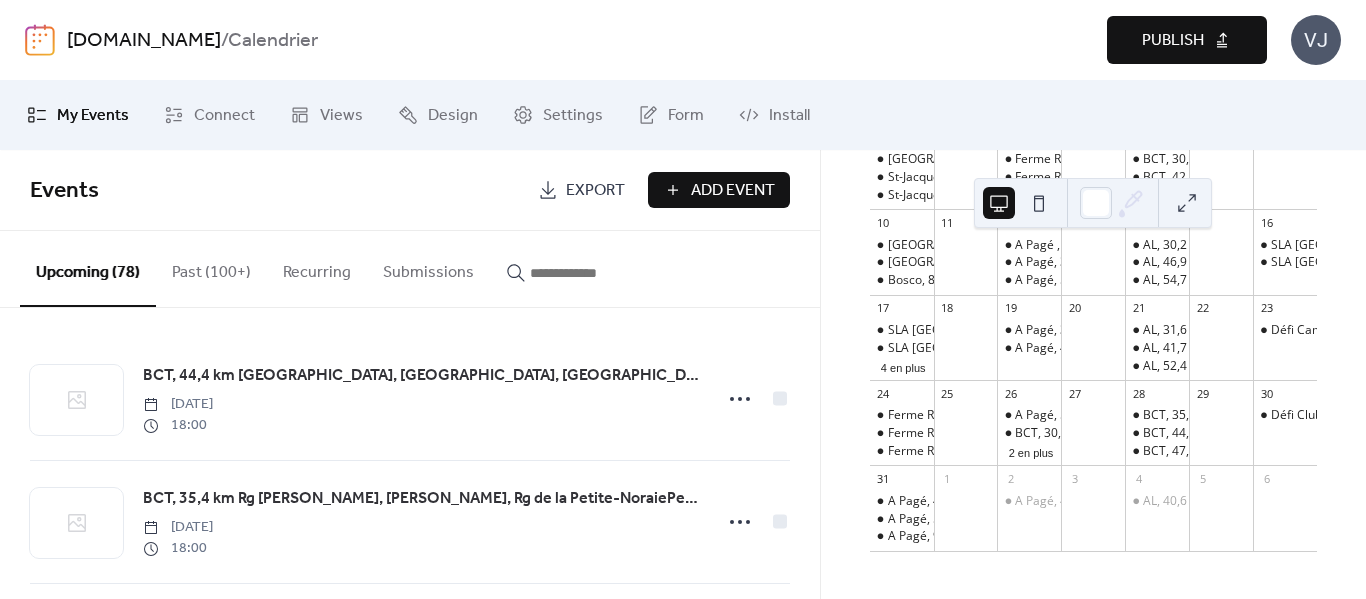 click on "Publish" at bounding box center (1173, 41) 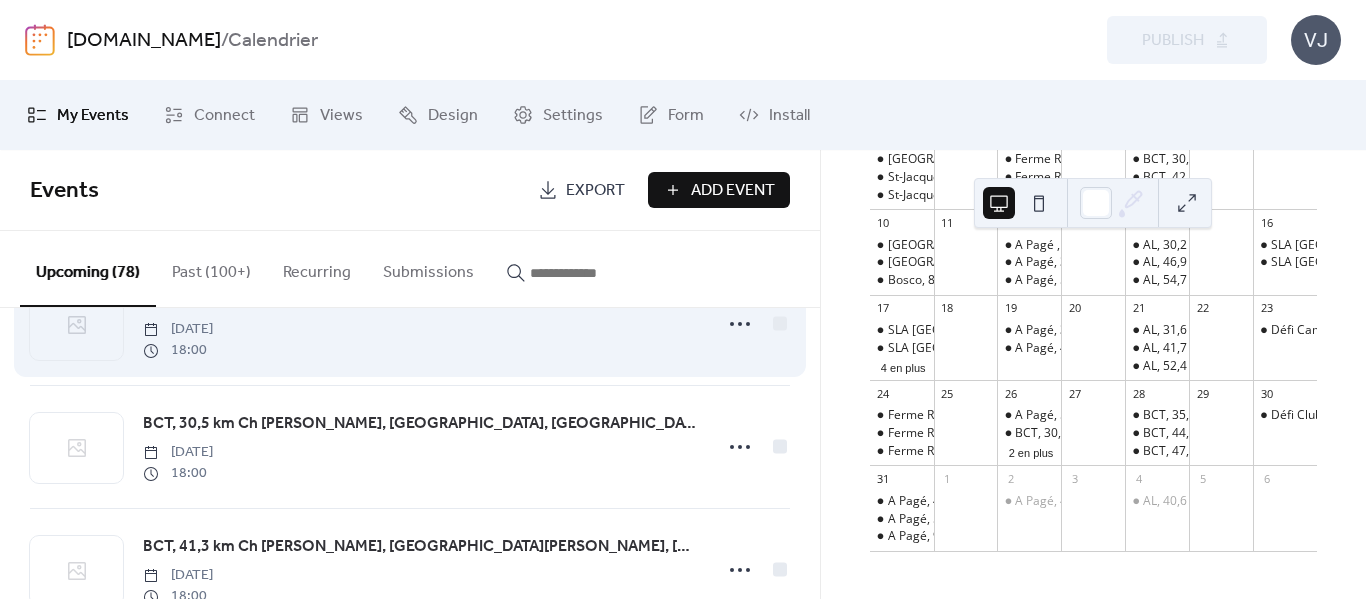 scroll, scrollTop: 5128, scrollLeft: 0, axis: vertical 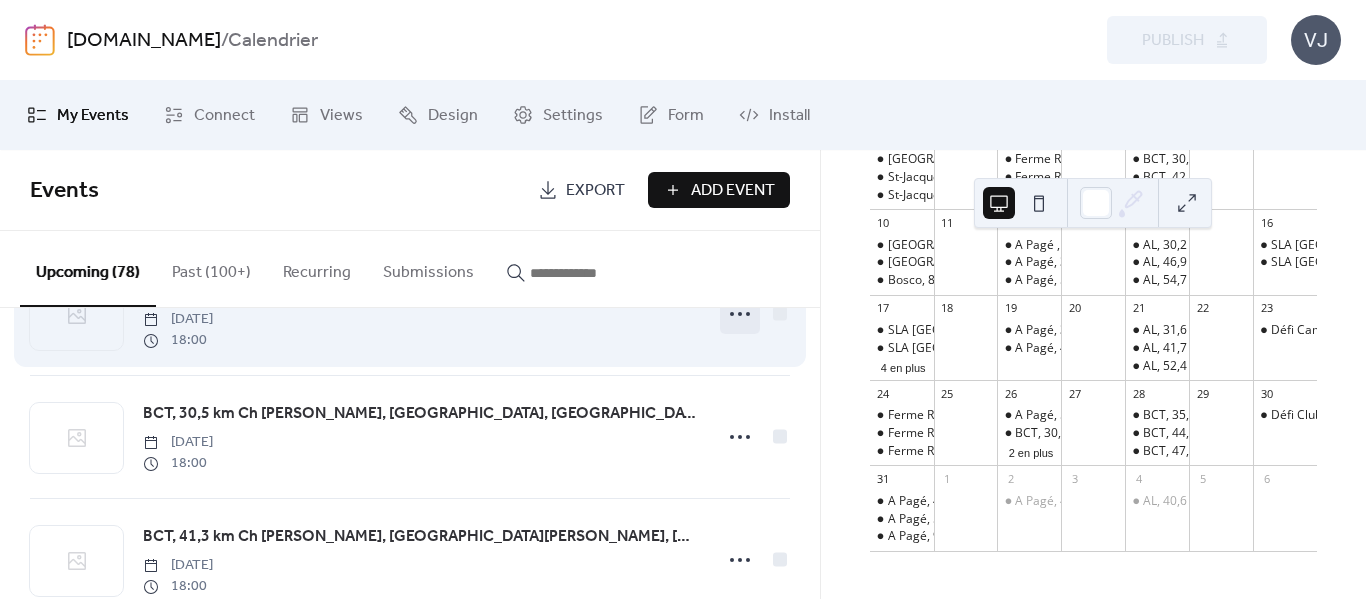 click 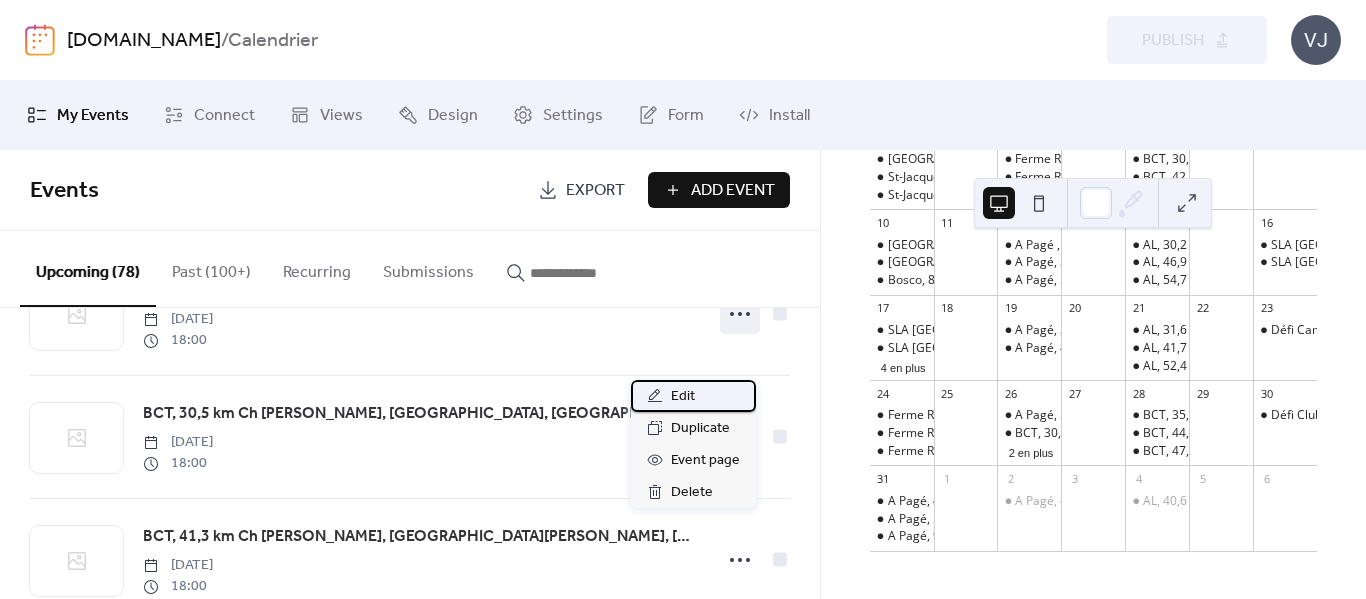 click on "Edit" at bounding box center (683, 397) 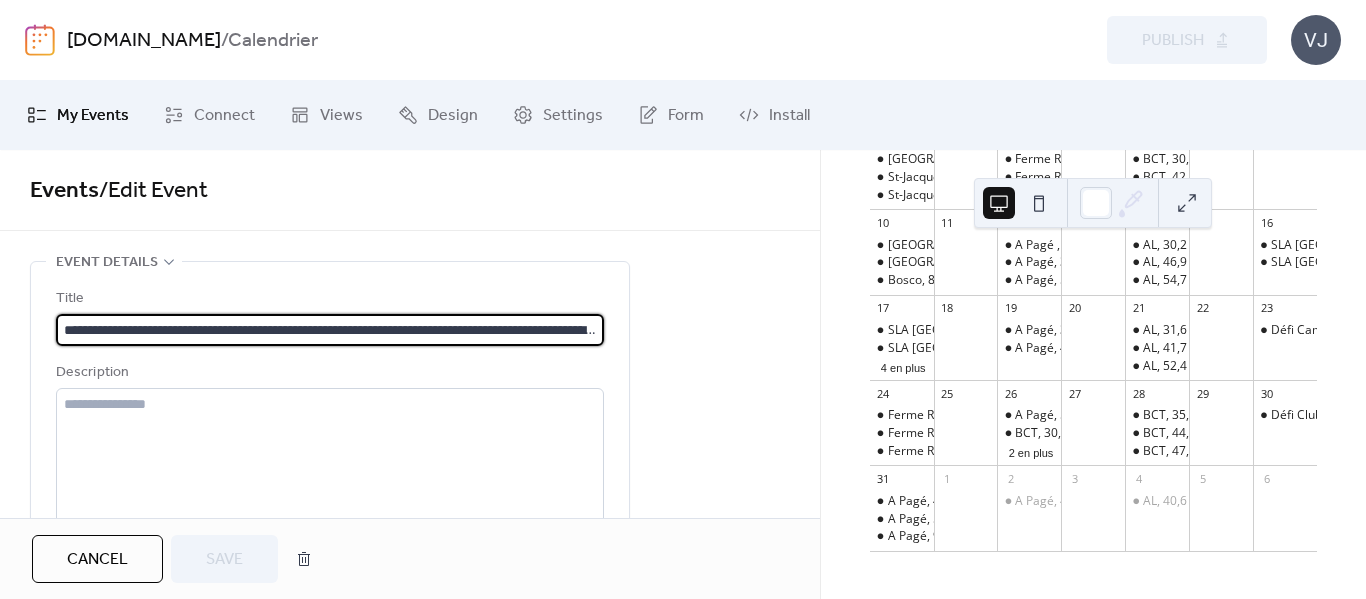 scroll, scrollTop: 0, scrollLeft: 182, axis: horizontal 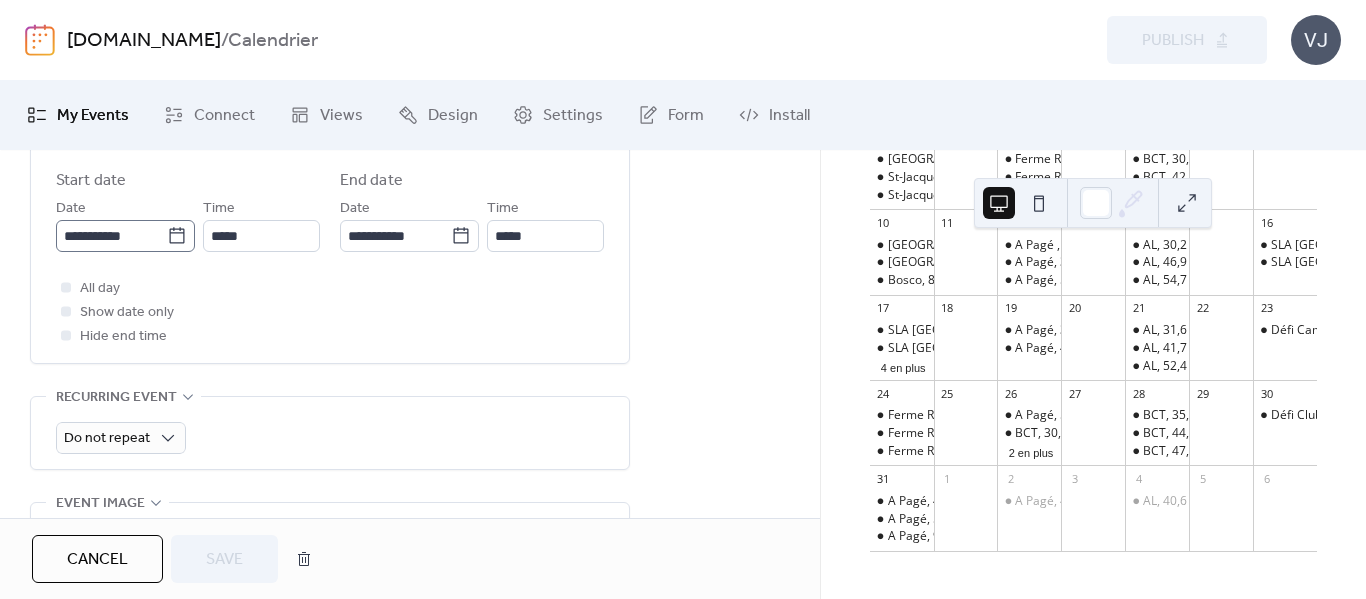 click 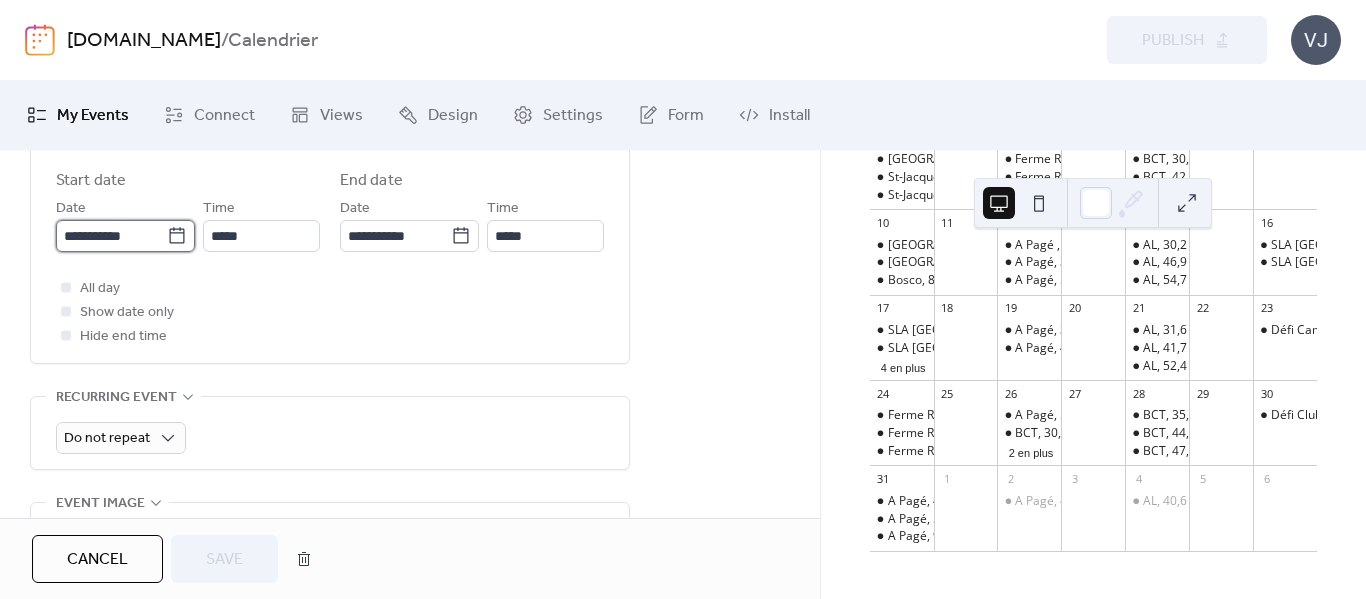 click on "**********" at bounding box center [111, 236] 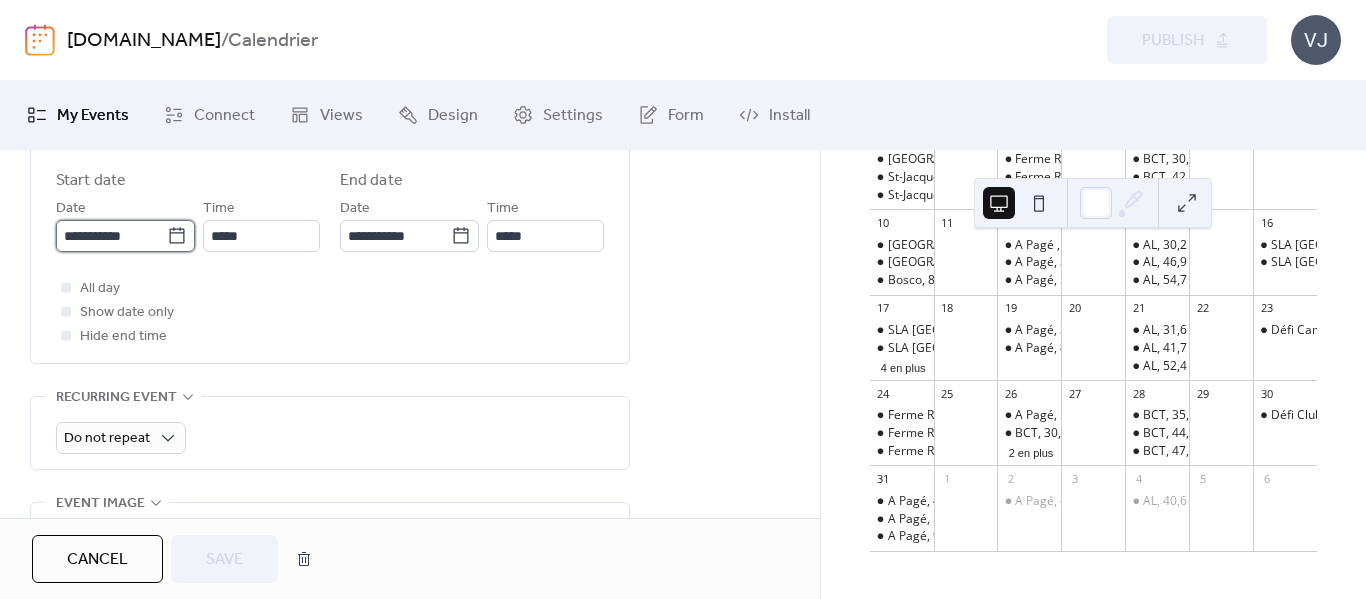 scroll, scrollTop: 0, scrollLeft: 0, axis: both 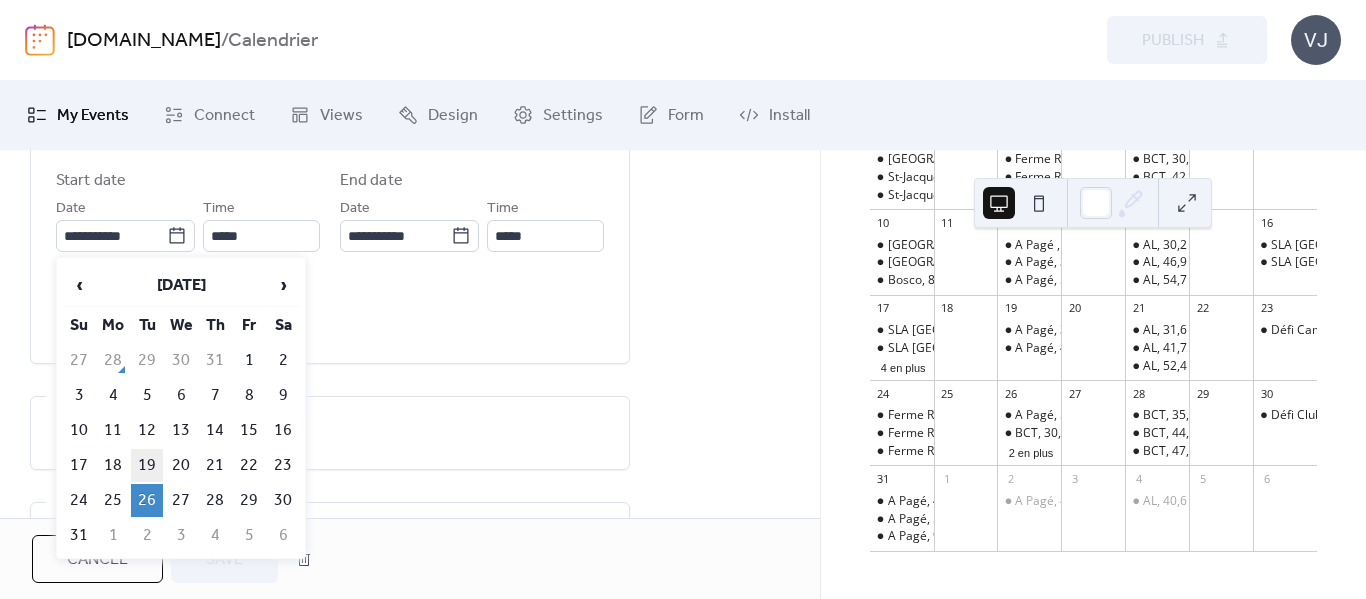 click on "19" at bounding box center (147, 465) 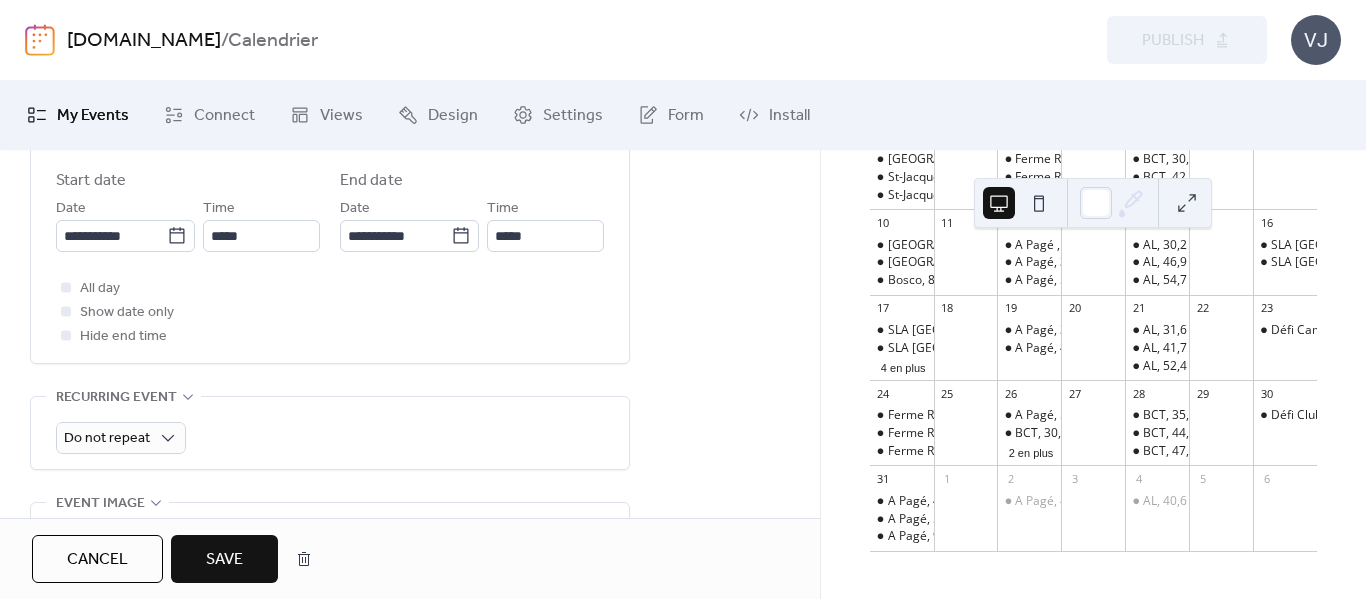 click on "Save" at bounding box center [224, 559] 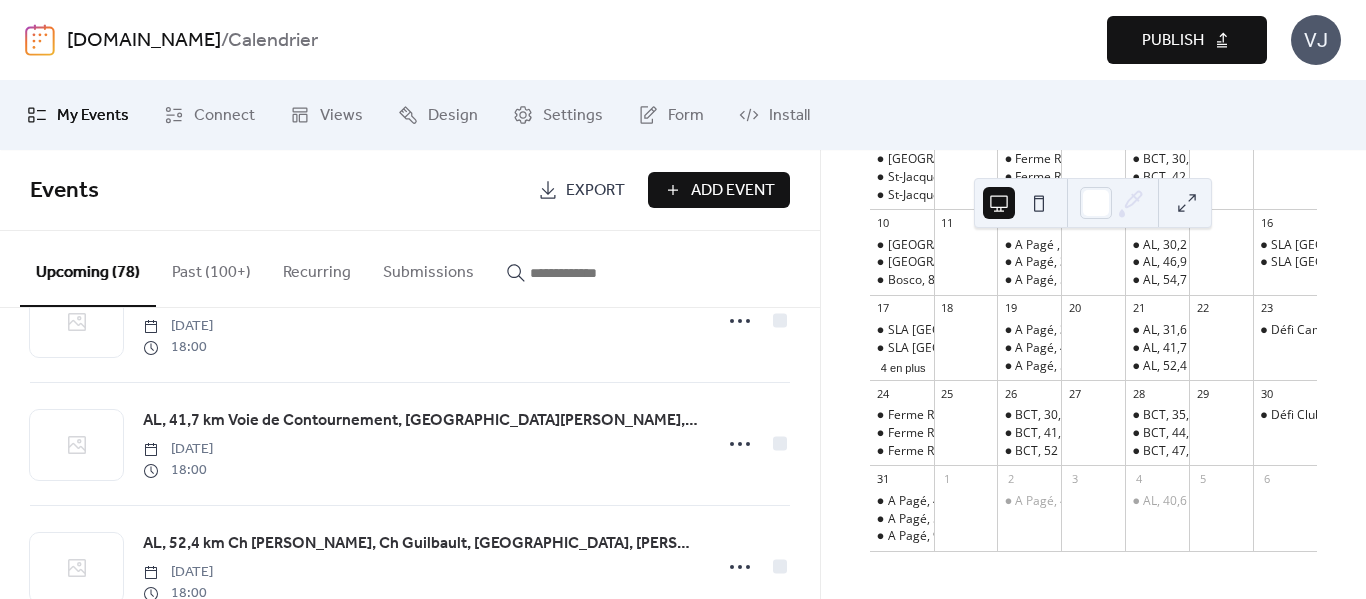 scroll, scrollTop: 4388, scrollLeft: 0, axis: vertical 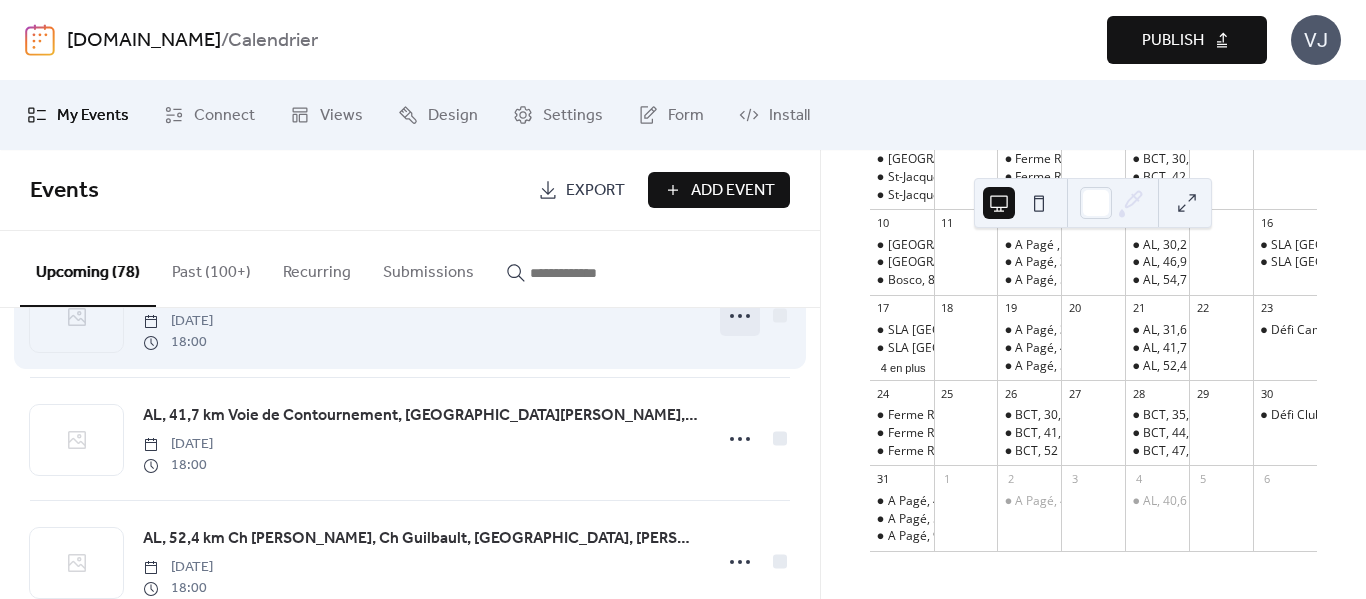 click 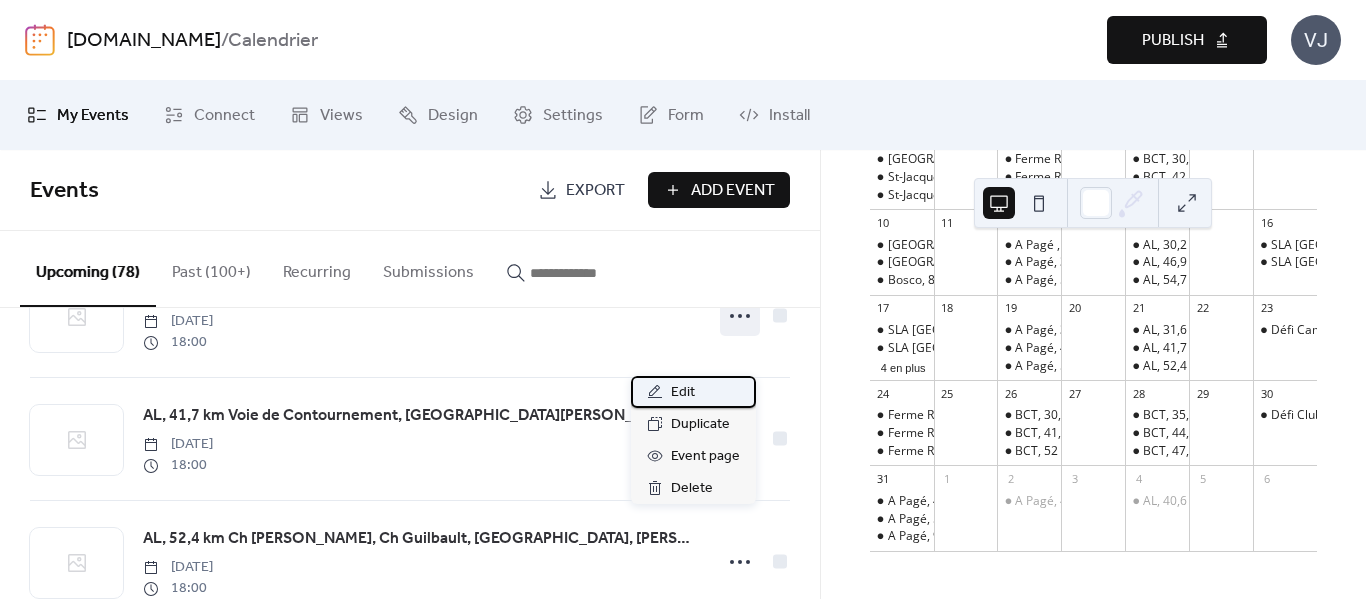 click on "Edit" at bounding box center [693, 392] 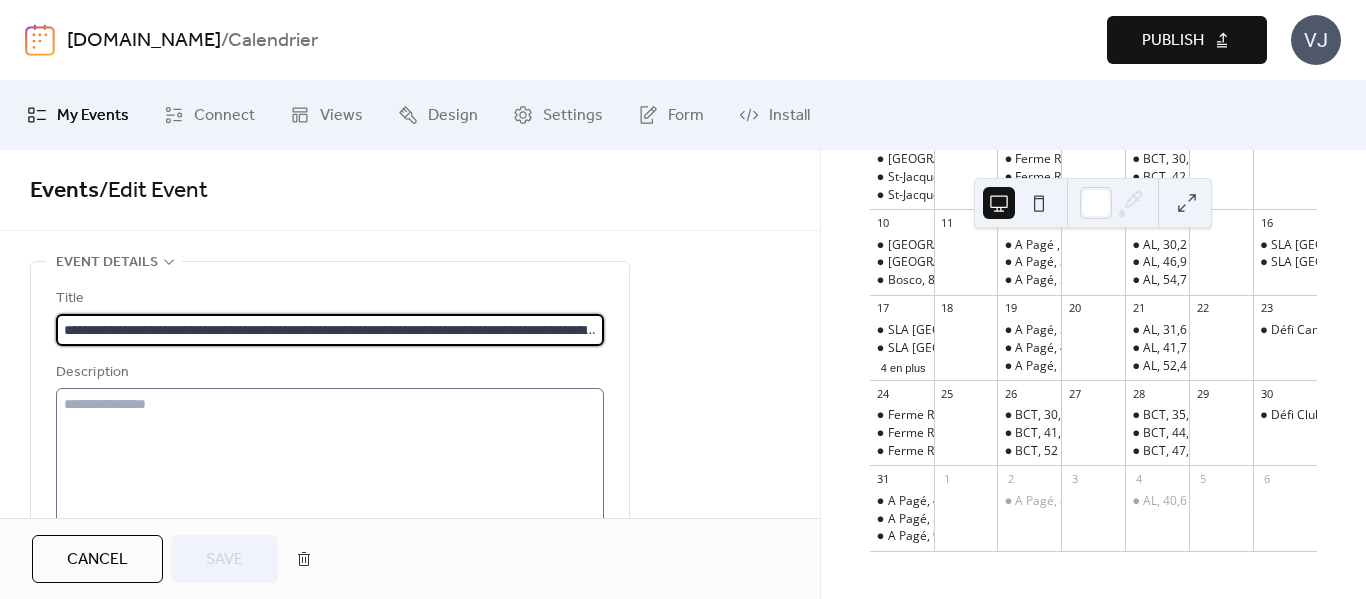 scroll, scrollTop: 0, scrollLeft: 228, axis: horizontal 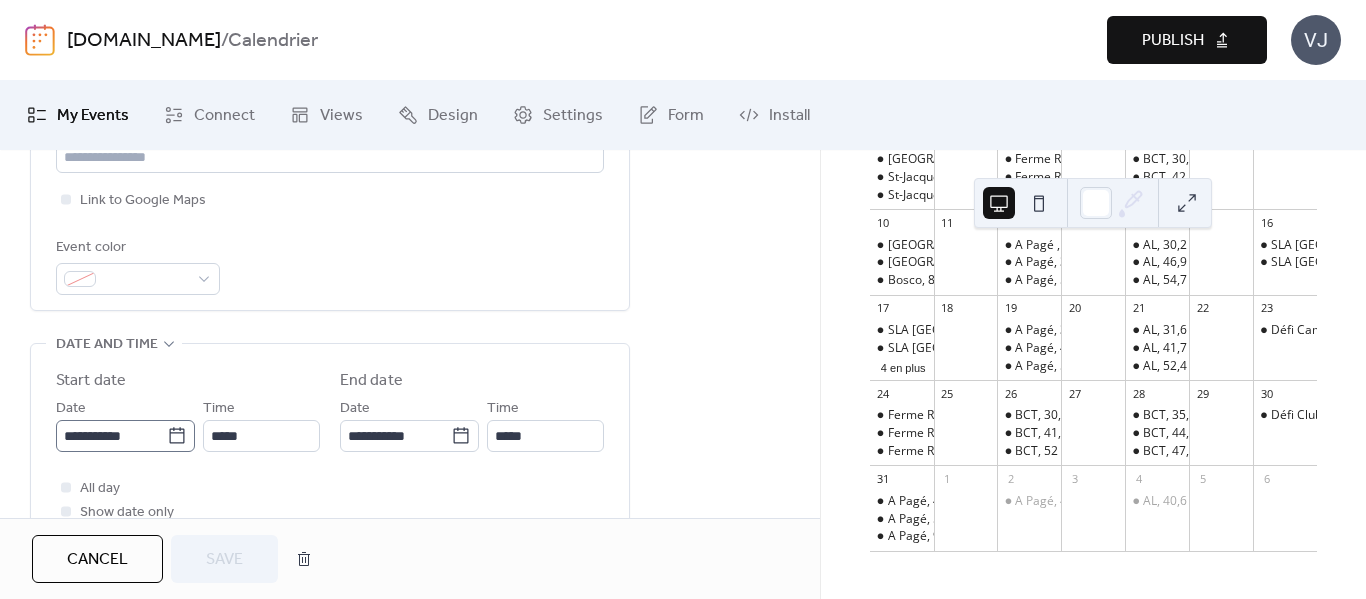 click 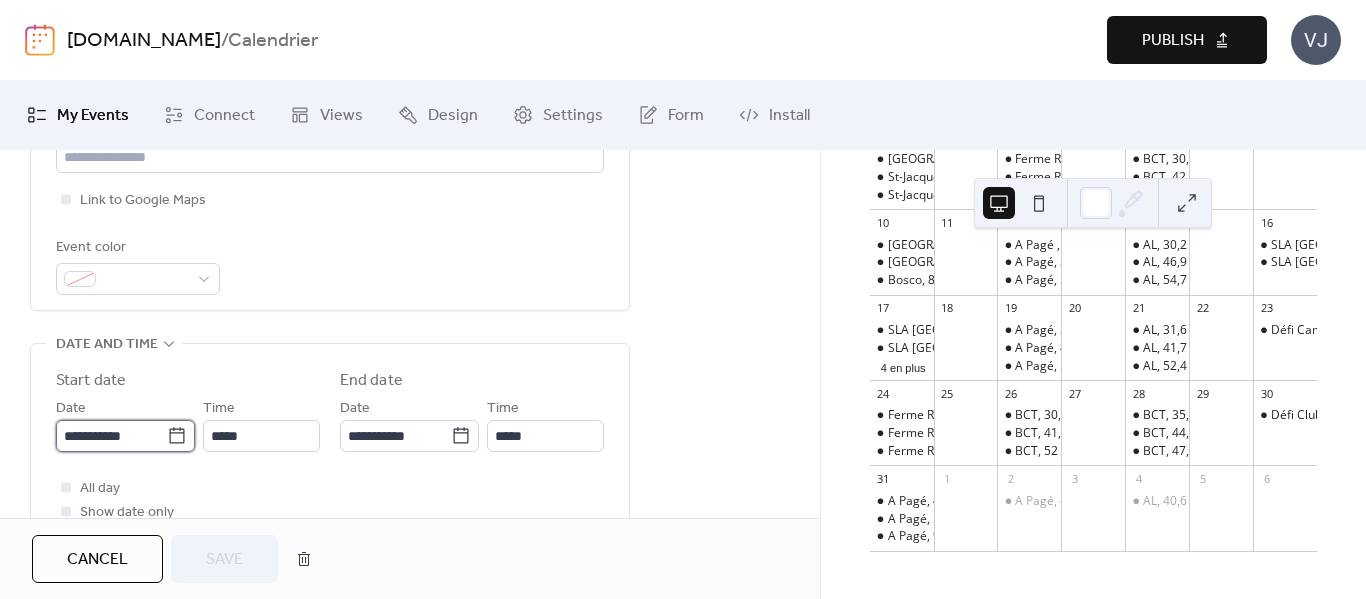 click on "**********" at bounding box center [111, 436] 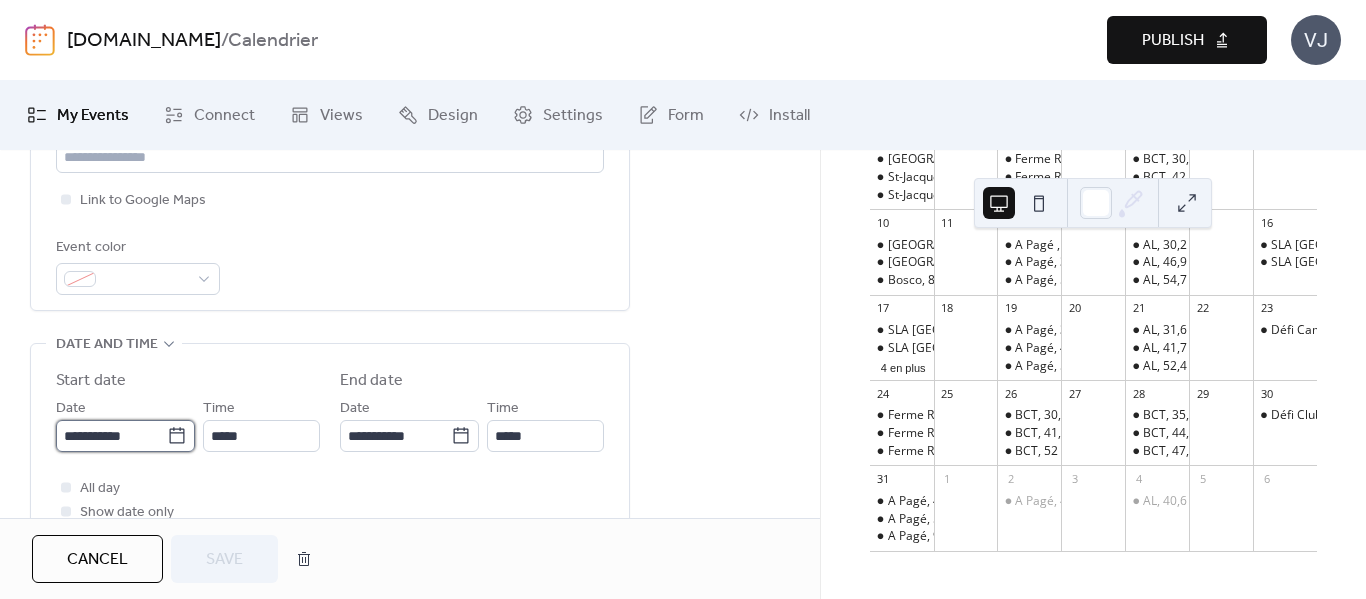 scroll, scrollTop: 0, scrollLeft: 0, axis: both 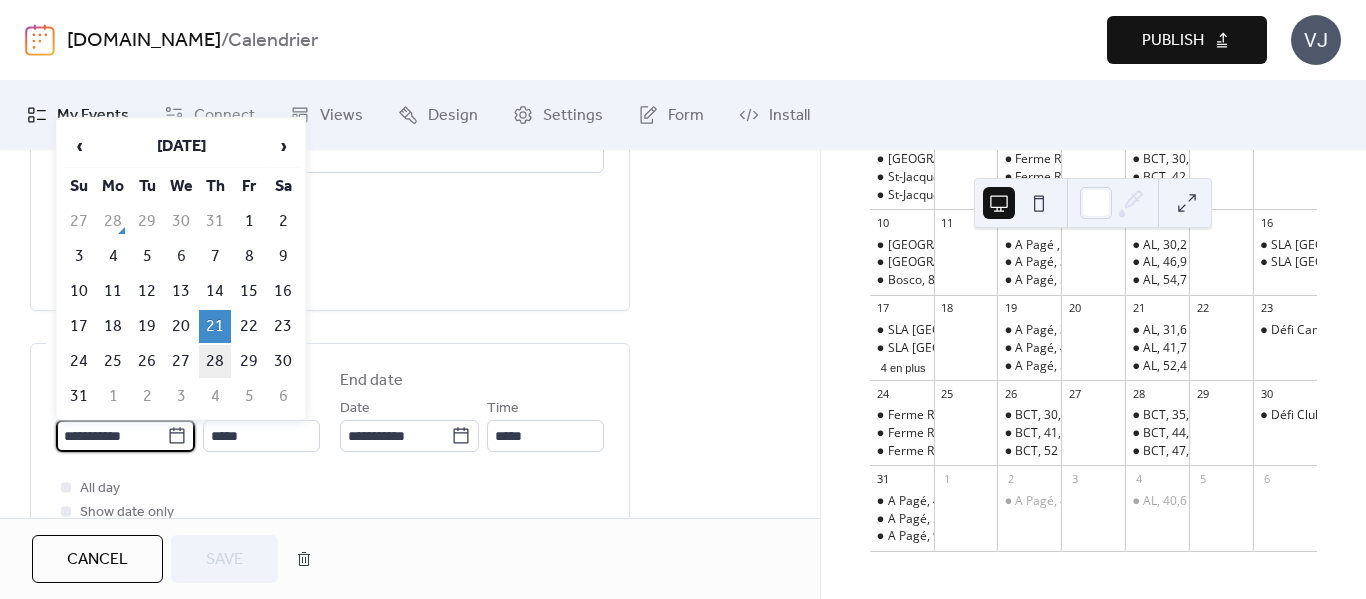 click on "28" at bounding box center [215, 361] 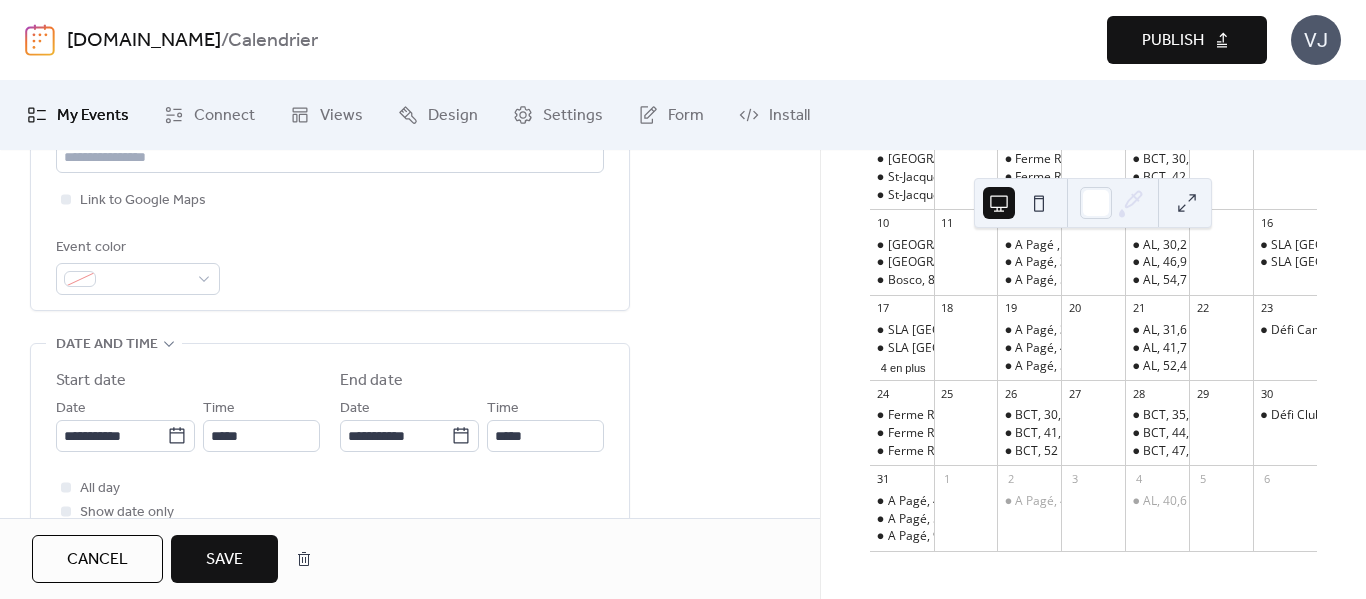click on "Save" at bounding box center (224, 559) 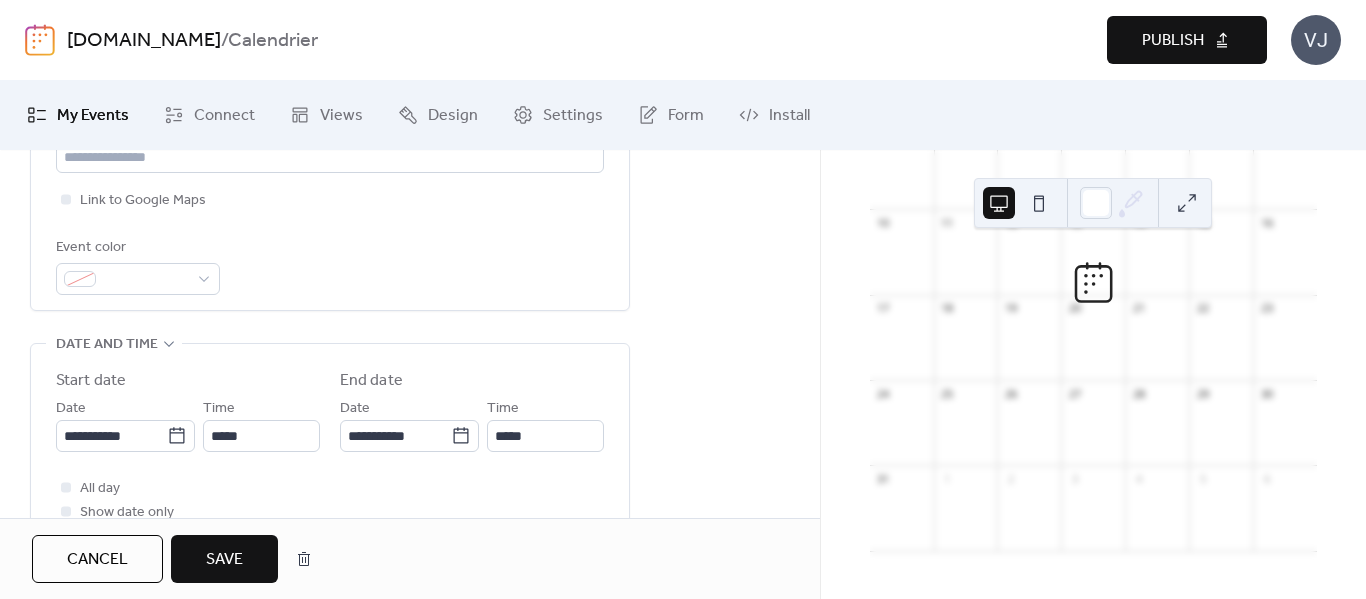 click on "Publish" at bounding box center (1173, 41) 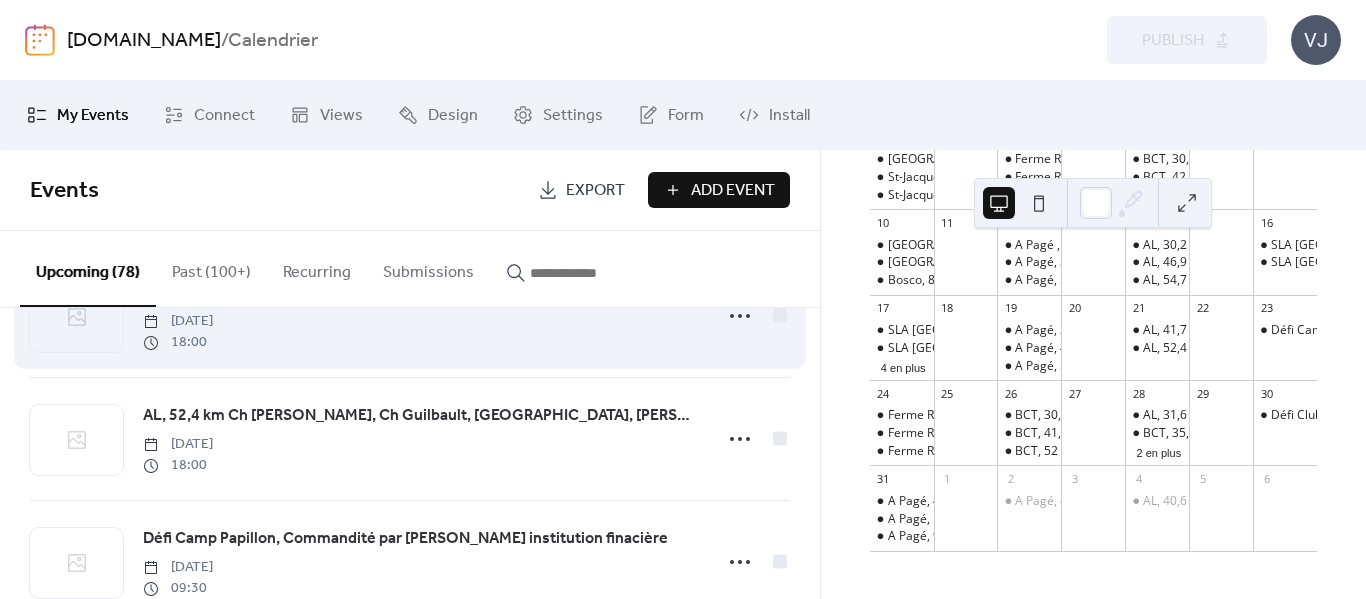 scroll, scrollTop: 4288, scrollLeft: 0, axis: vertical 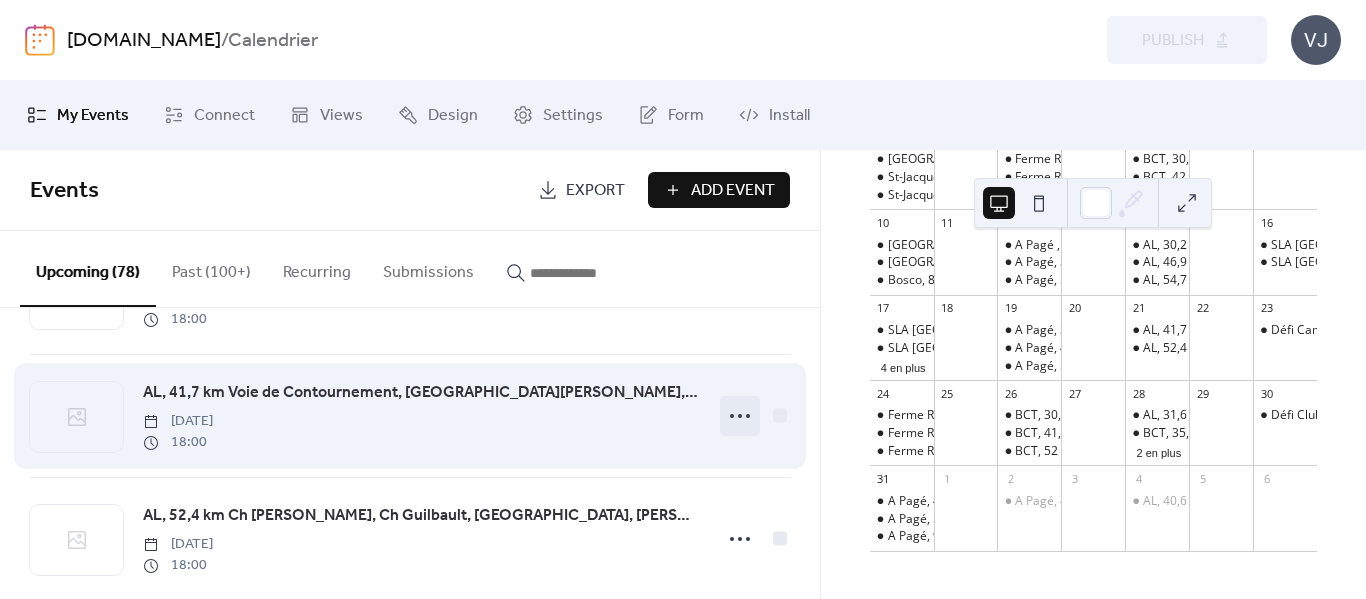 click 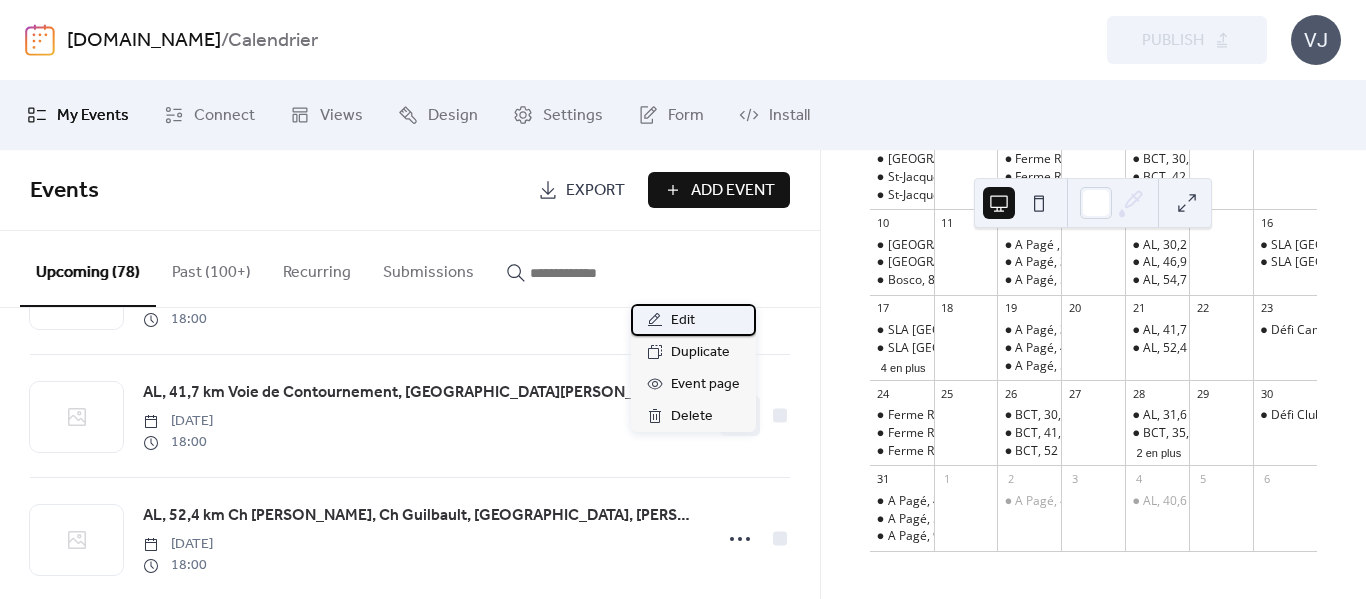 click on "Edit" at bounding box center [683, 321] 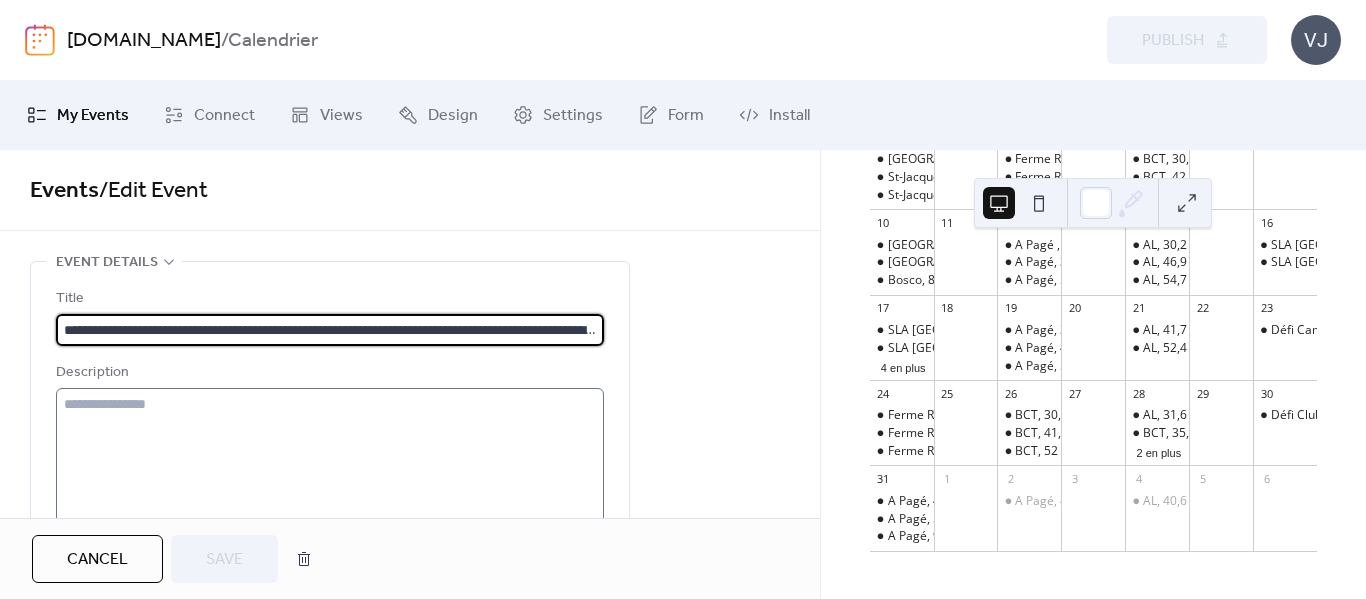 scroll, scrollTop: 0, scrollLeft: 286, axis: horizontal 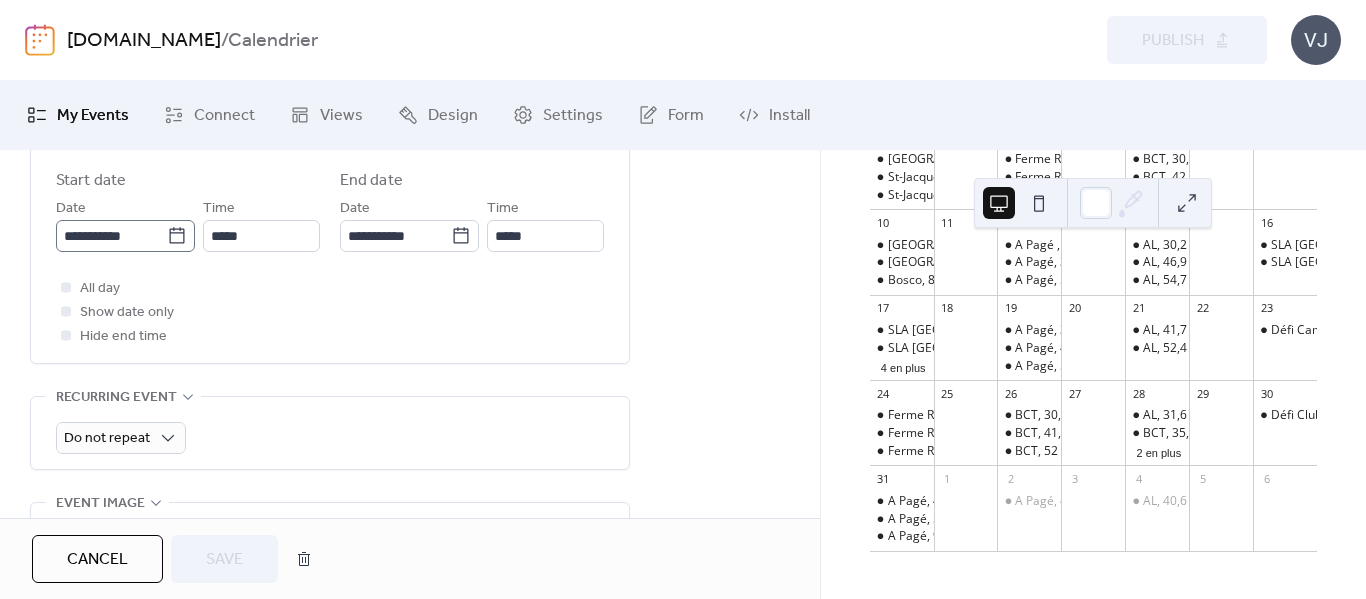 click 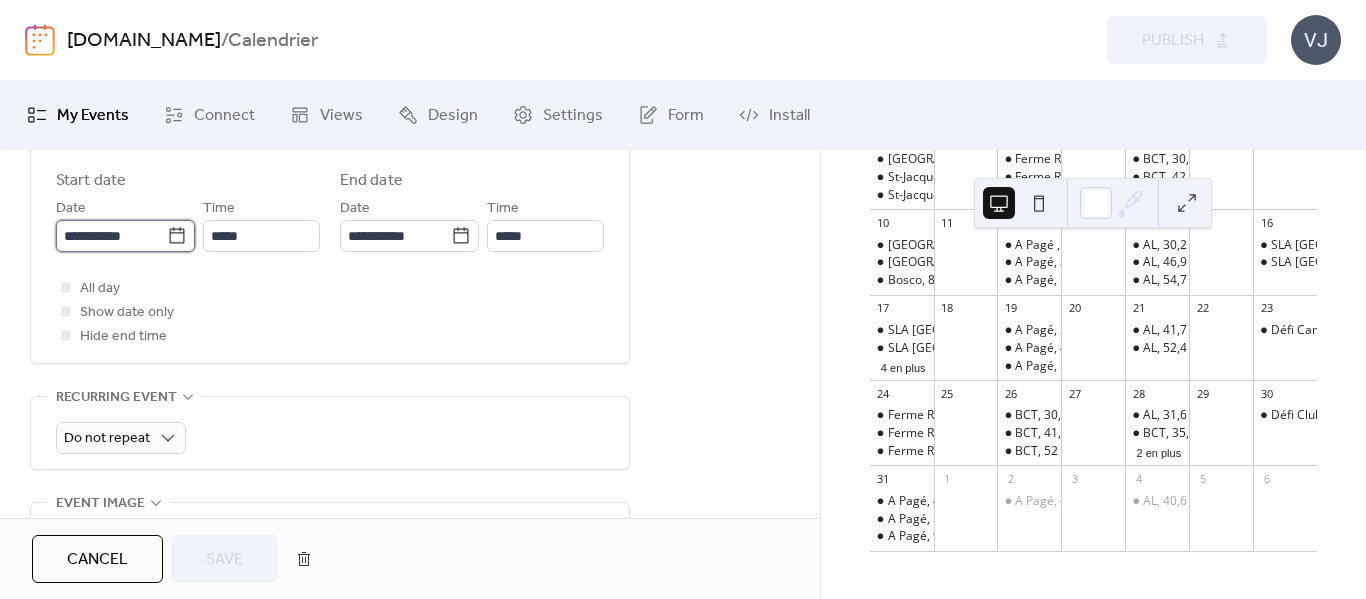 click on "**********" at bounding box center (111, 236) 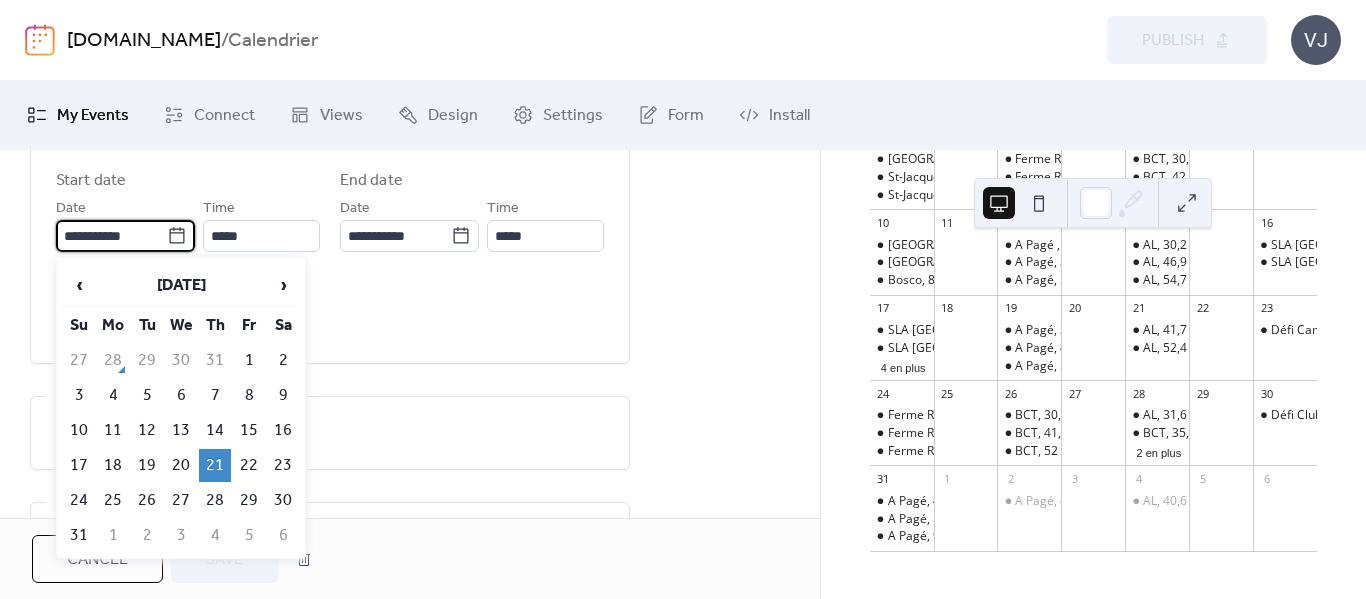 scroll, scrollTop: 0, scrollLeft: 0, axis: both 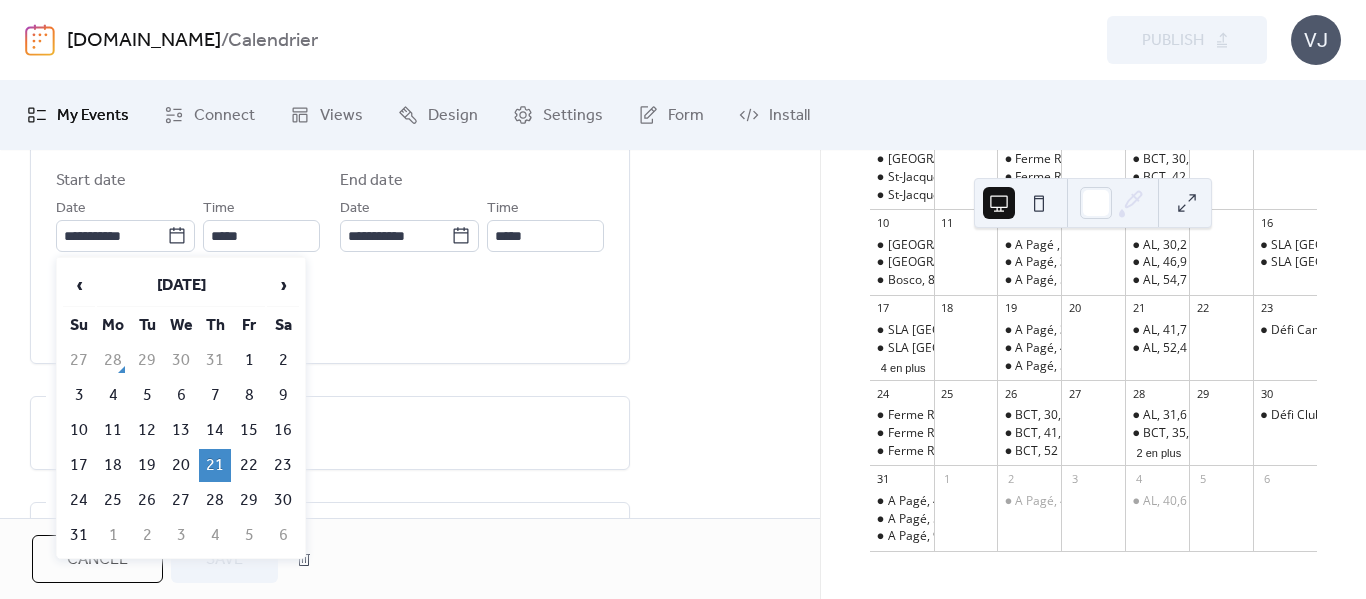 click on "28" at bounding box center [215, 500] 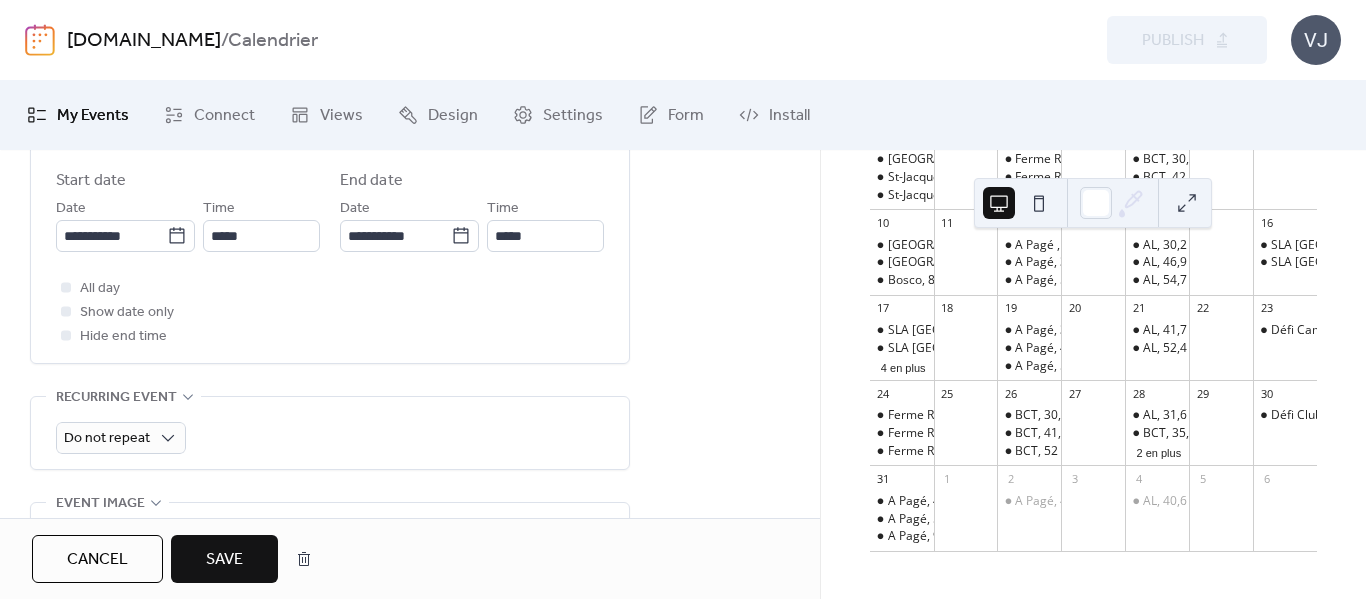click on "Save" at bounding box center [224, 559] 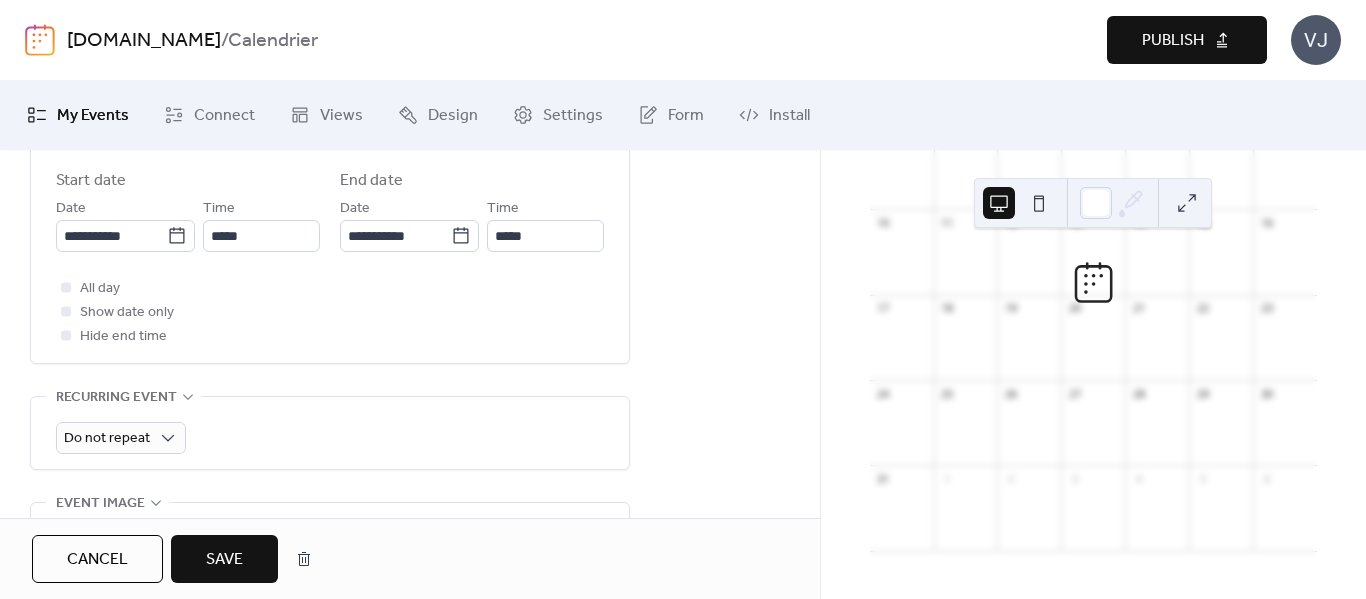 click on "Publish" at bounding box center (1173, 41) 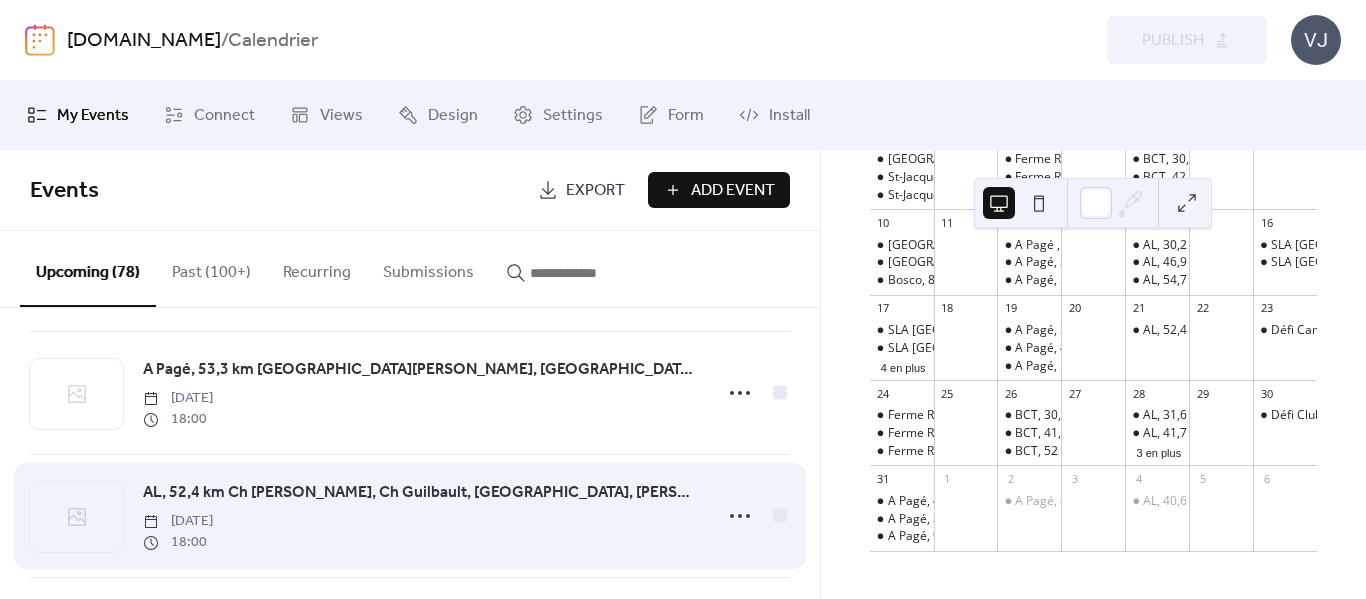 scroll, scrollTop: 4288, scrollLeft: 0, axis: vertical 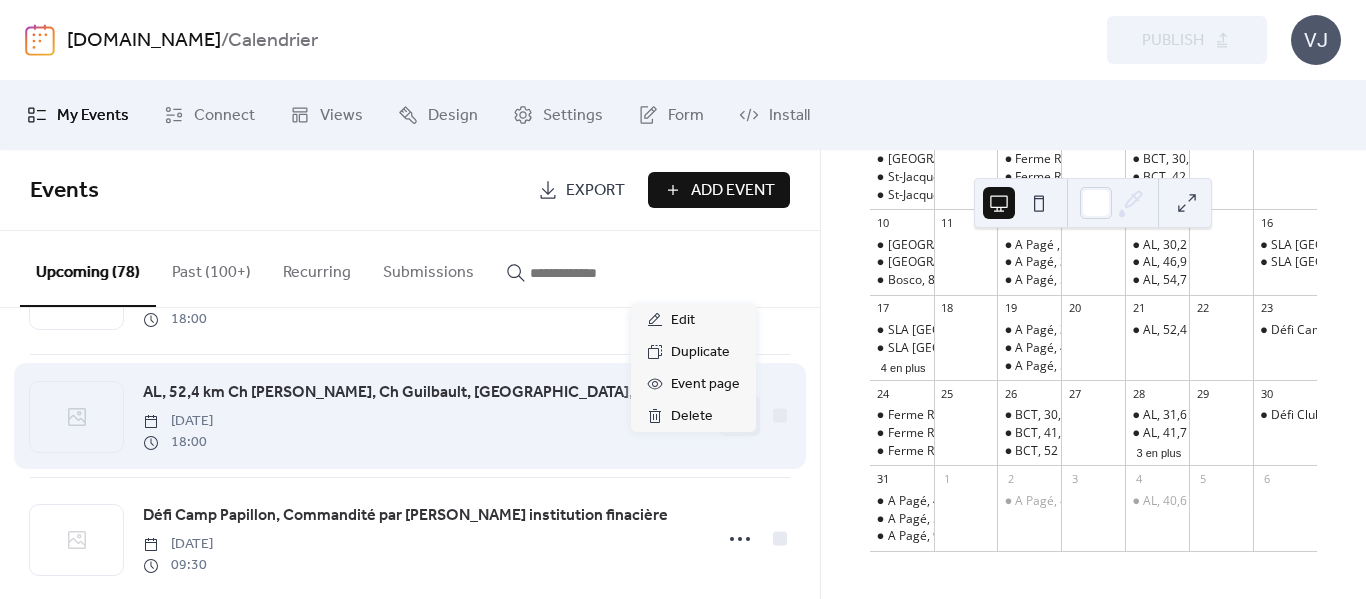 click 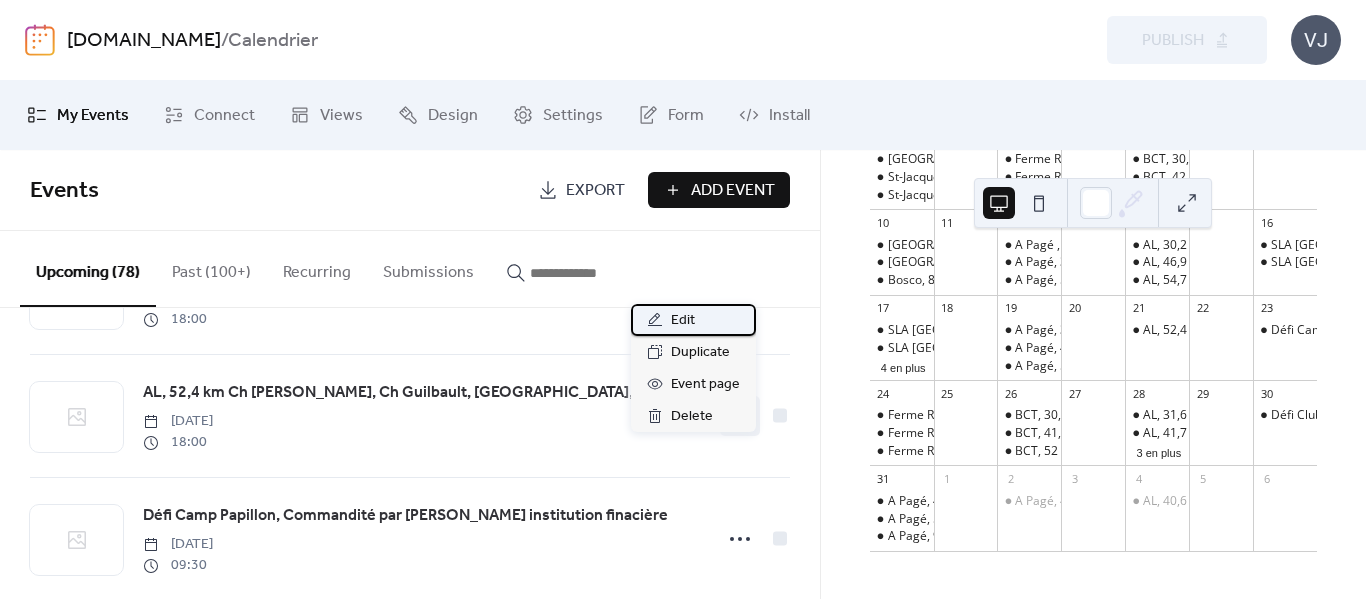 click on "Edit" at bounding box center (683, 321) 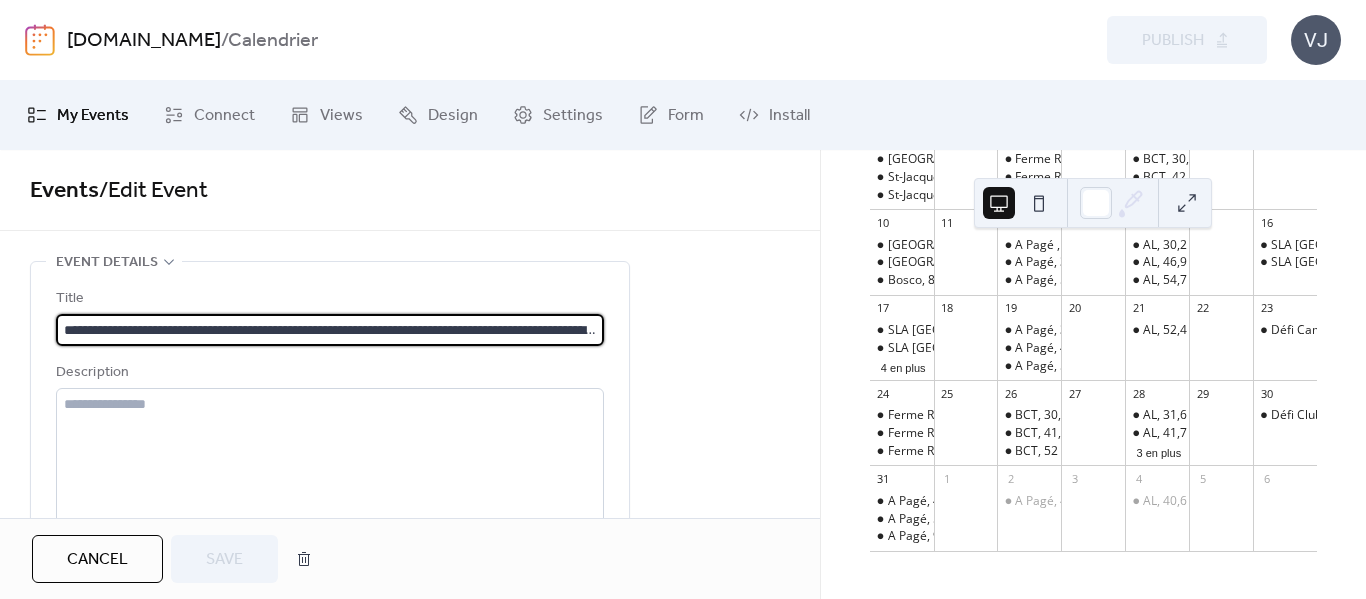 scroll, scrollTop: 0, scrollLeft: 209, axis: horizontal 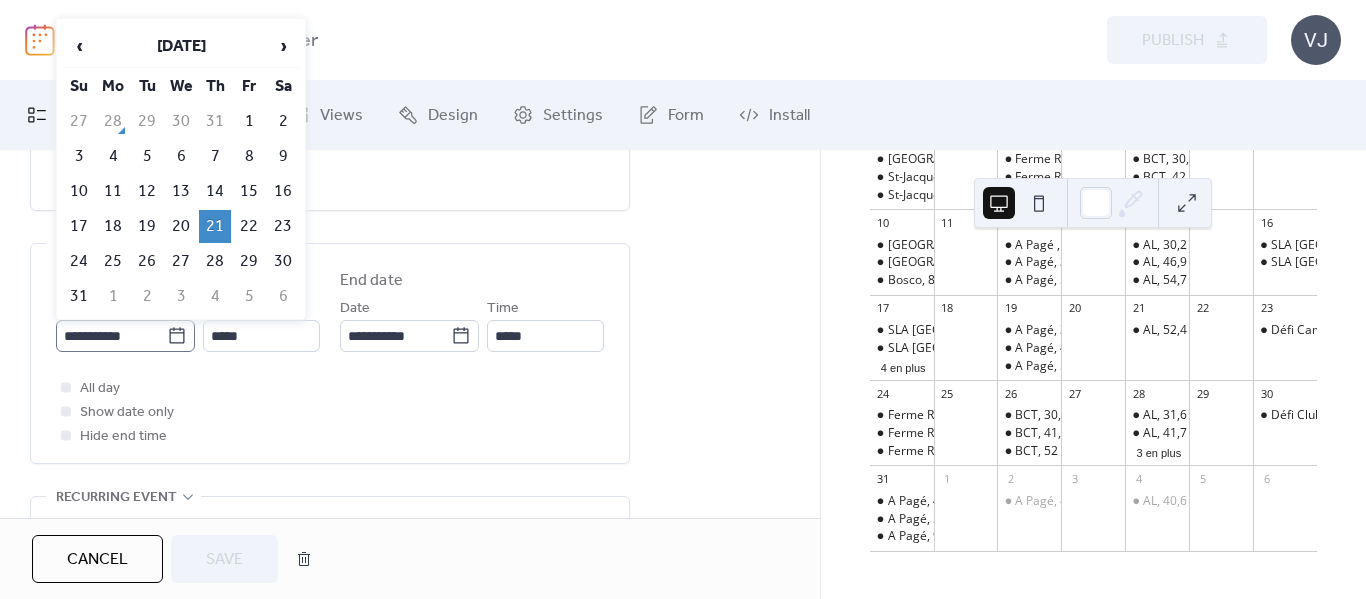 click 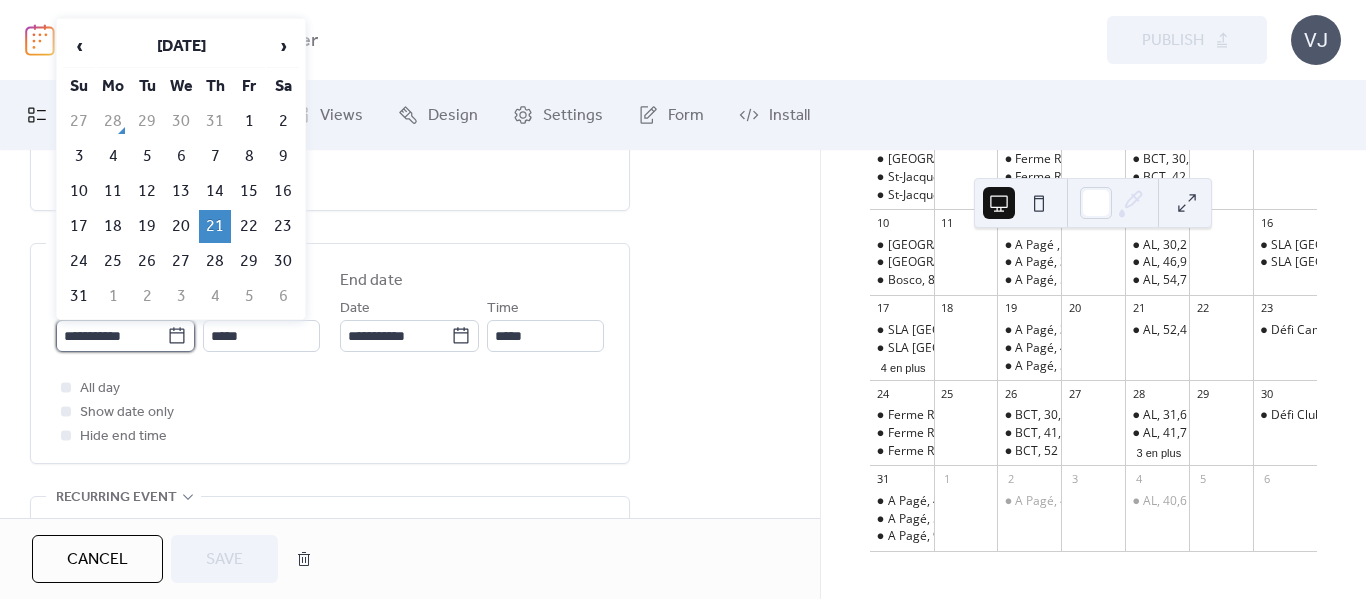 click on "**********" at bounding box center [111, 336] 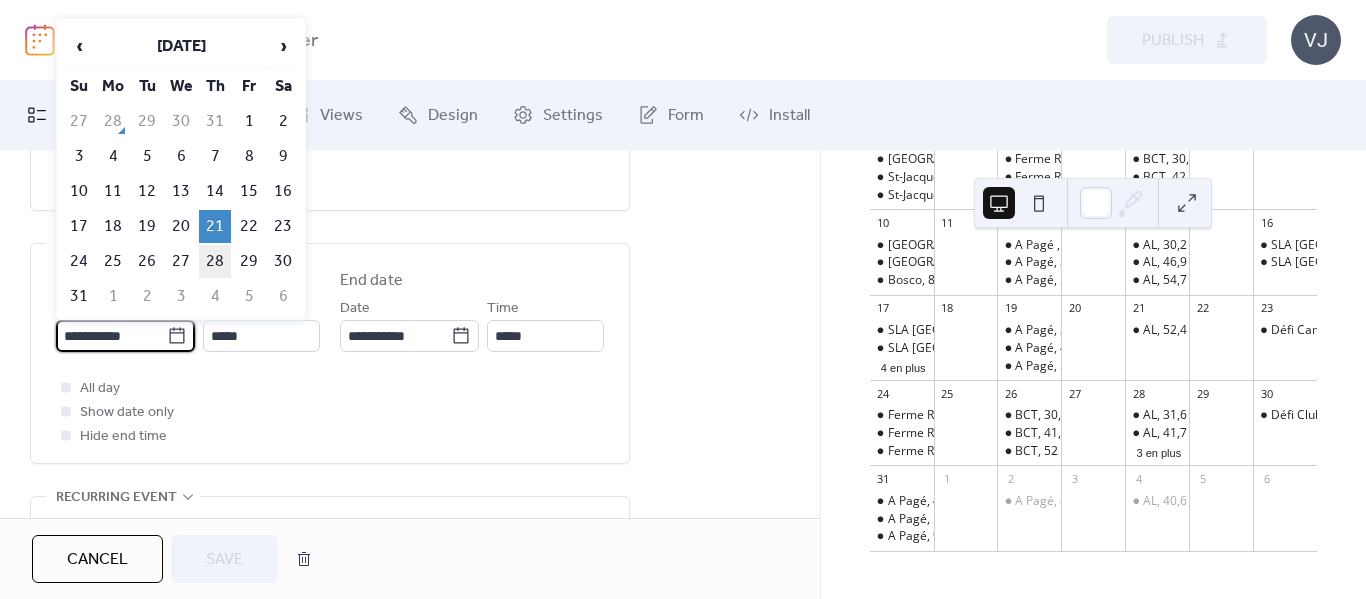 click on "28" at bounding box center [215, 261] 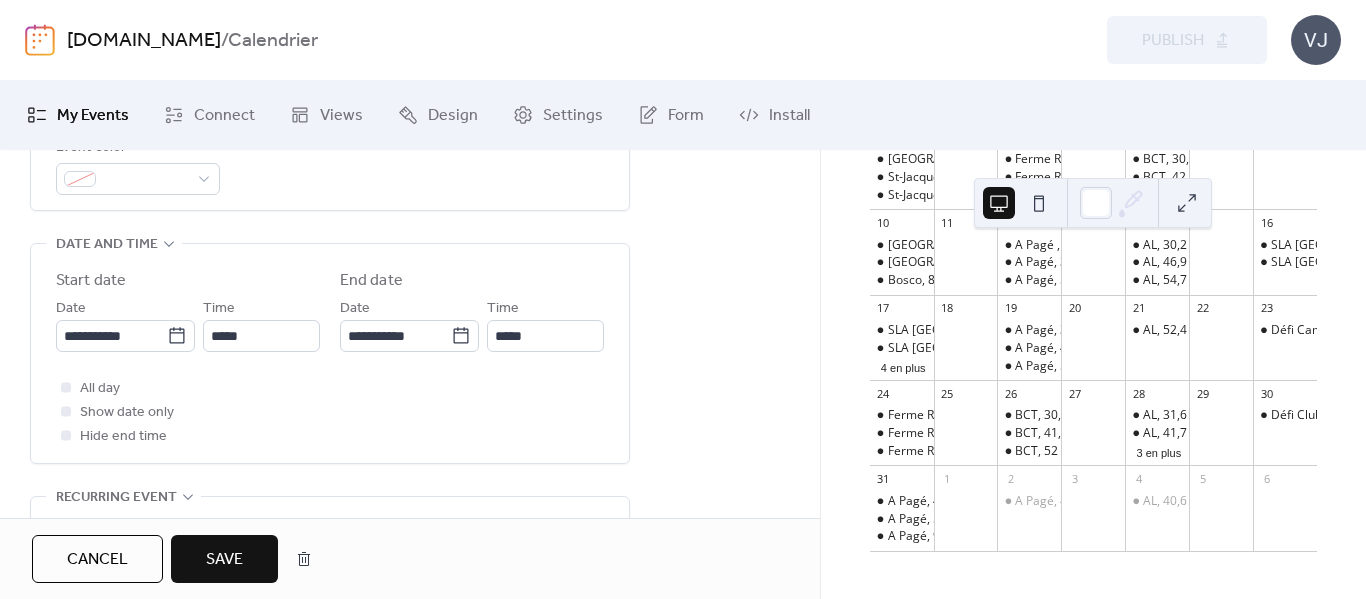 click on "Save" at bounding box center (224, 559) 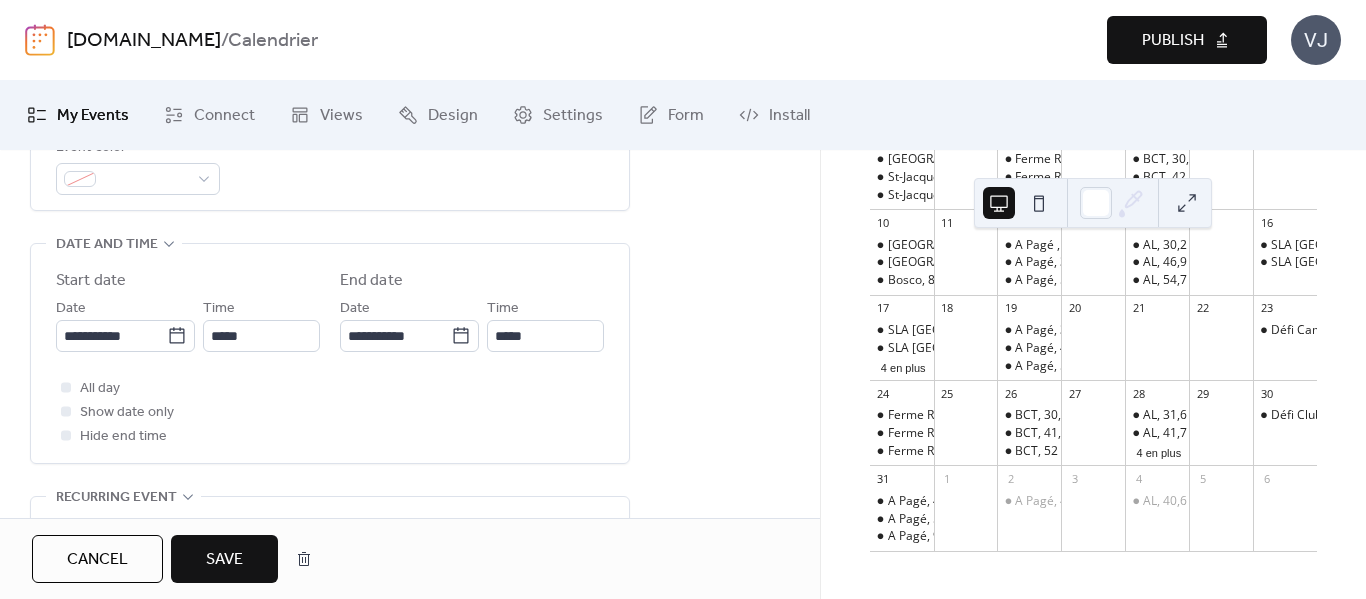 click on "Publish" at bounding box center (1173, 41) 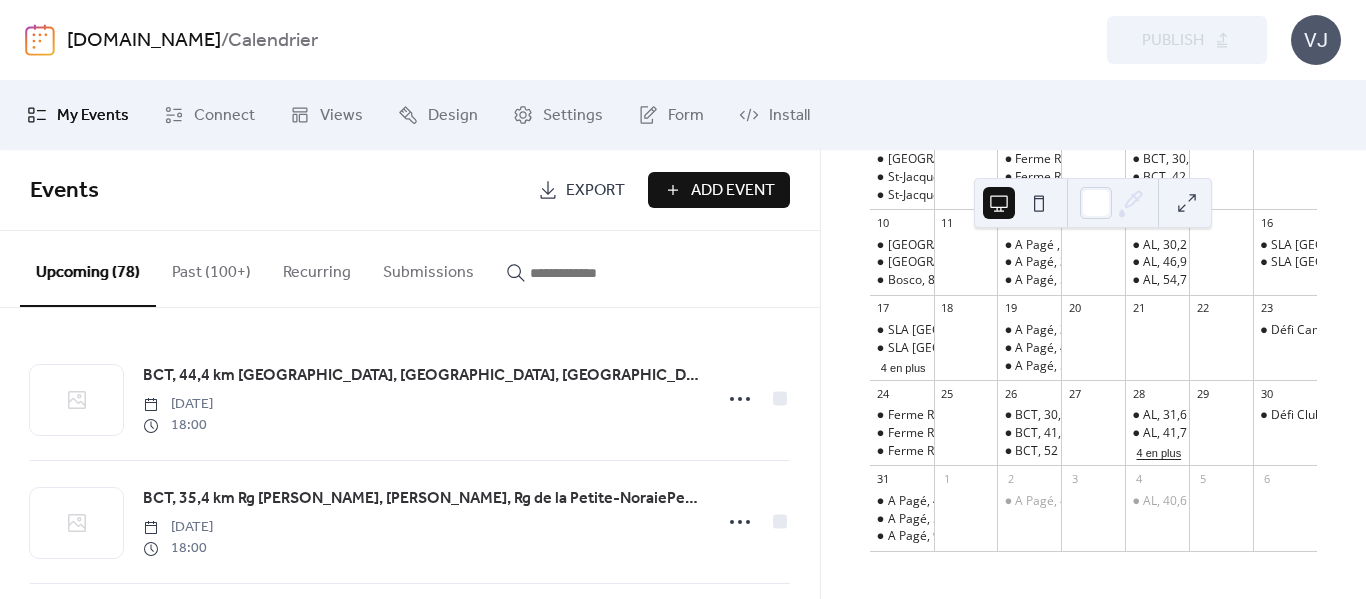 click on "4 en plus" at bounding box center (1158, 451) 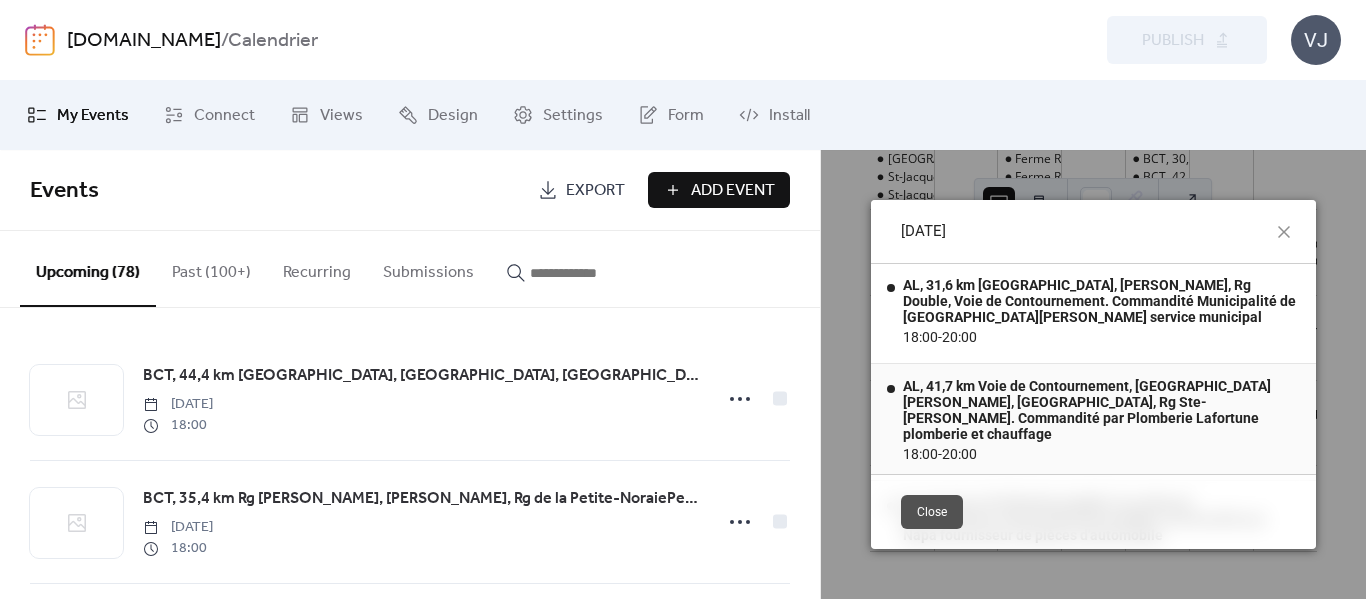scroll, scrollTop: 0, scrollLeft: 0, axis: both 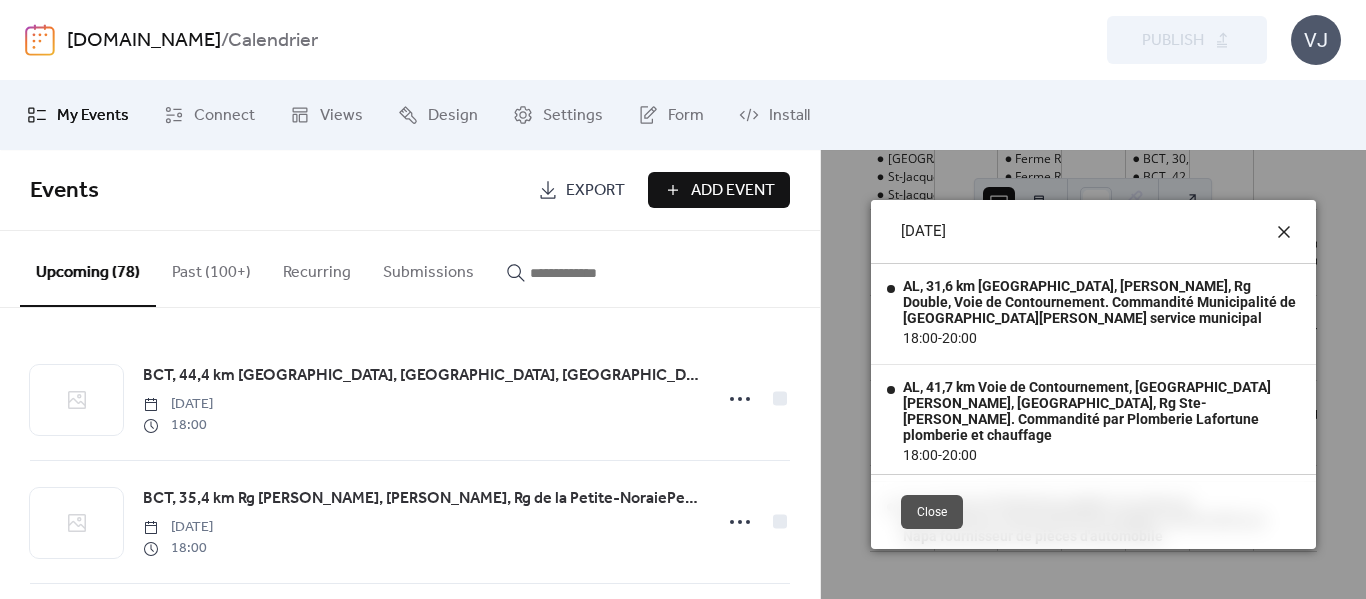 click 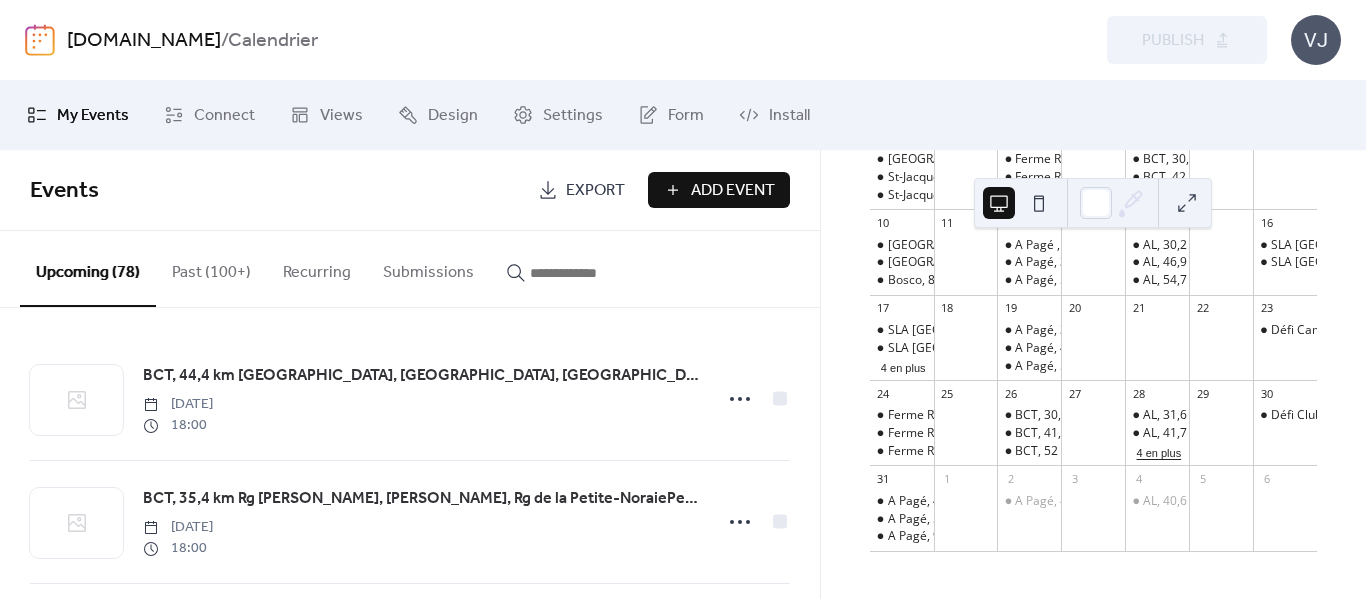 click on "4 en plus" at bounding box center [1158, 451] 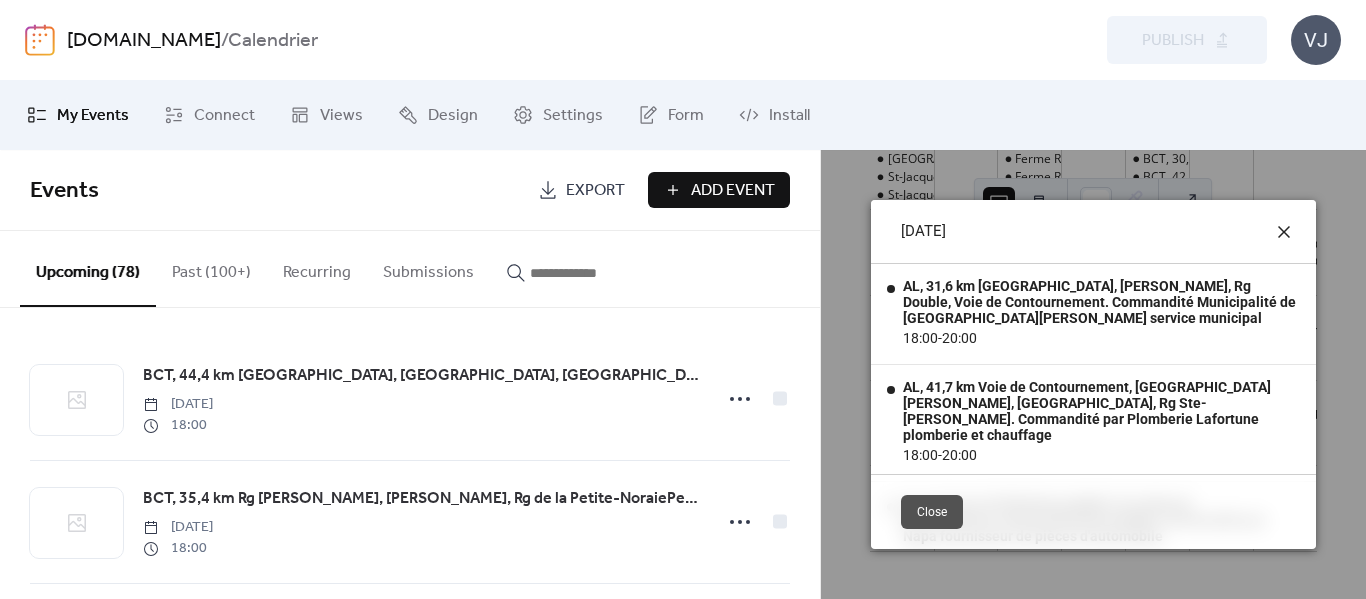 click 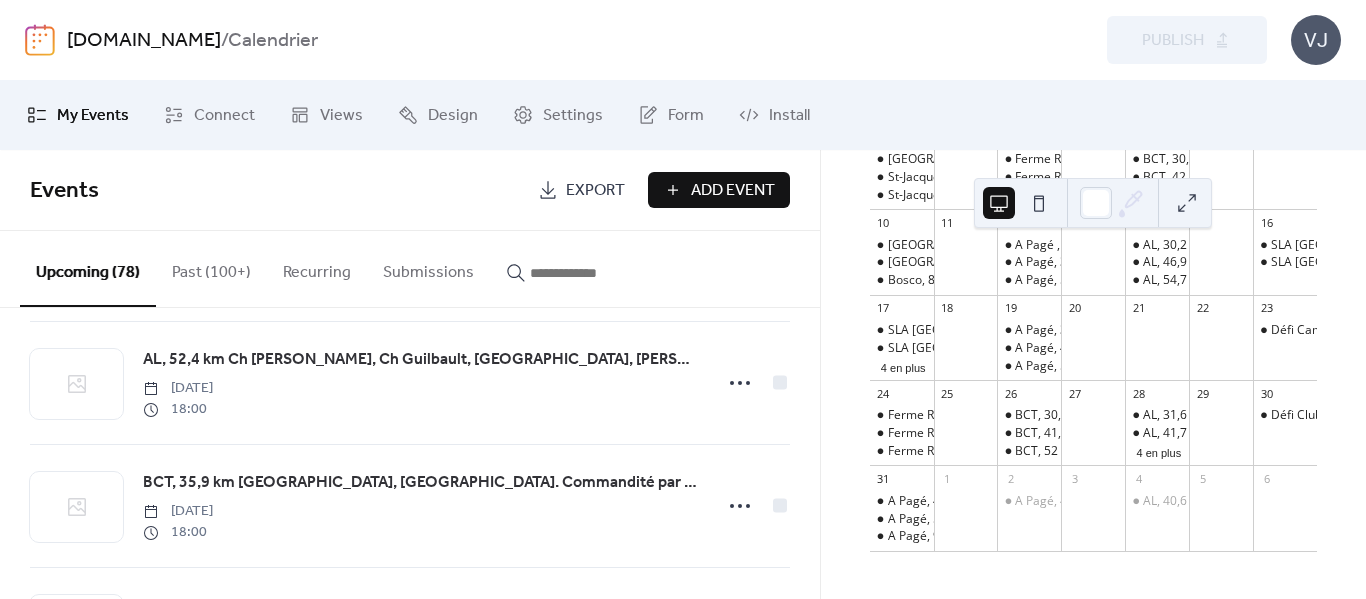 scroll, scrollTop: 5528, scrollLeft: 0, axis: vertical 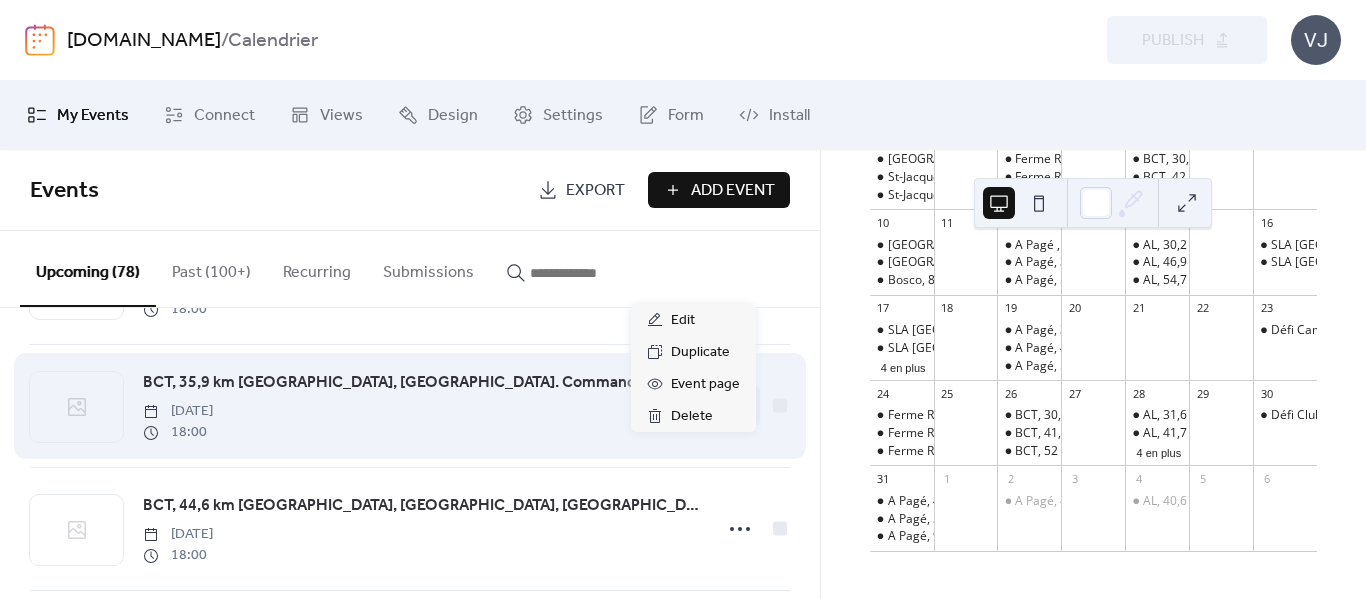 click 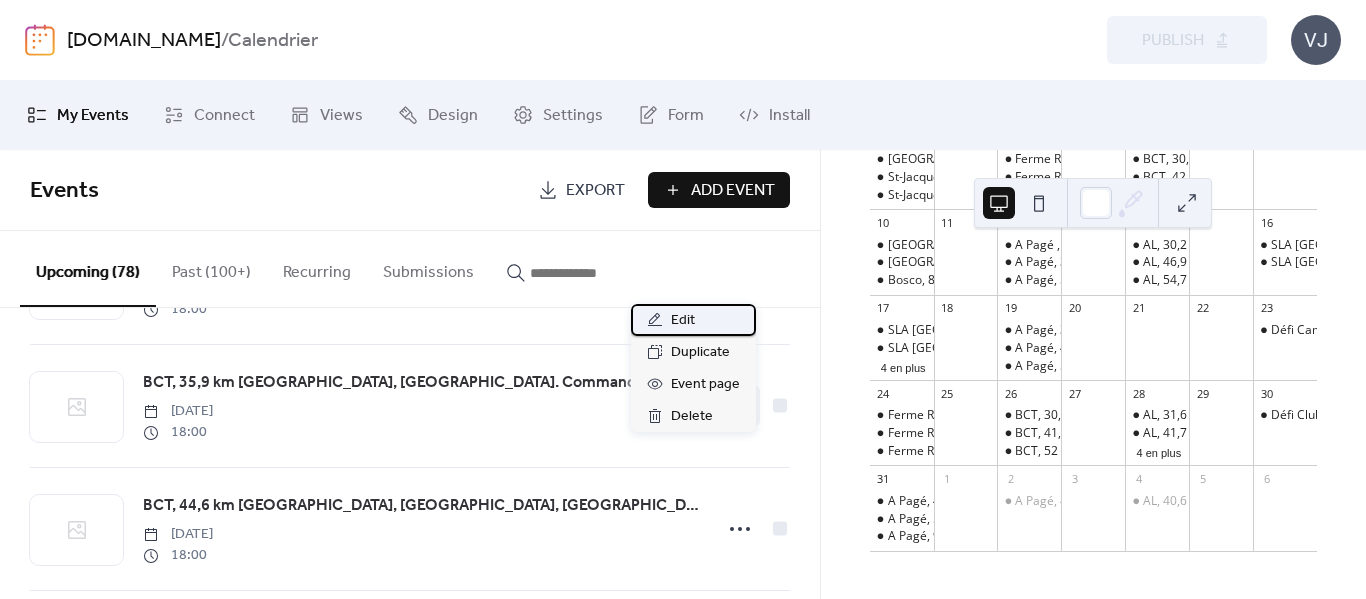 click on "Edit" at bounding box center (693, 320) 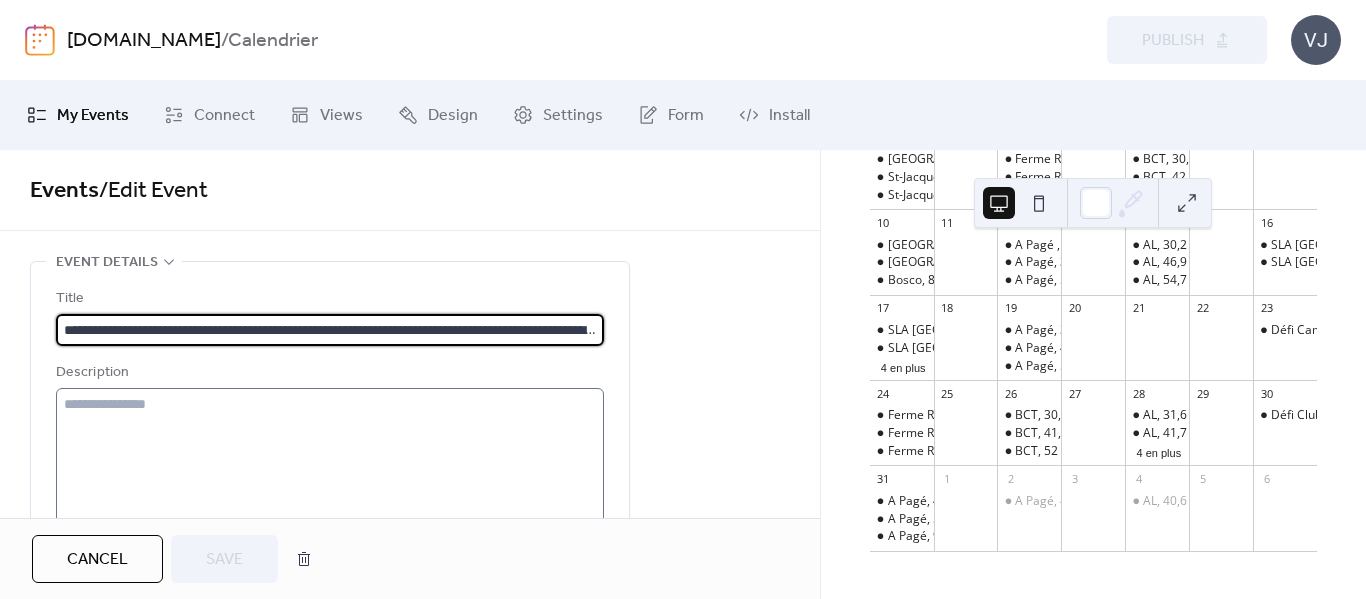 scroll, scrollTop: 0, scrollLeft: 170, axis: horizontal 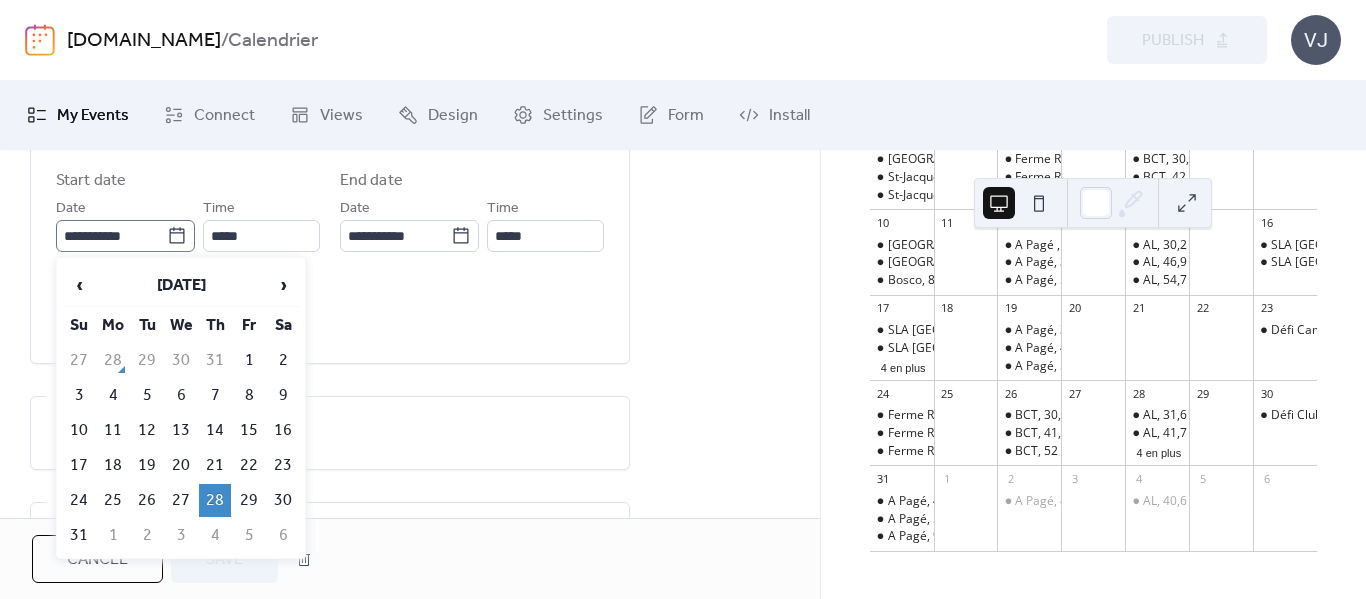 click 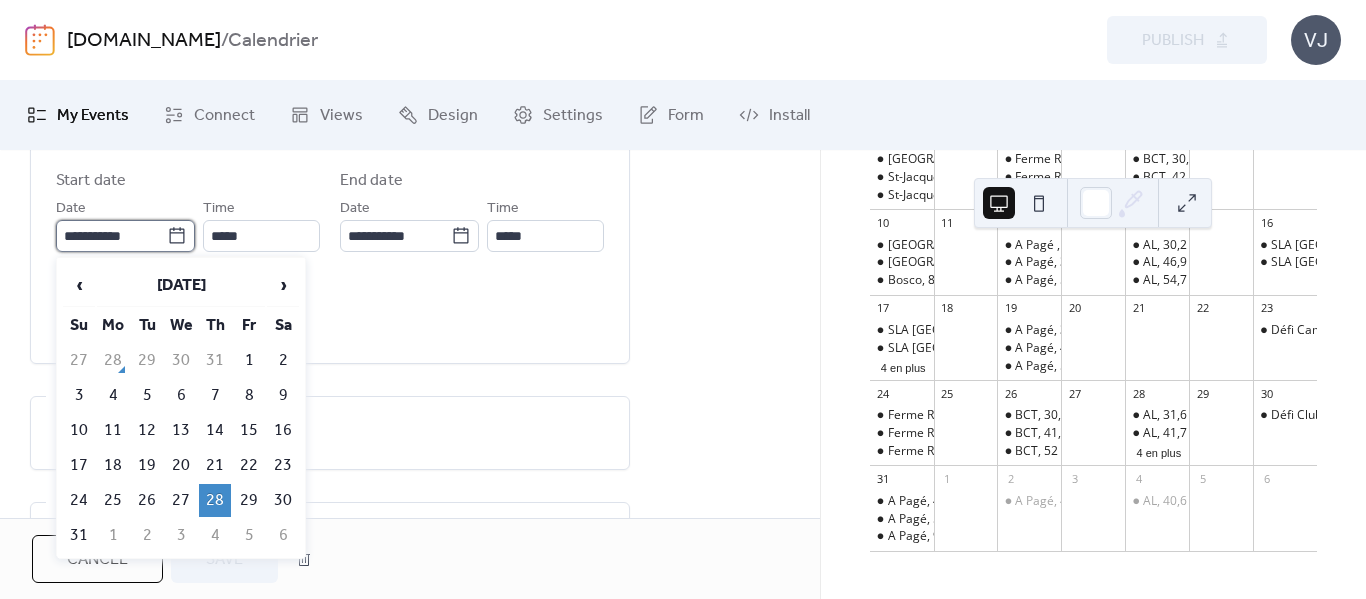 click on "**********" at bounding box center [111, 236] 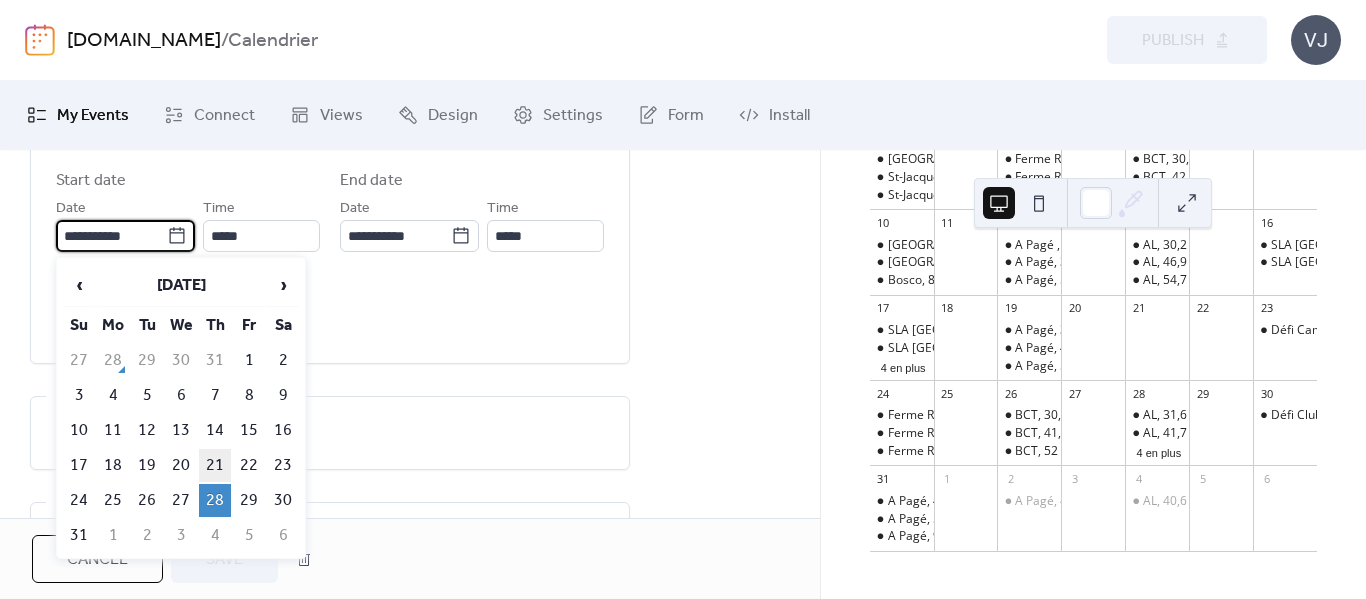 click on "21" at bounding box center (215, 465) 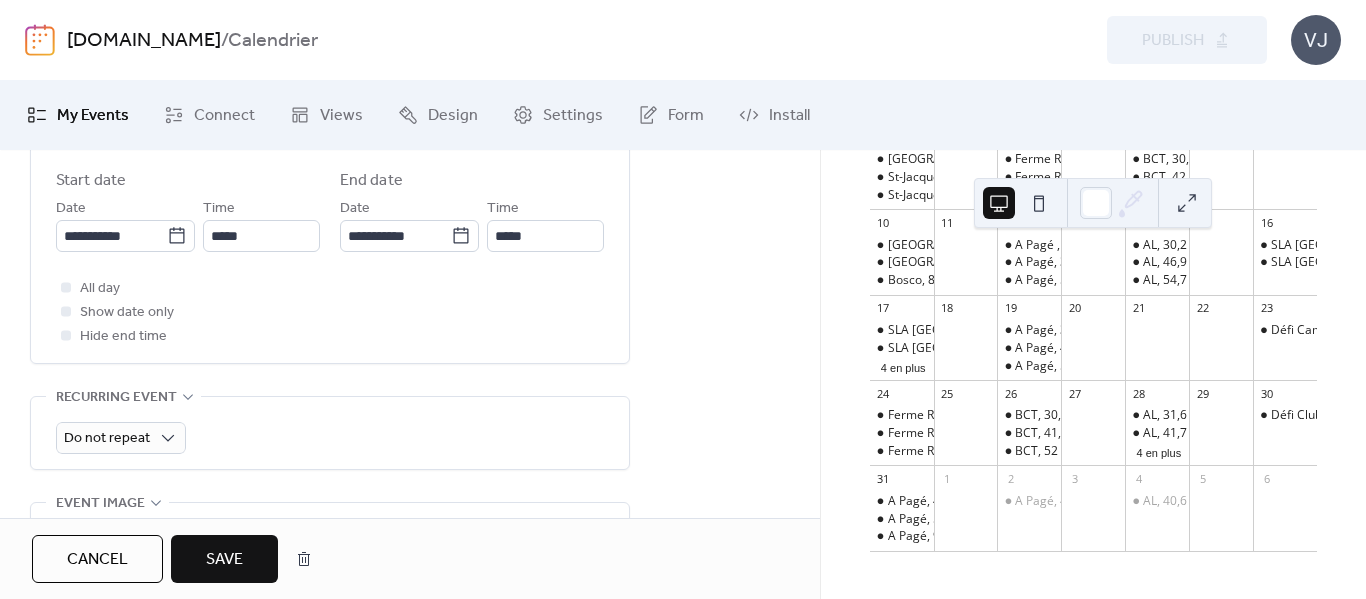 drag, startPoint x: 197, startPoint y: 550, endPoint x: 245, endPoint y: 501, distance: 68.593 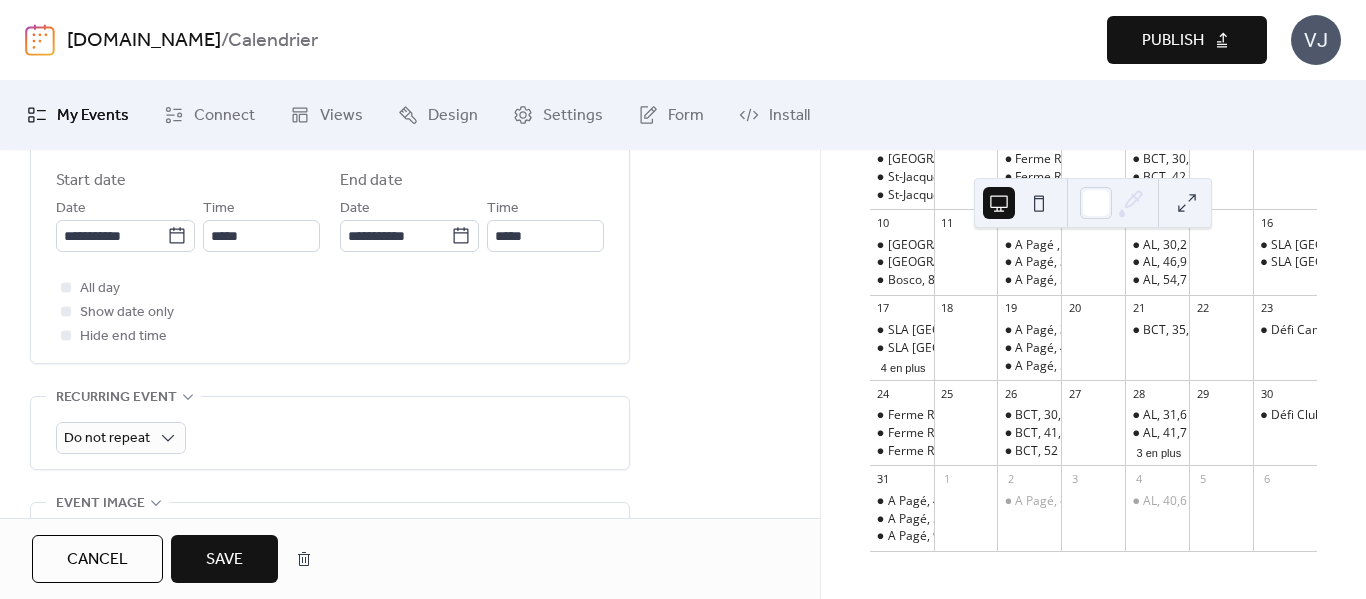 click on "Publish" at bounding box center [1173, 41] 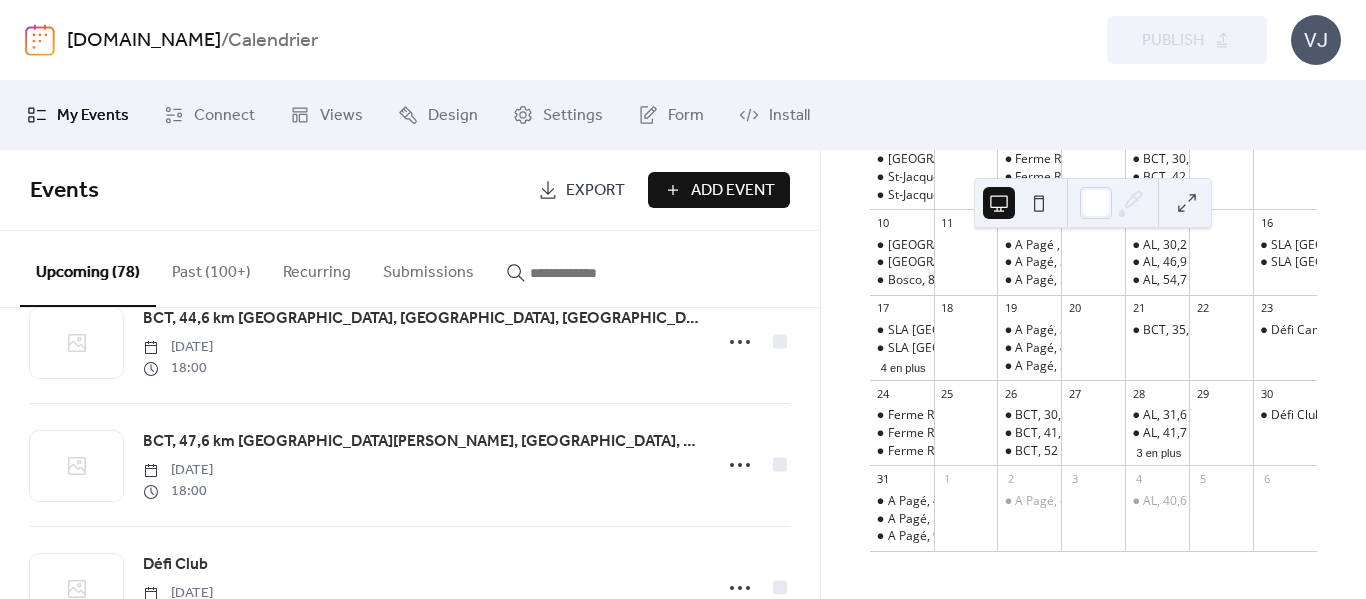 scroll, scrollTop: 5728, scrollLeft: 0, axis: vertical 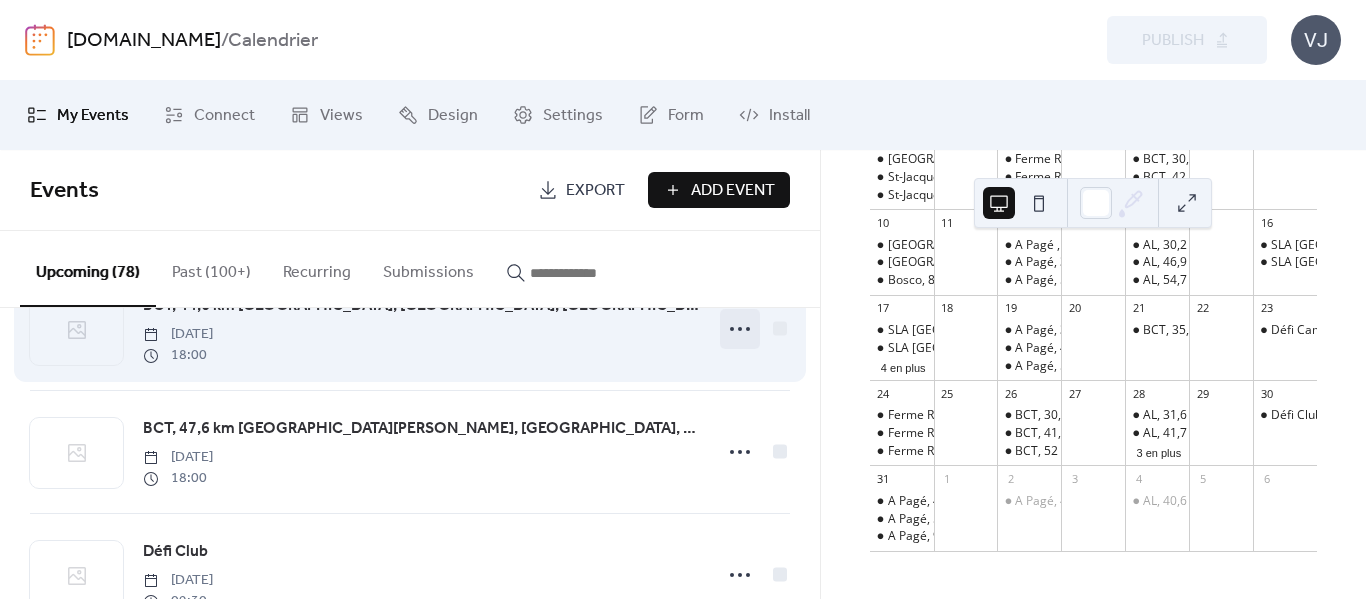 click 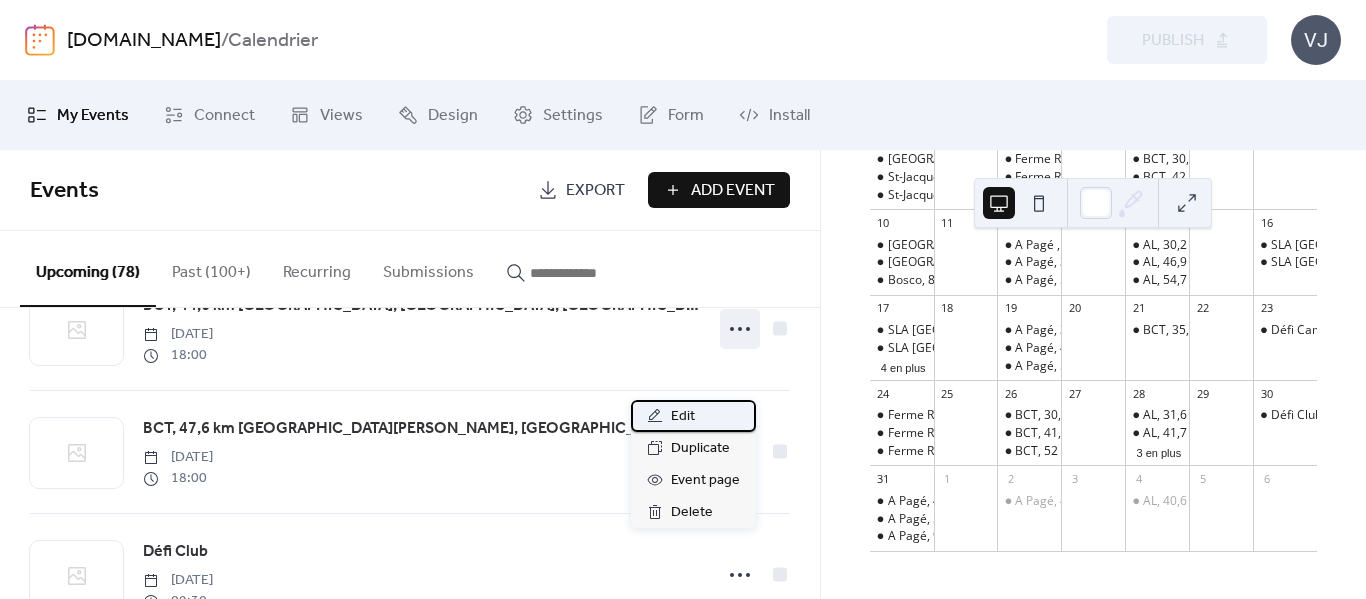 click on "Edit" at bounding box center (683, 417) 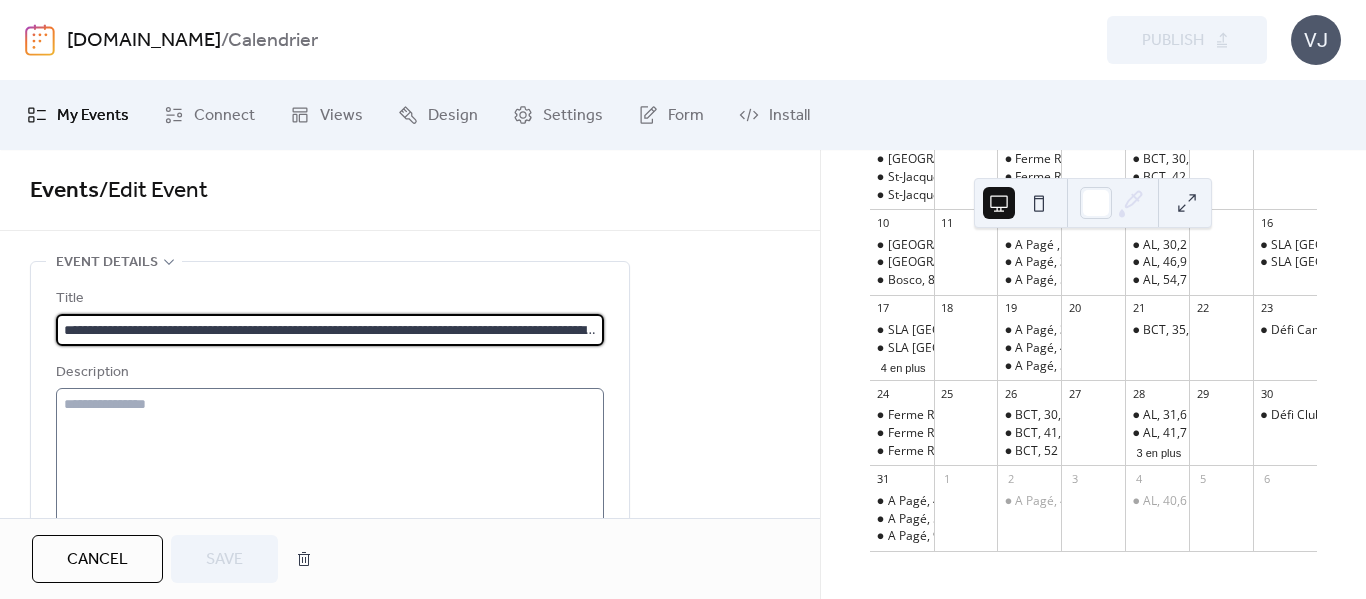 scroll, scrollTop: 0, scrollLeft: 301, axis: horizontal 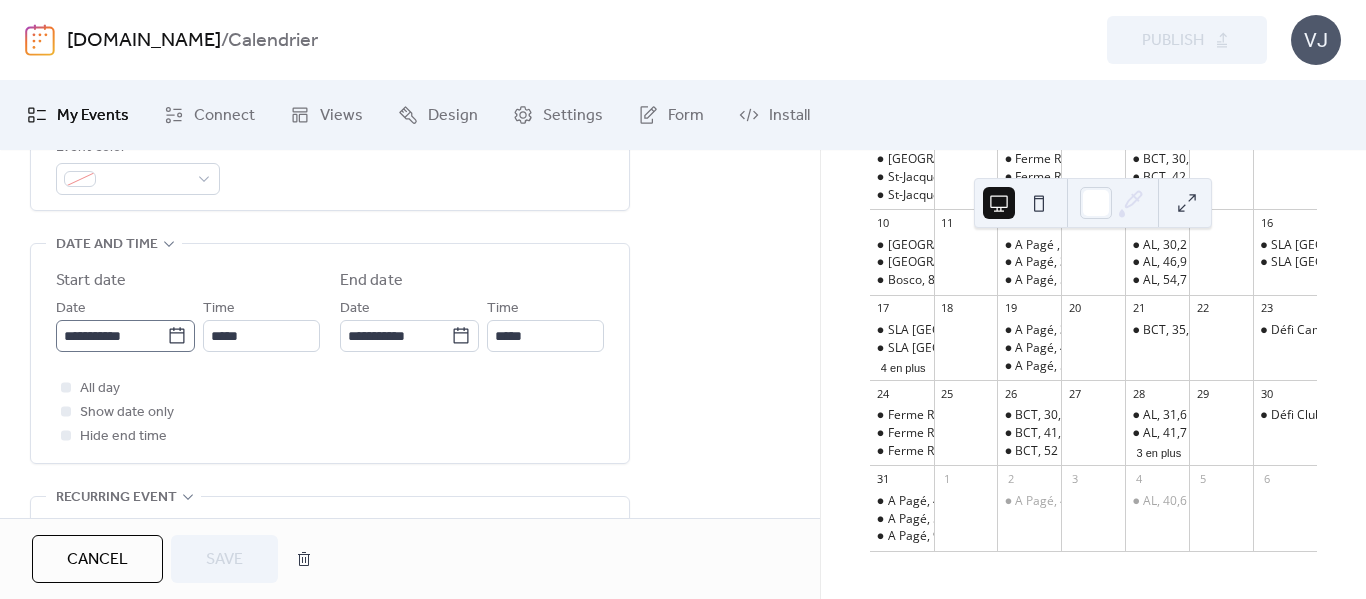click 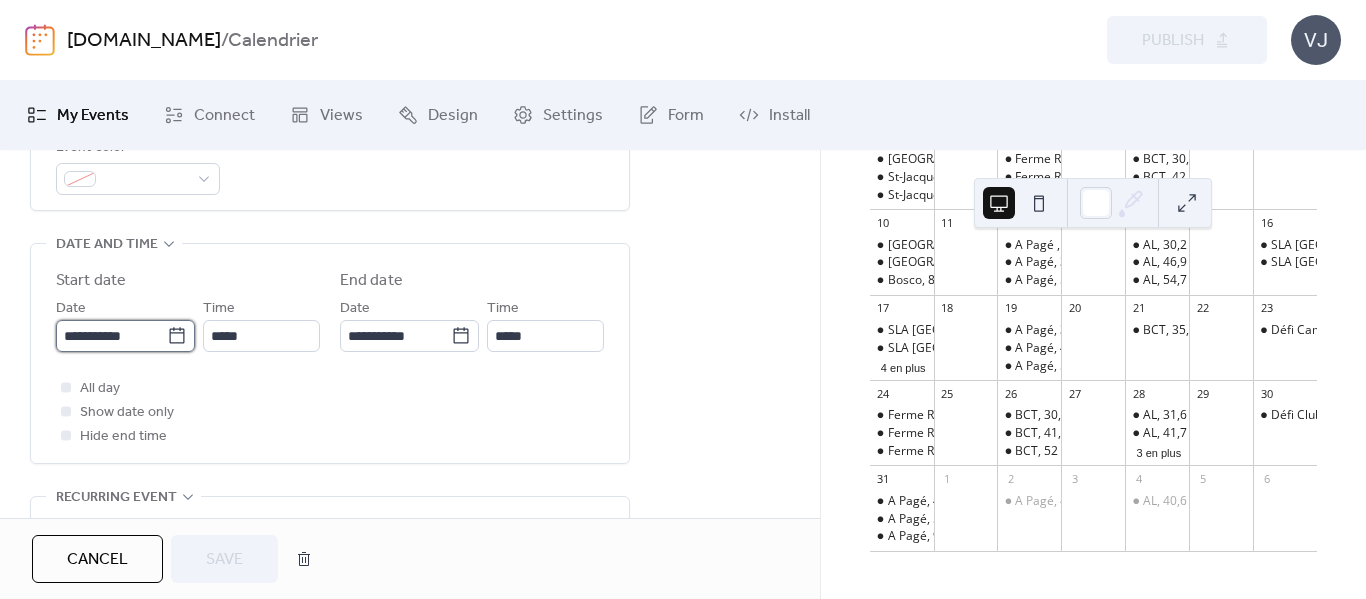 click on "**********" at bounding box center (111, 336) 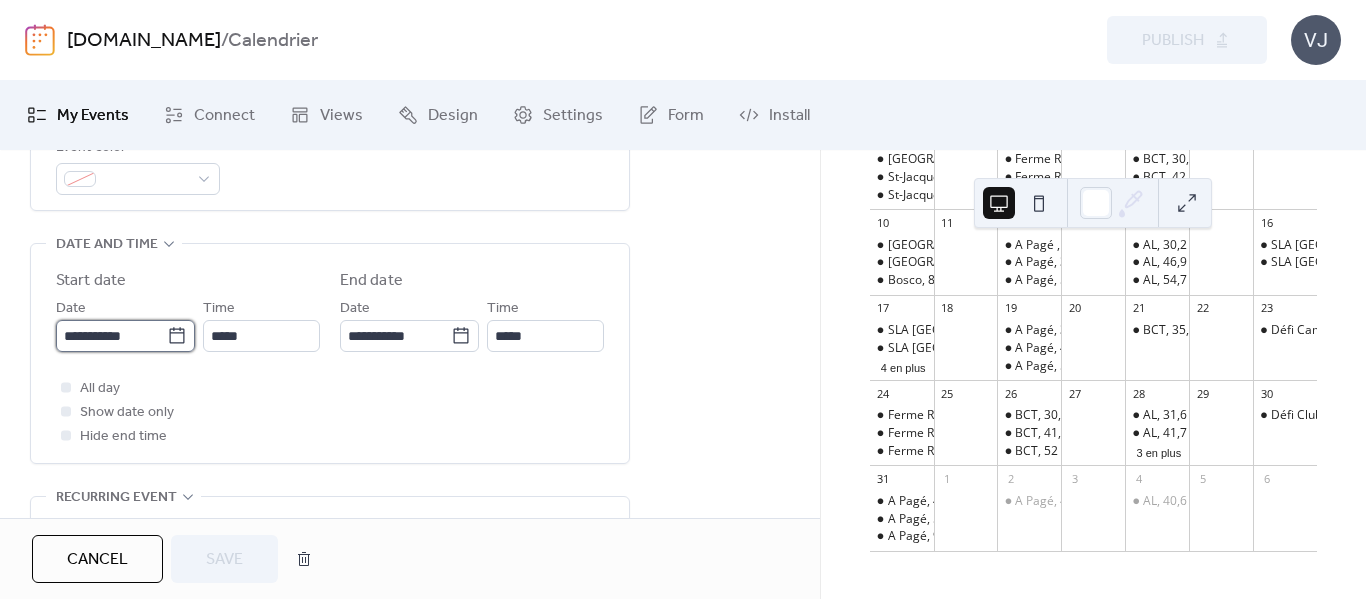 scroll, scrollTop: 0, scrollLeft: 0, axis: both 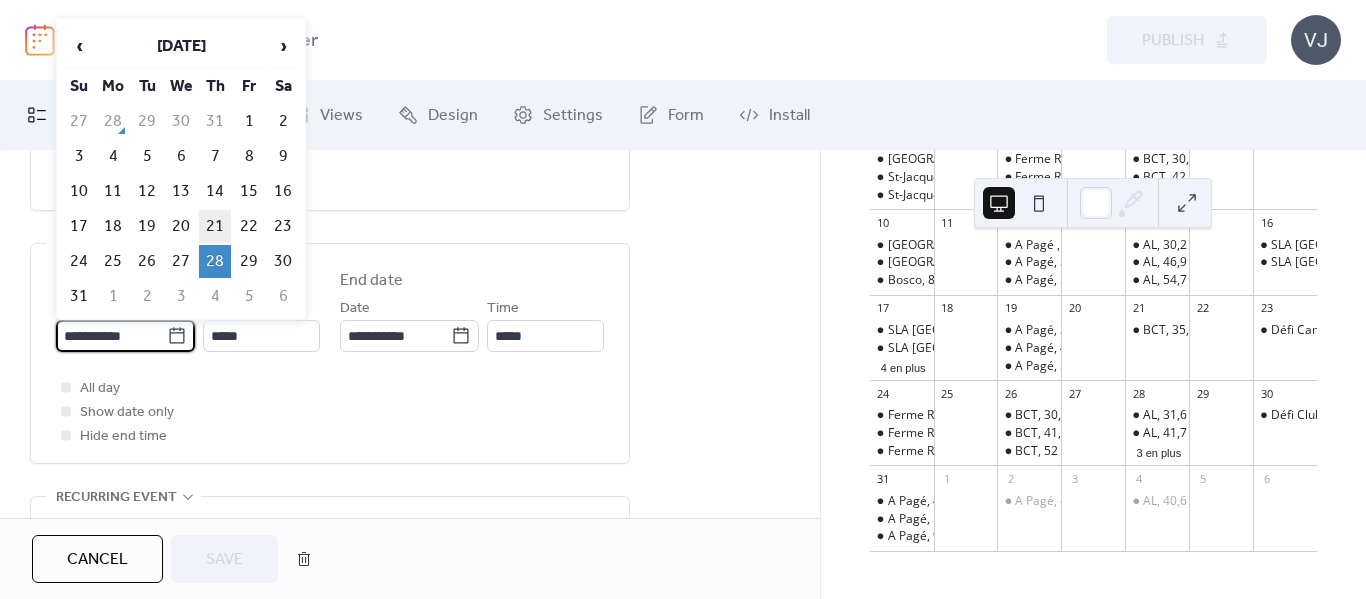 click on "21" at bounding box center [215, 226] 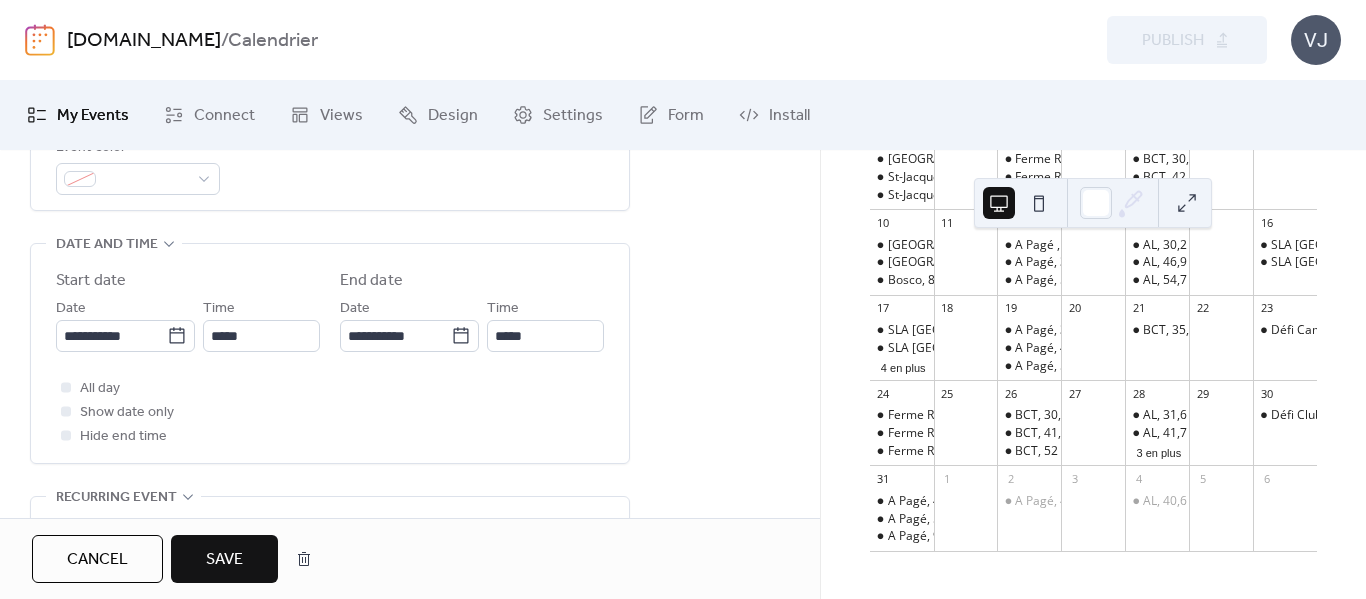 click on "Save" at bounding box center (224, 559) 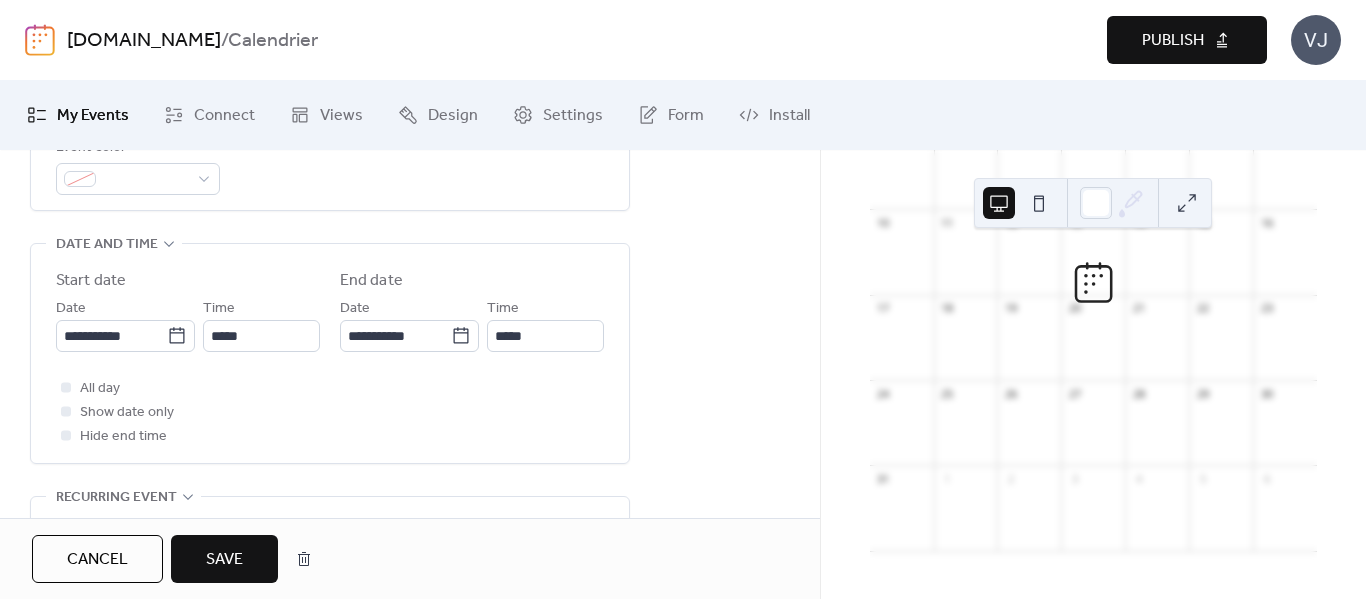 click on "Publish" at bounding box center [1173, 41] 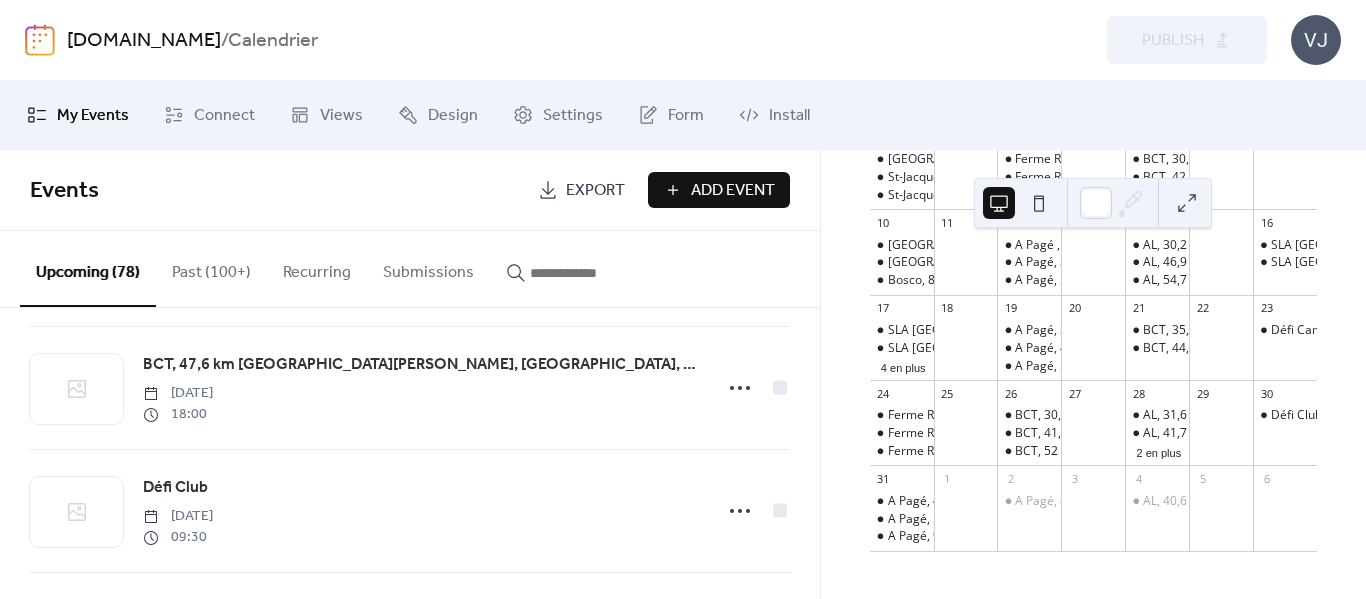 scroll, scrollTop: 5828, scrollLeft: 0, axis: vertical 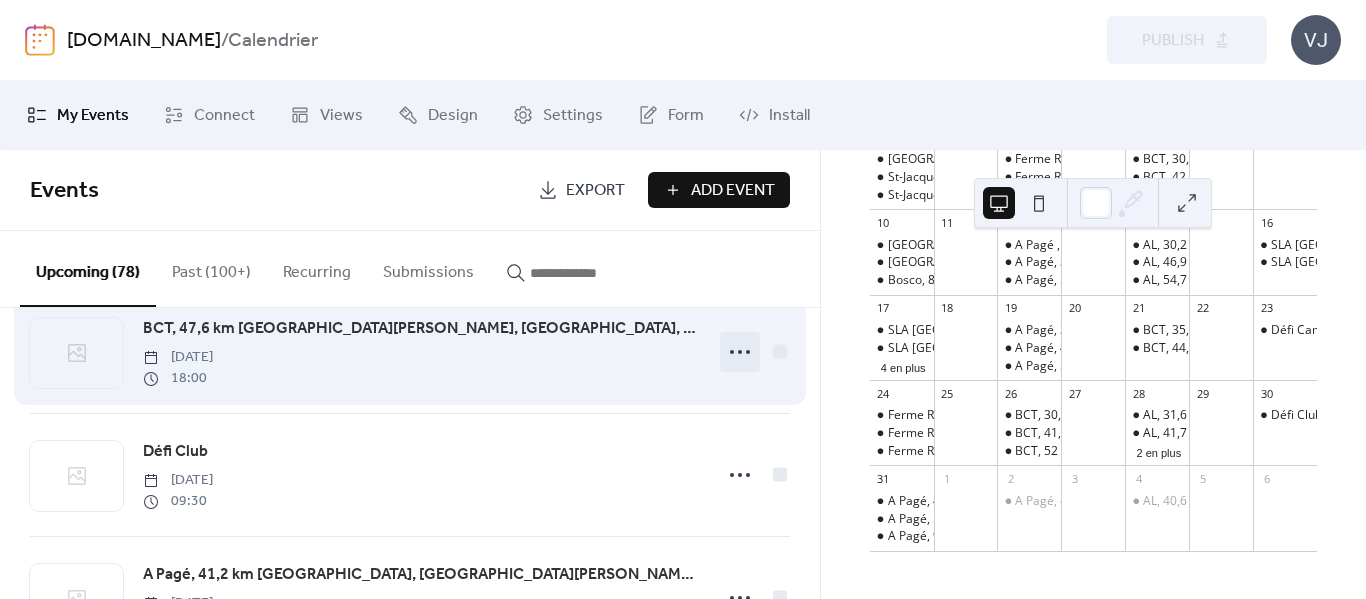 click 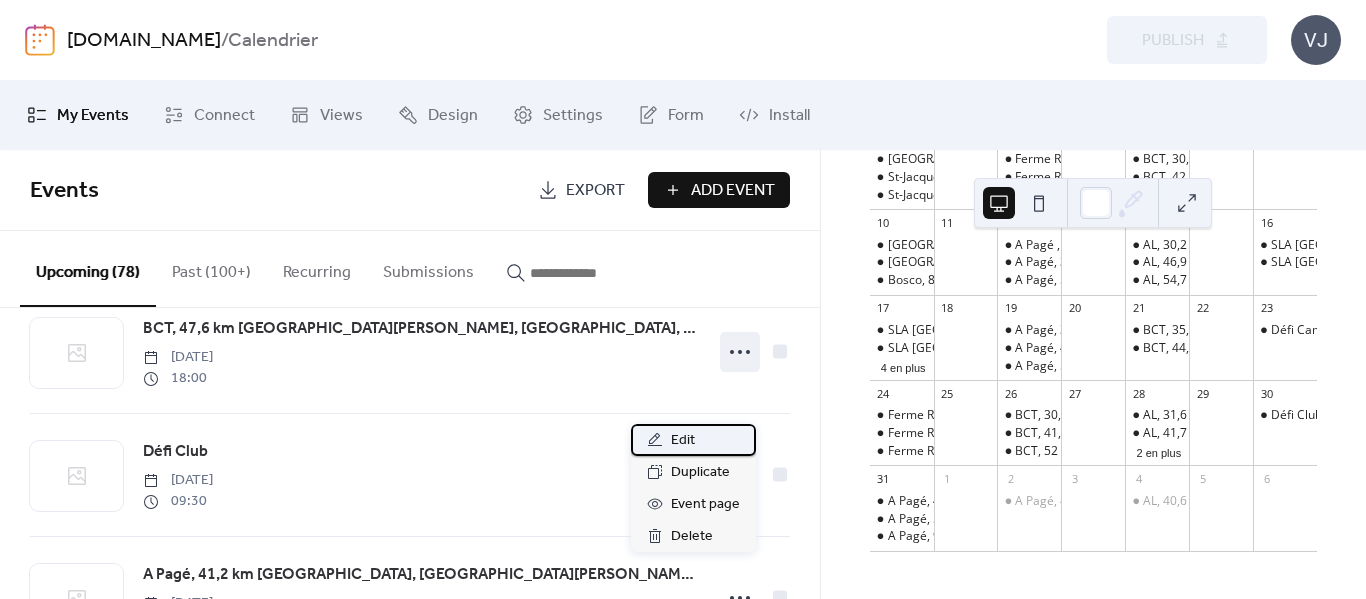 click on "Edit" at bounding box center (683, 441) 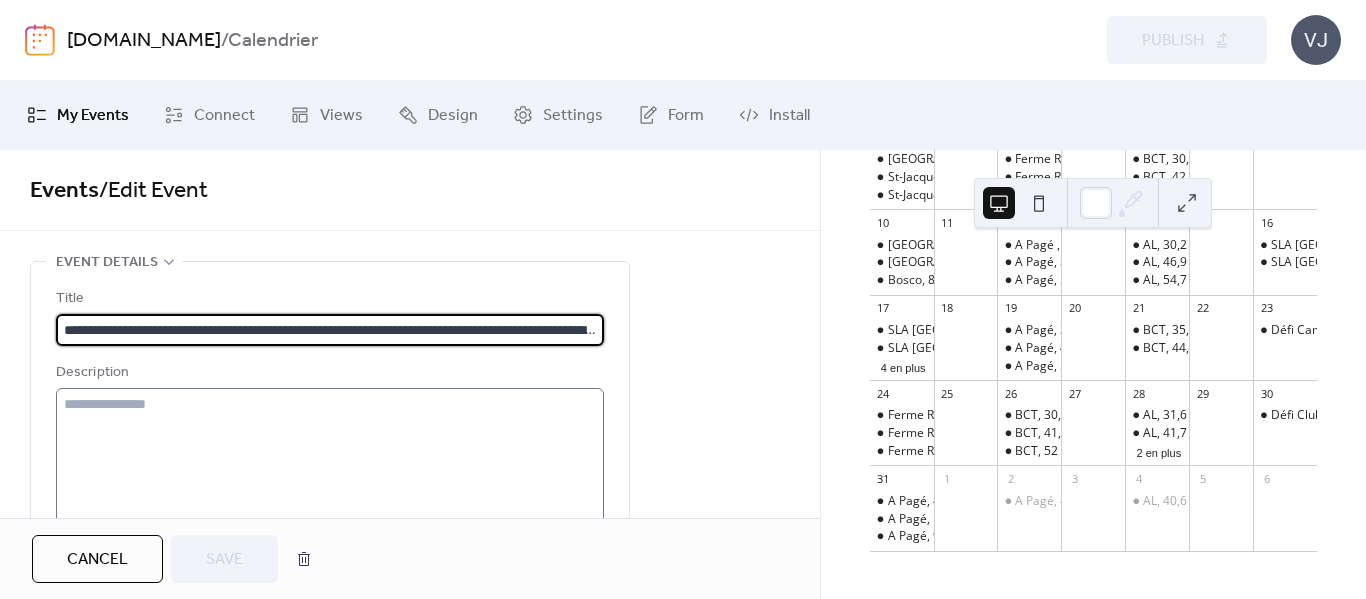 scroll, scrollTop: 0, scrollLeft: 163, axis: horizontal 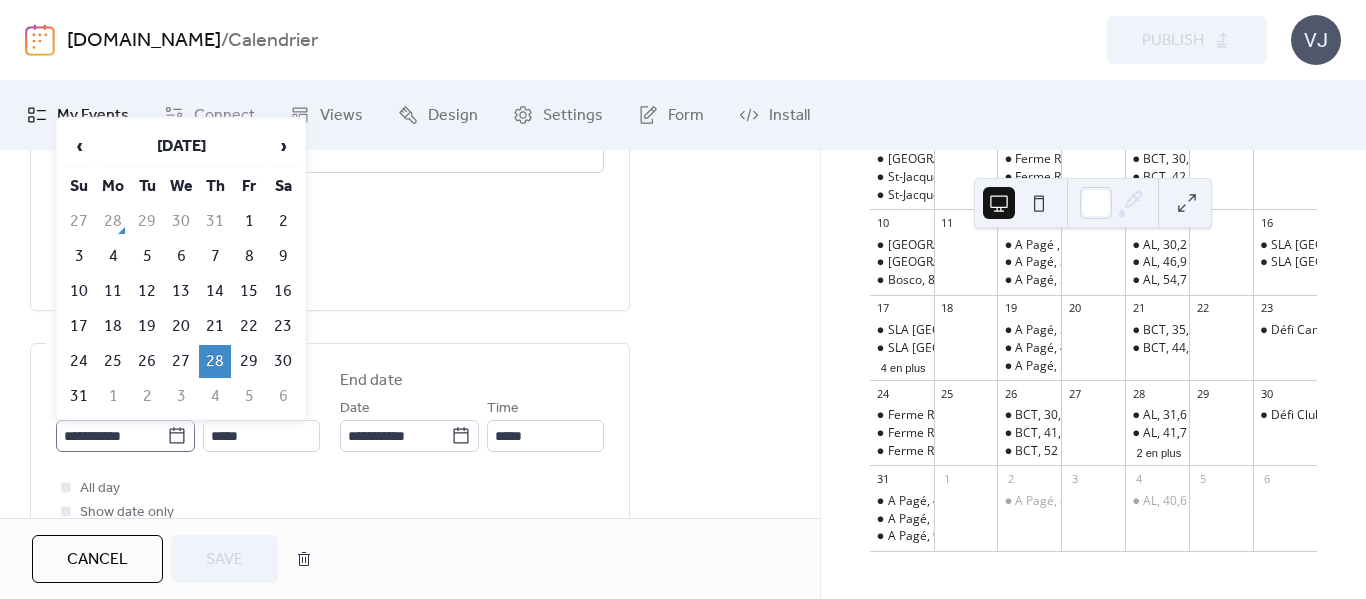 click 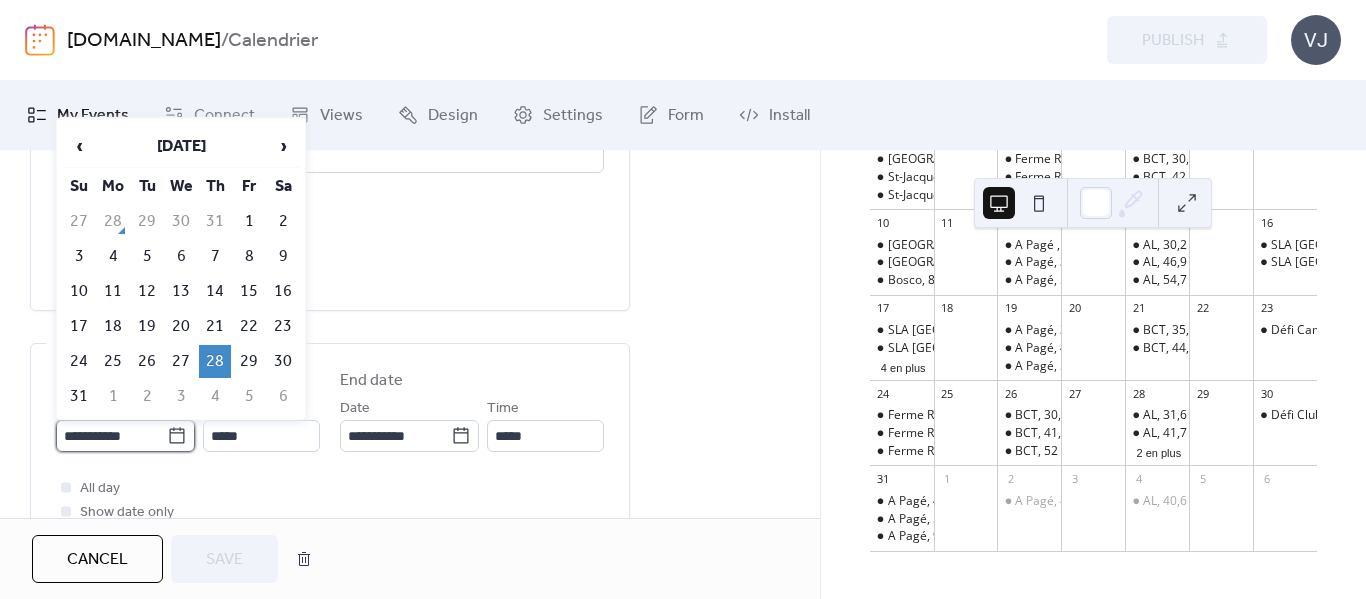 click on "**********" at bounding box center (111, 436) 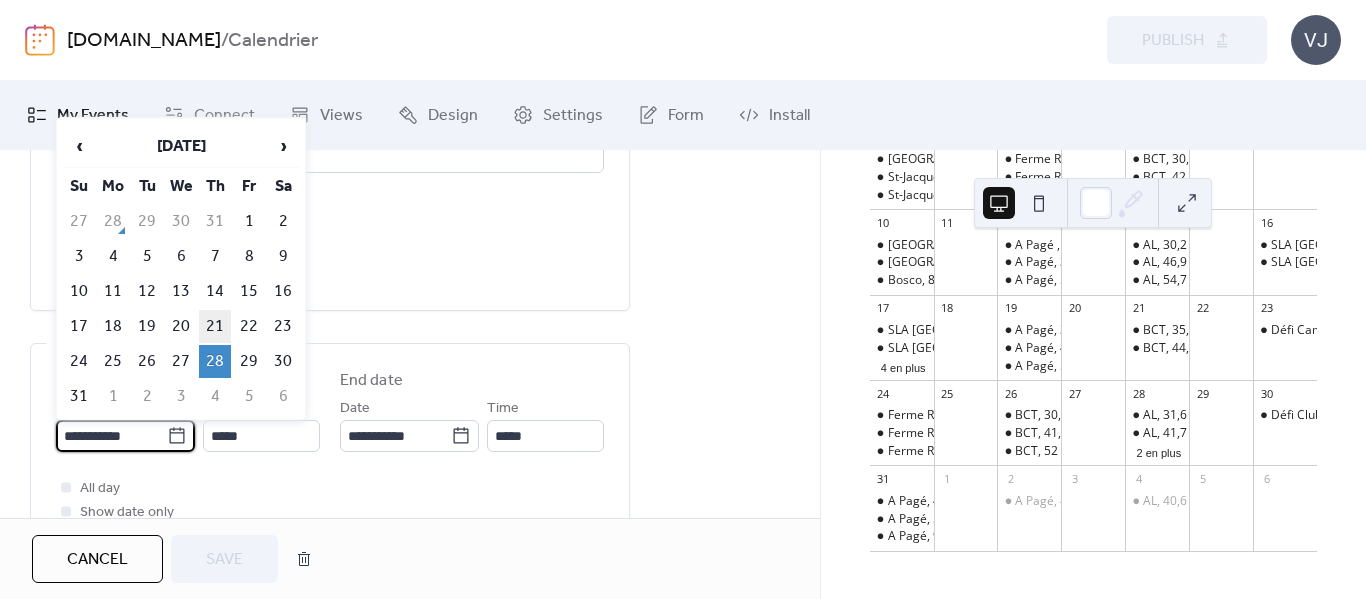 click on "21" at bounding box center [215, 326] 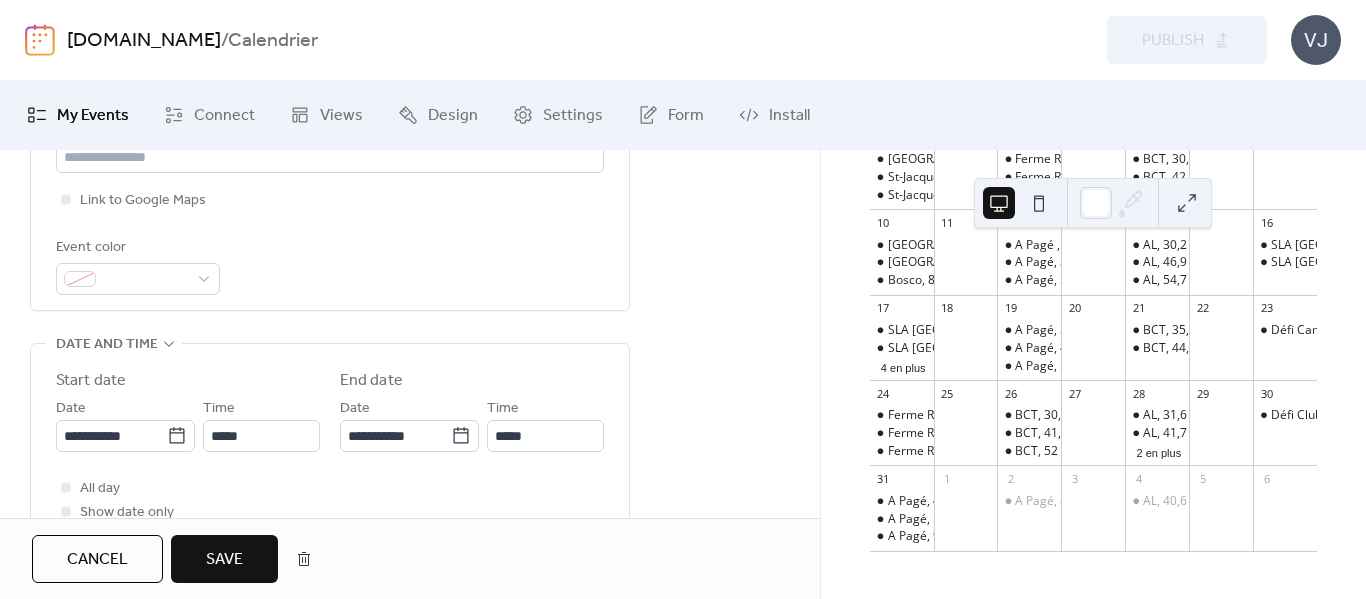 click on "Save" at bounding box center (224, 560) 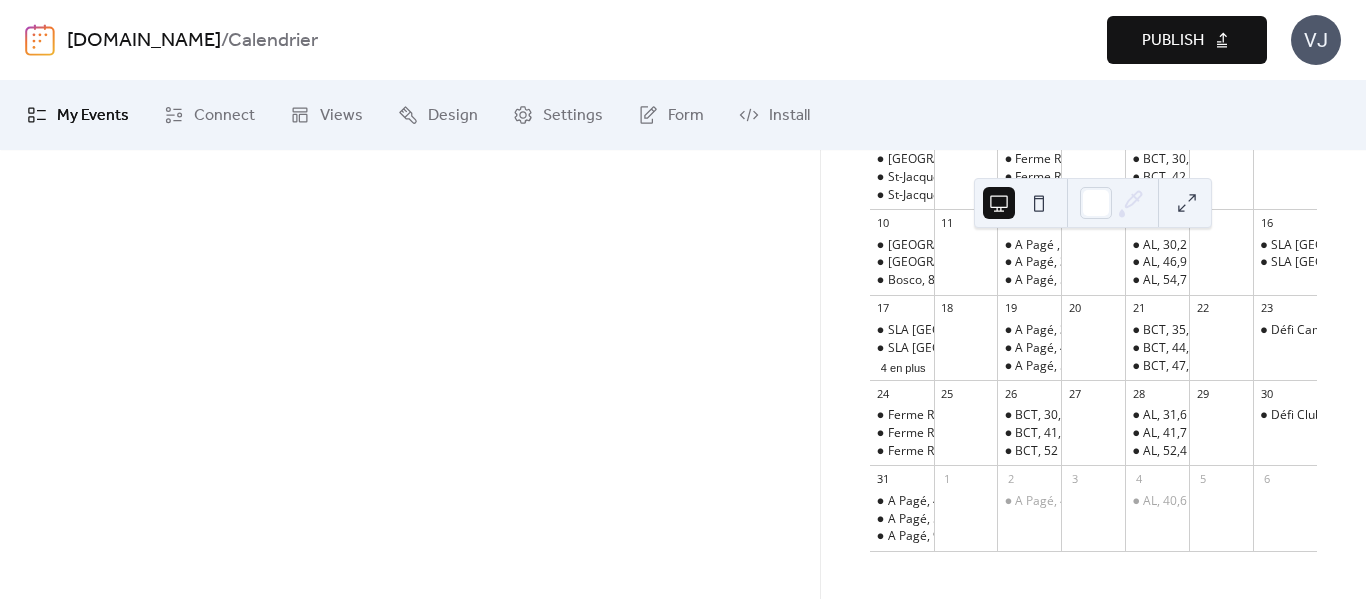 click on "Publish" at bounding box center (1173, 41) 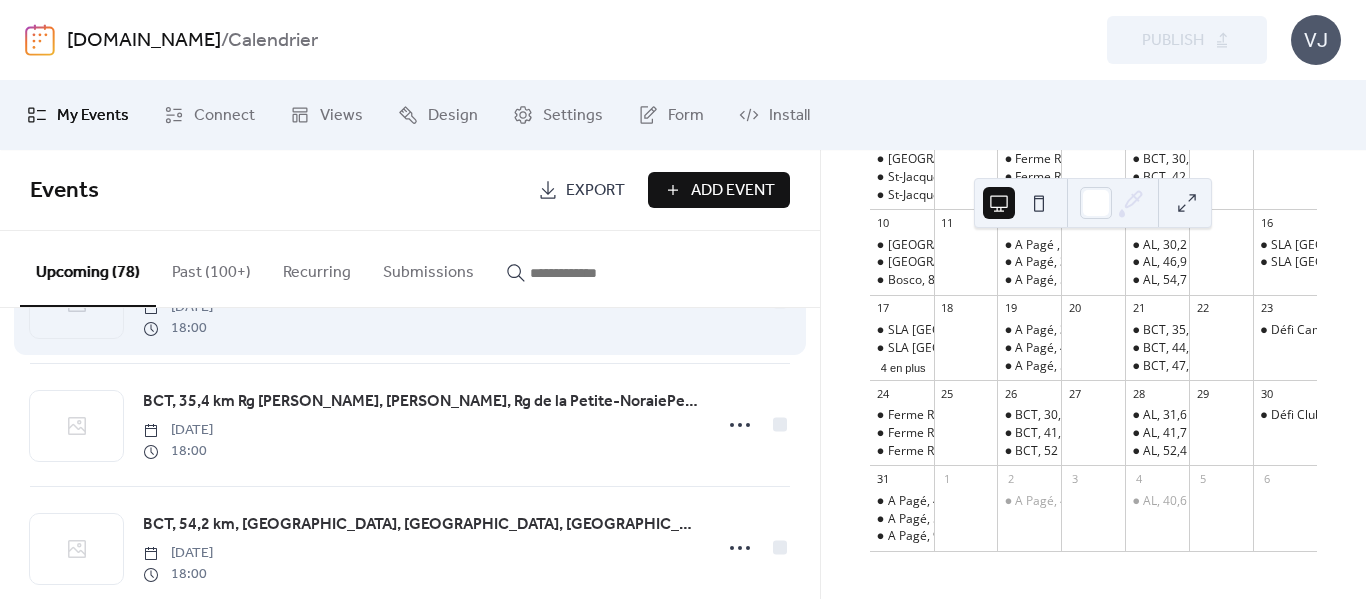 scroll, scrollTop: 300, scrollLeft: 0, axis: vertical 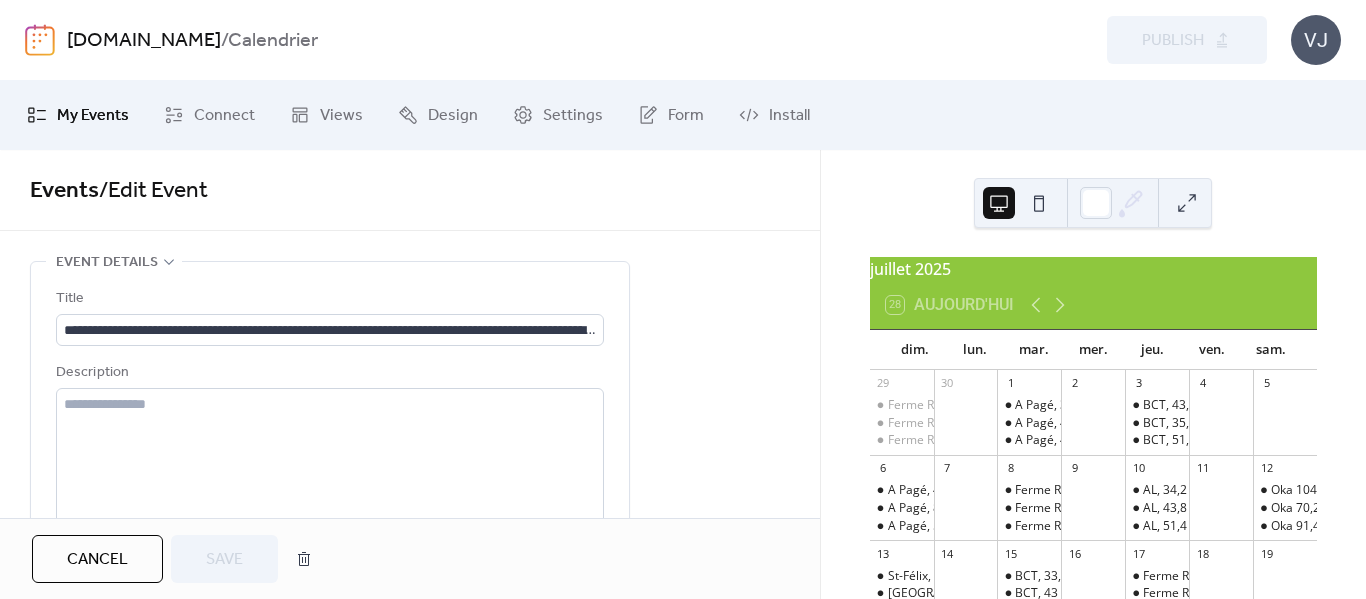 click on "My Events" at bounding box center [93, 116] 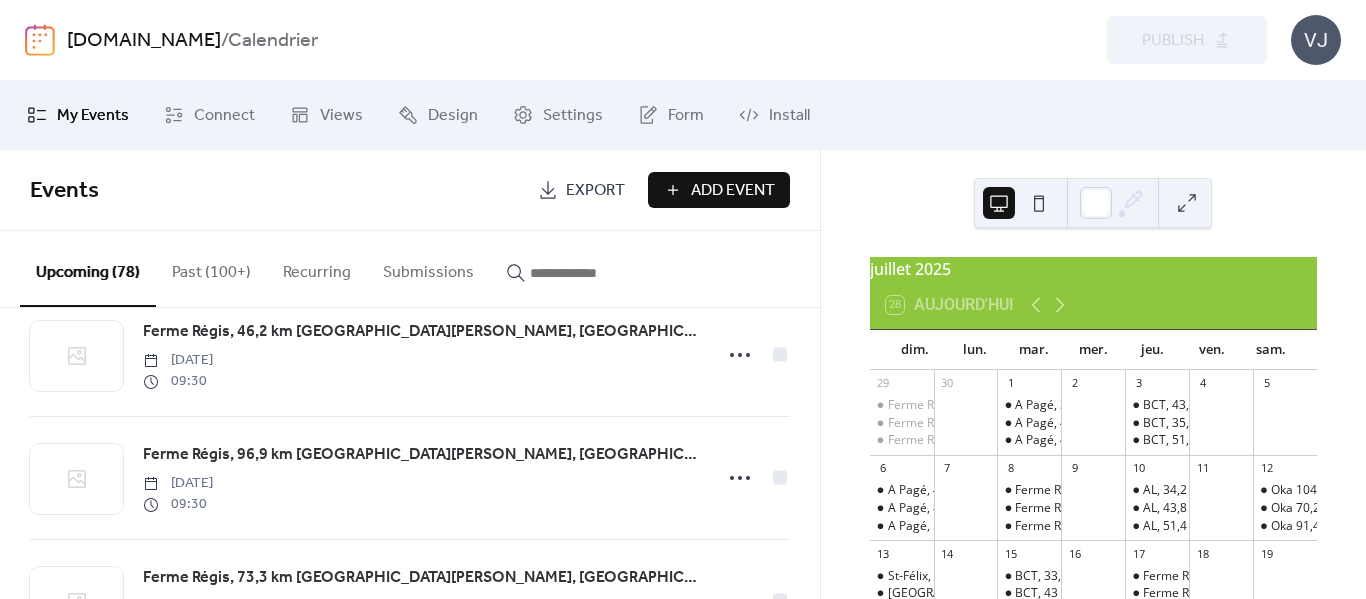 scroll, scrollTop: 3788, scrollLeft: 0, axis: vertical 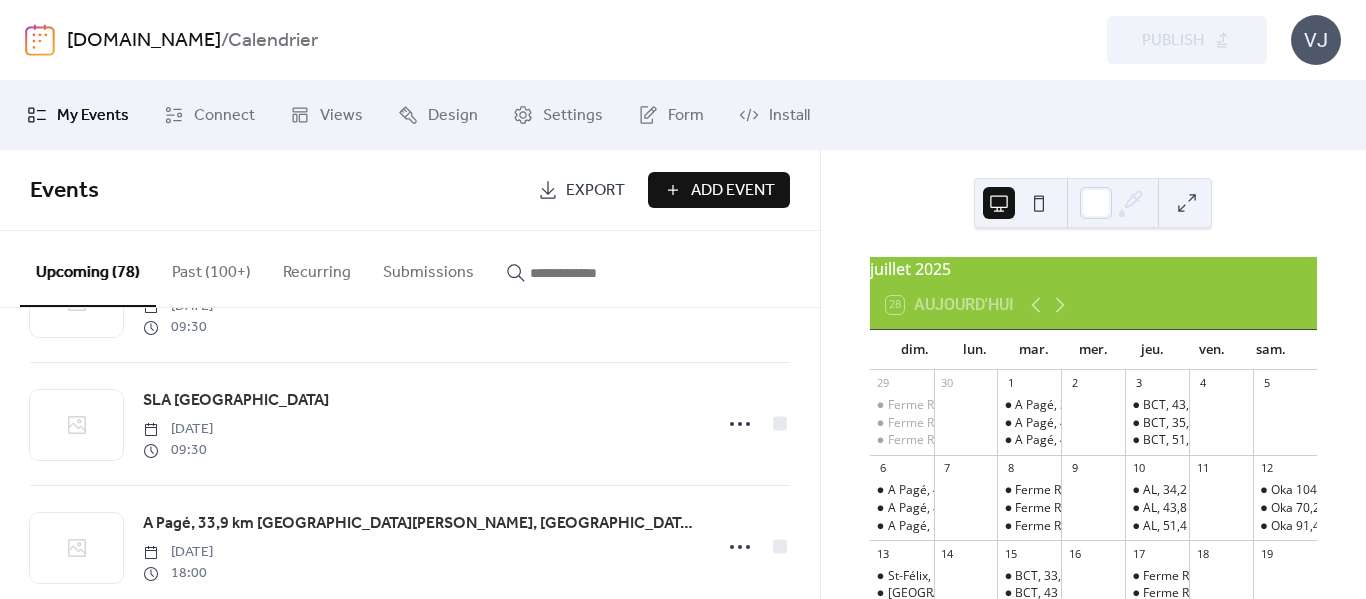 click on "Add Event" at bounding box center [733, 191] 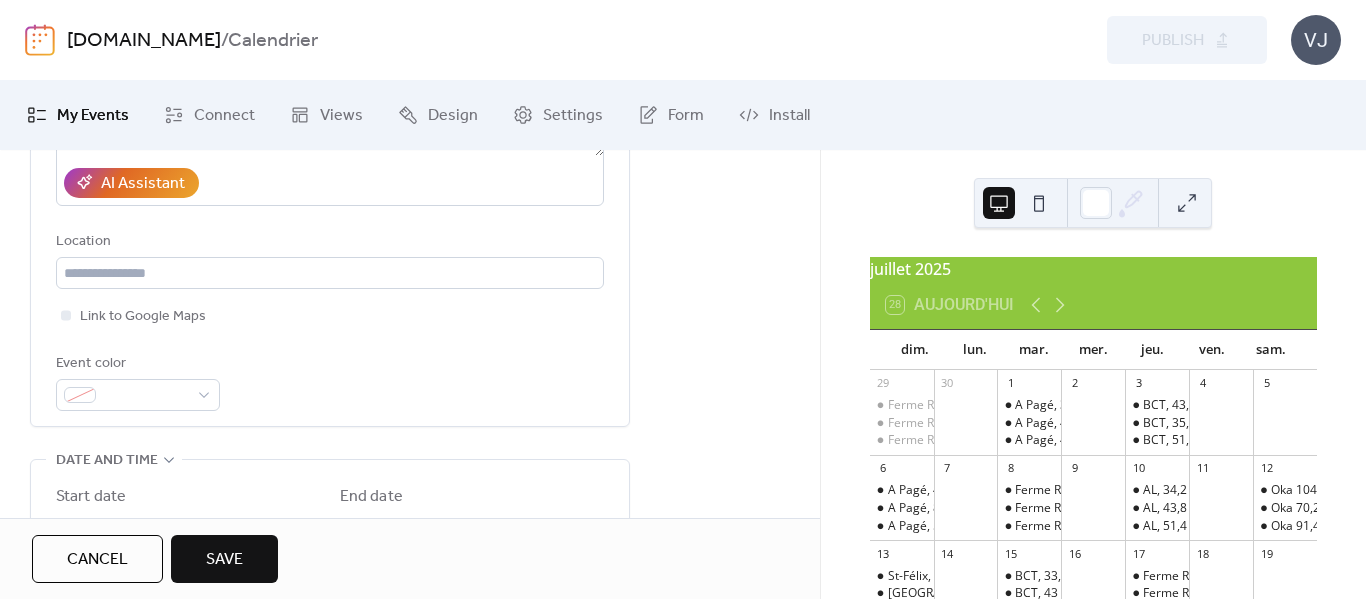 scroll, scrollTop: 500, scrollLeft: 0, axis: vertical 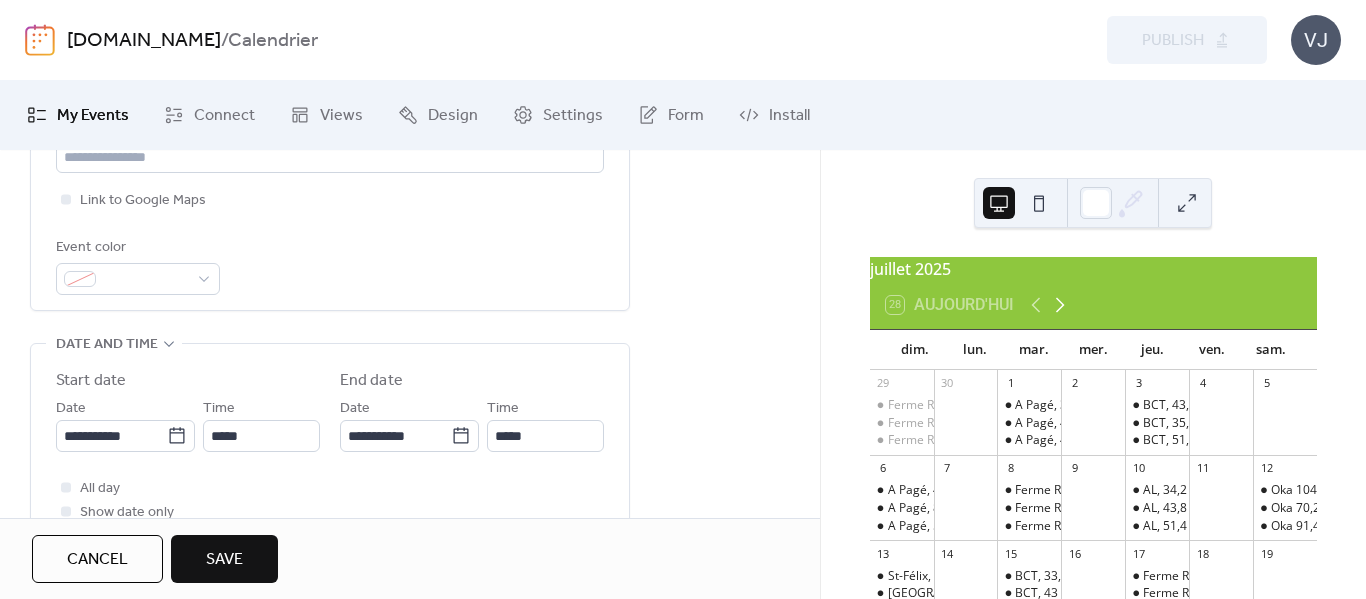 type on "**********" 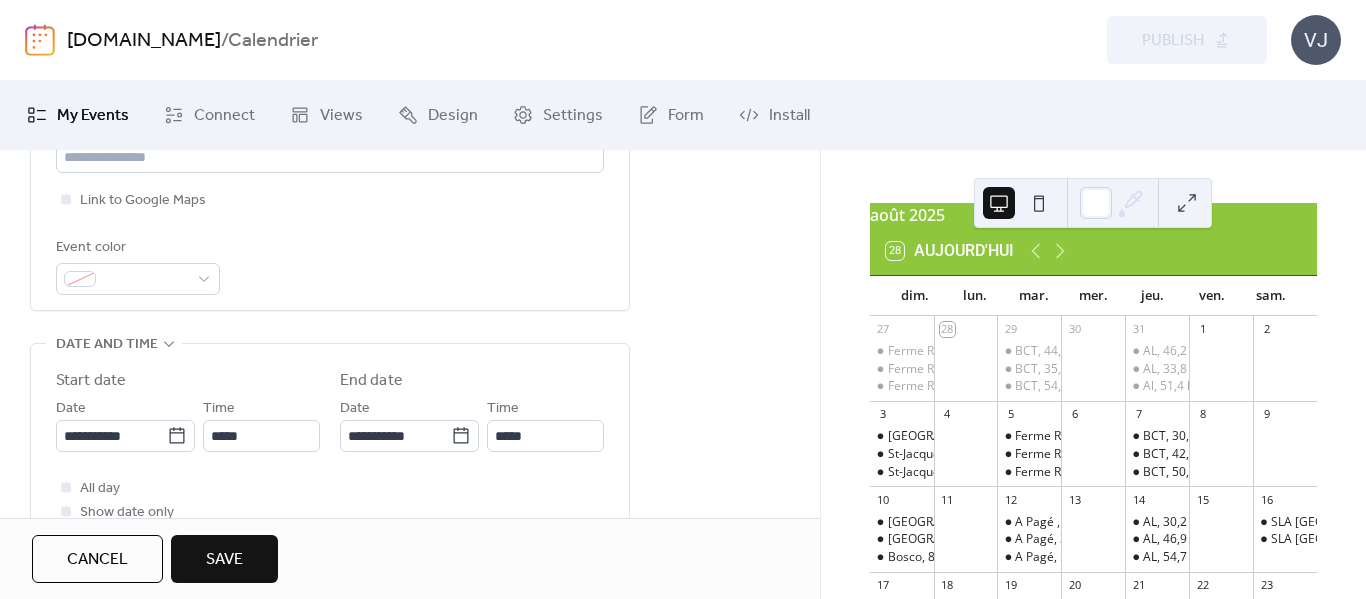 scroll, scrollTop: 43, scrollLeft: 0, axis: vertical 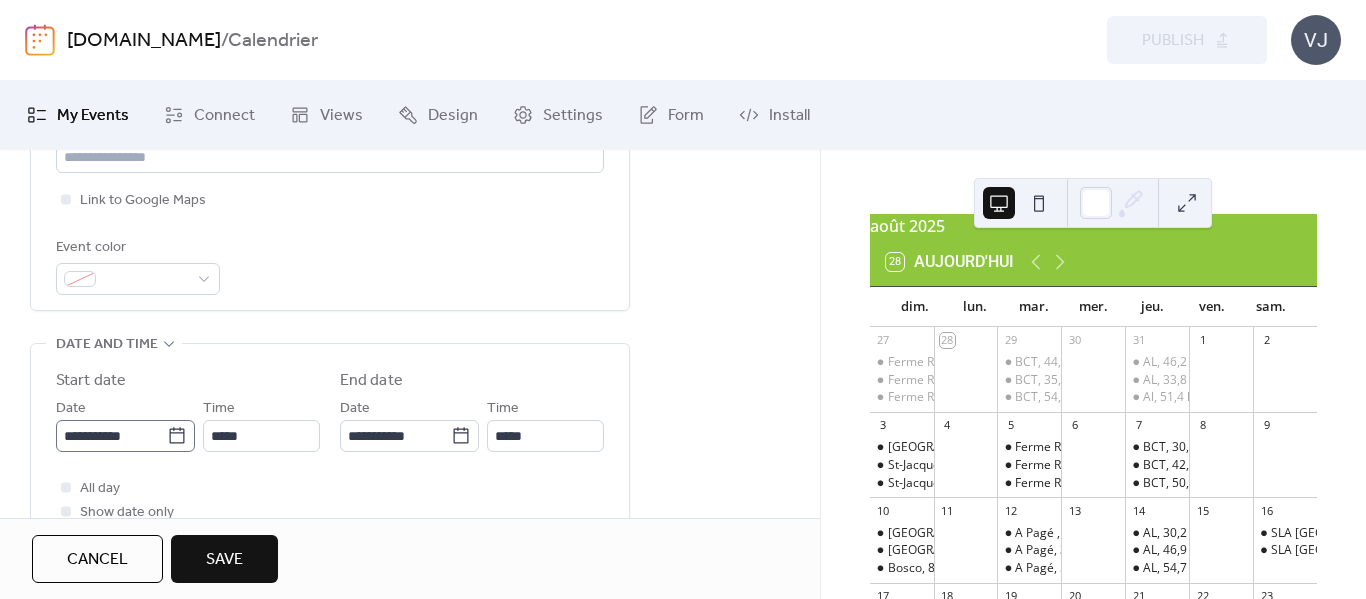 click 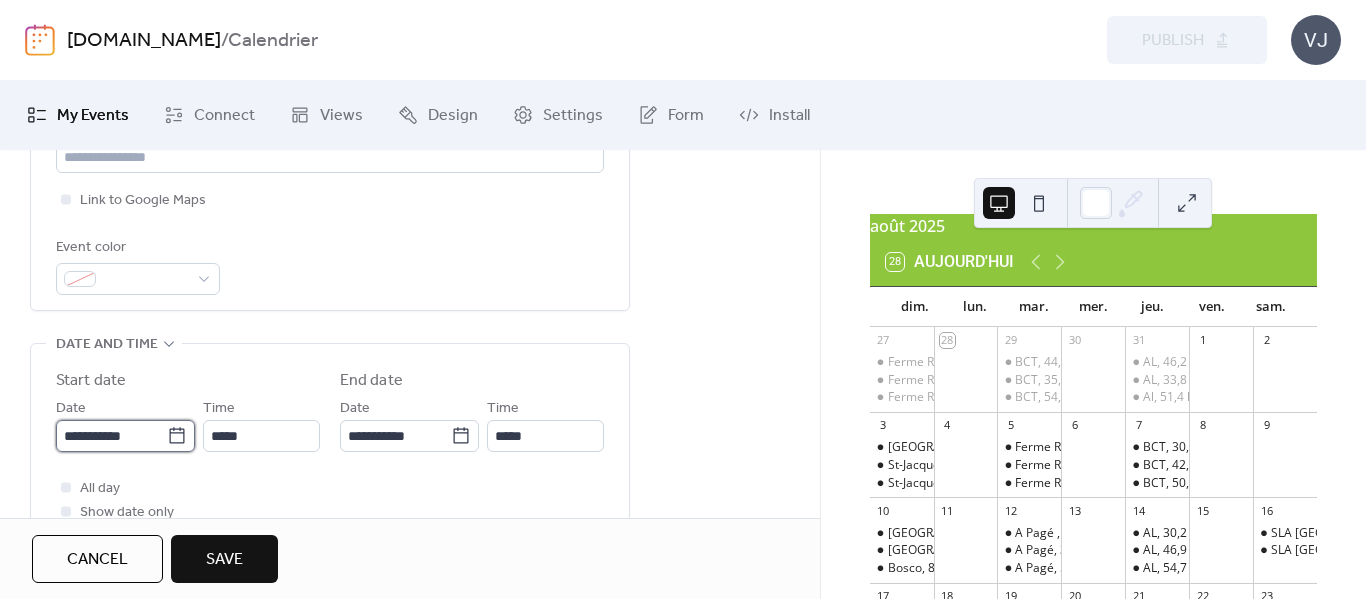 click on "**********" at bounding box center [111, 436] 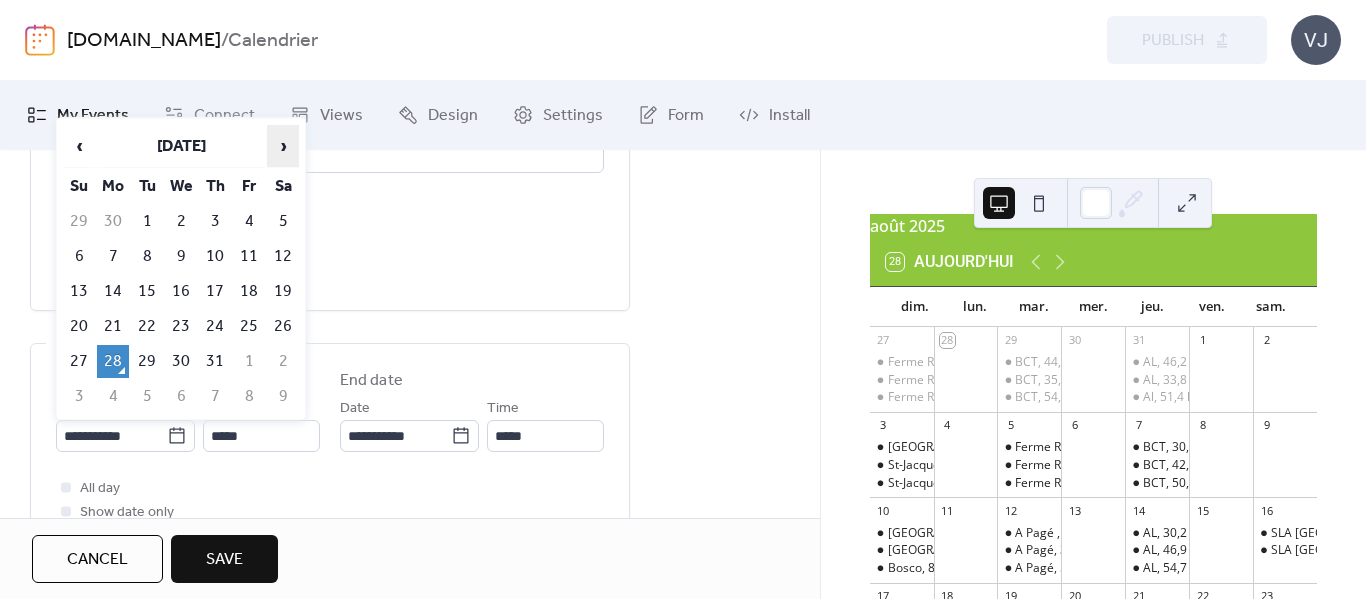 click on "›" at bounding box center (283, 146) 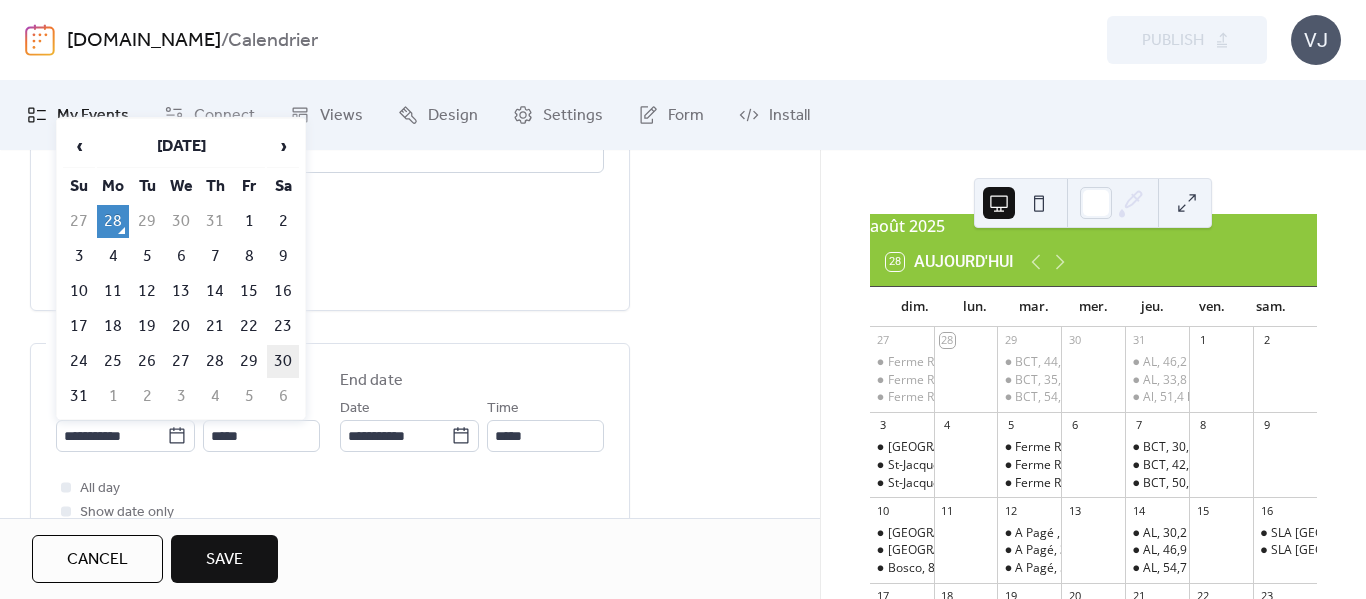 click on "30" at bounding box center (283, 361) 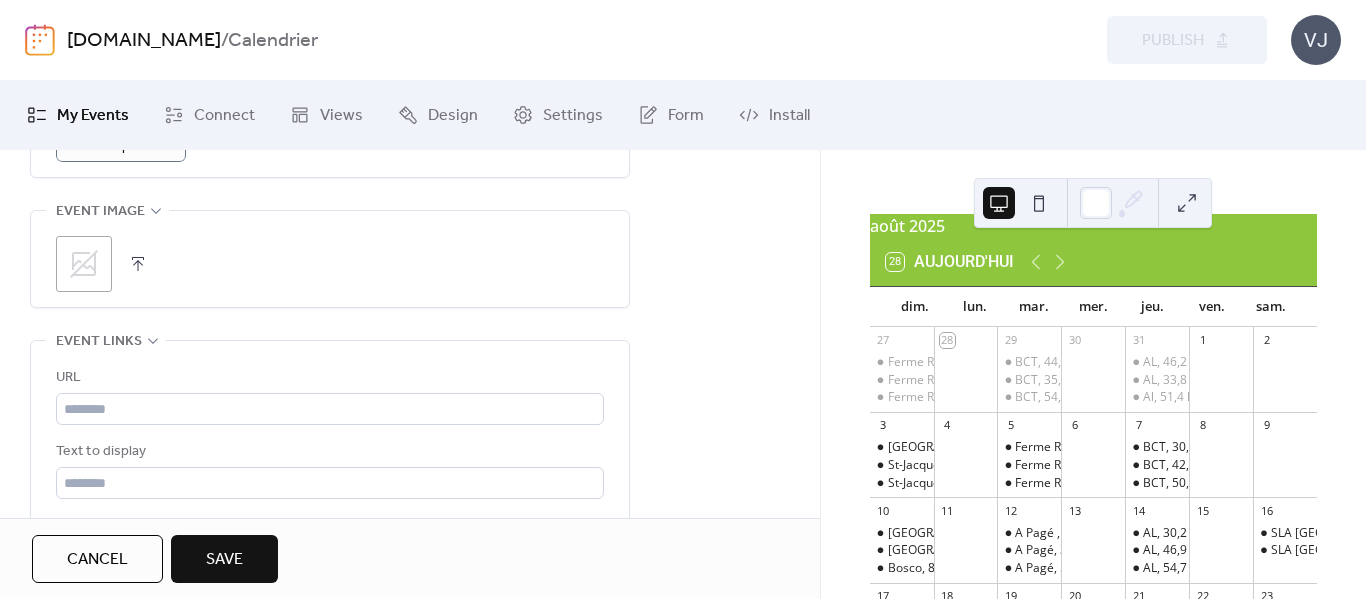 scroll, scrollTop: 1000, scrollLeft: 0, axis: vertical 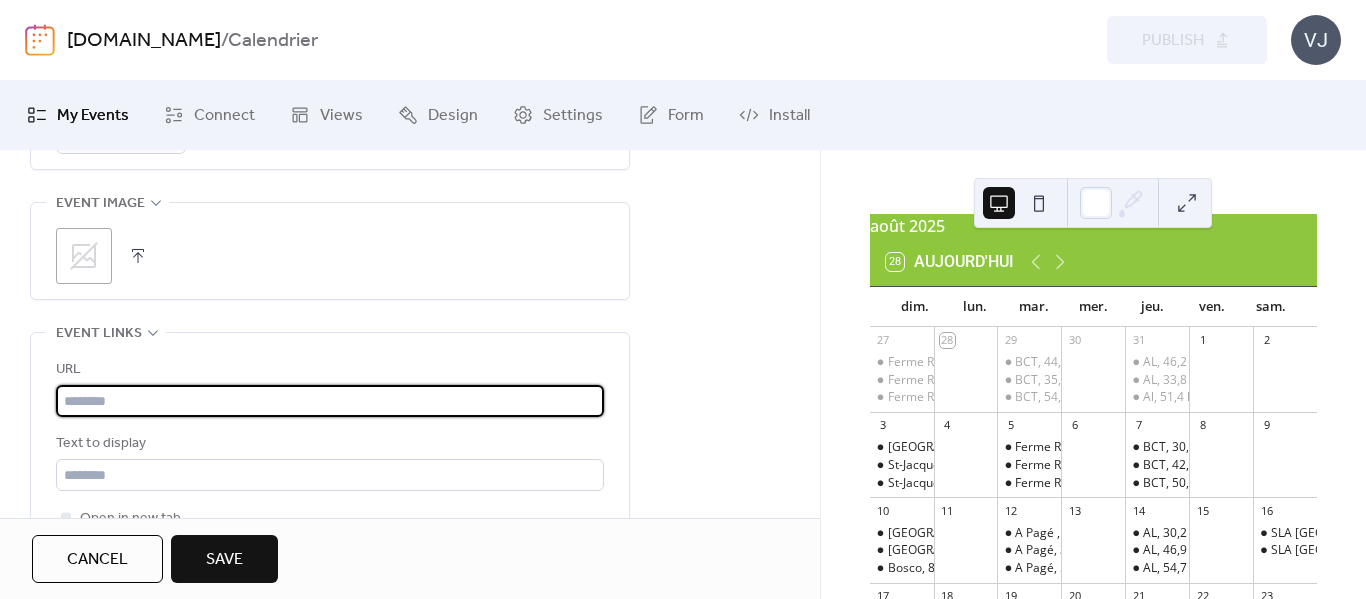 paste on "**********" 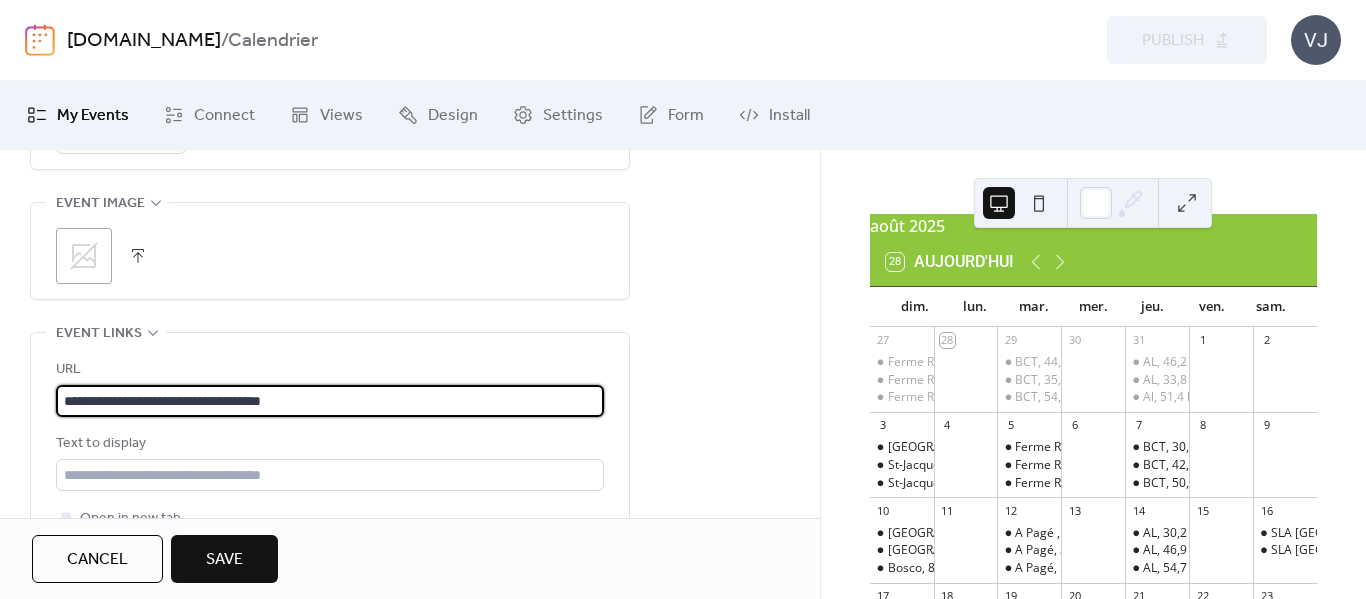 type on "**********" 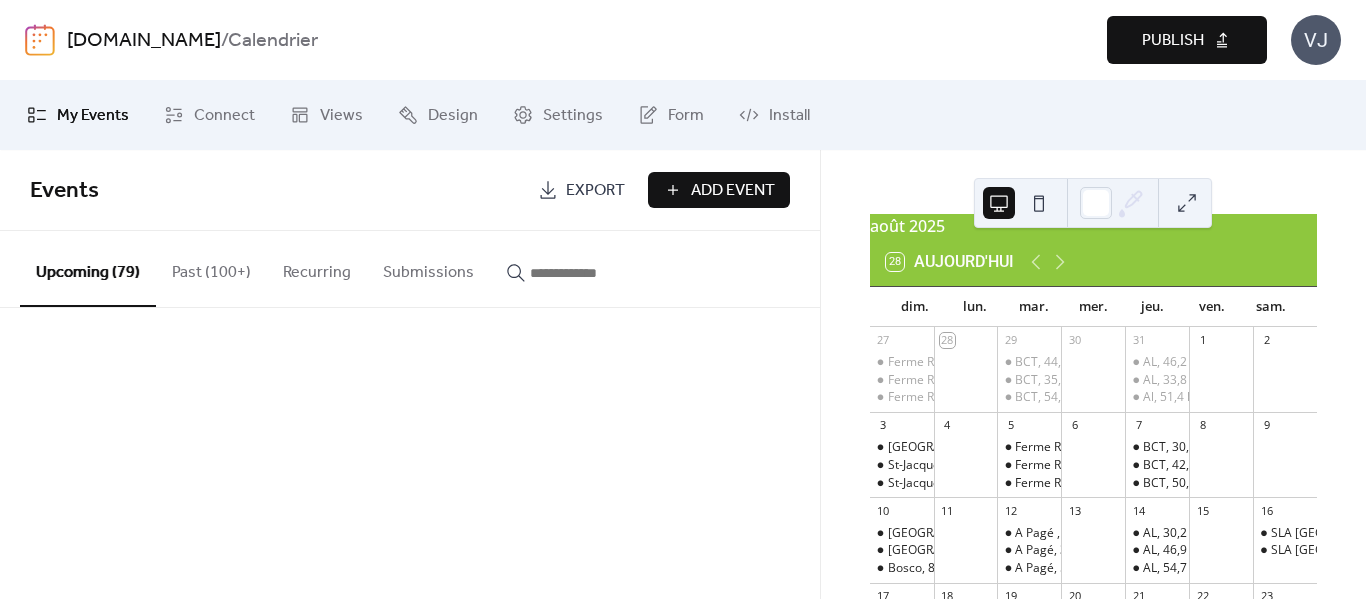 click on "Publish" at bounding box center (1173, 41) 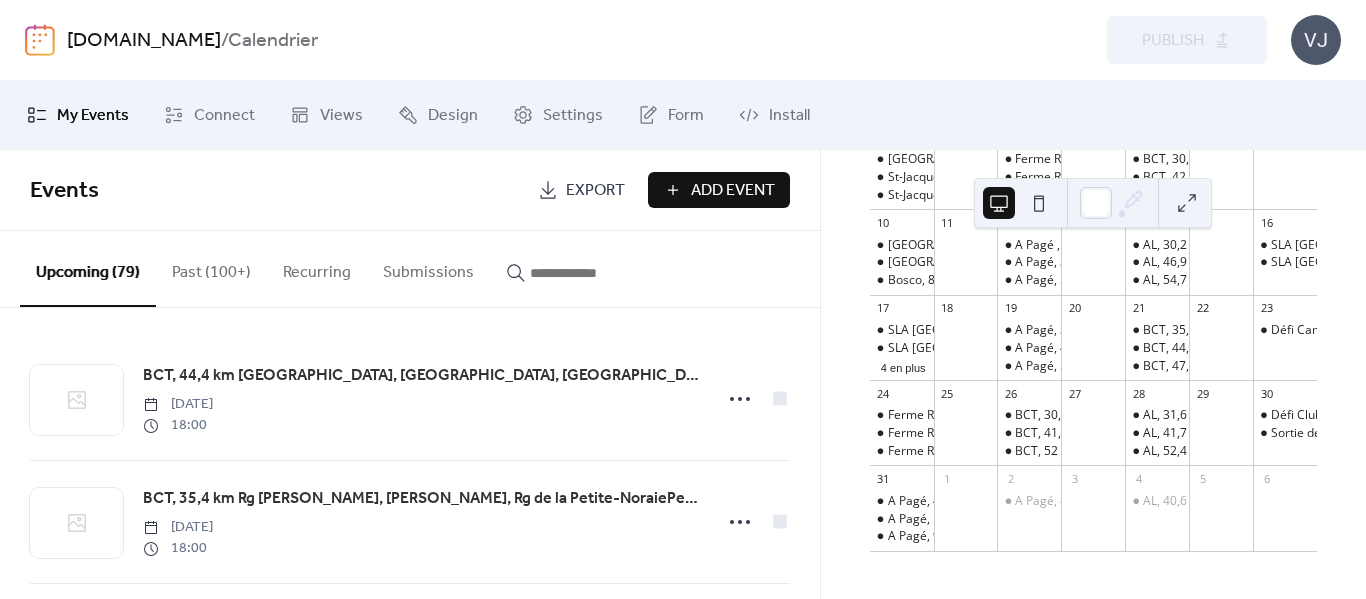 scroll, scrollTop: 343, scrollLeft: 0, axis: vertical 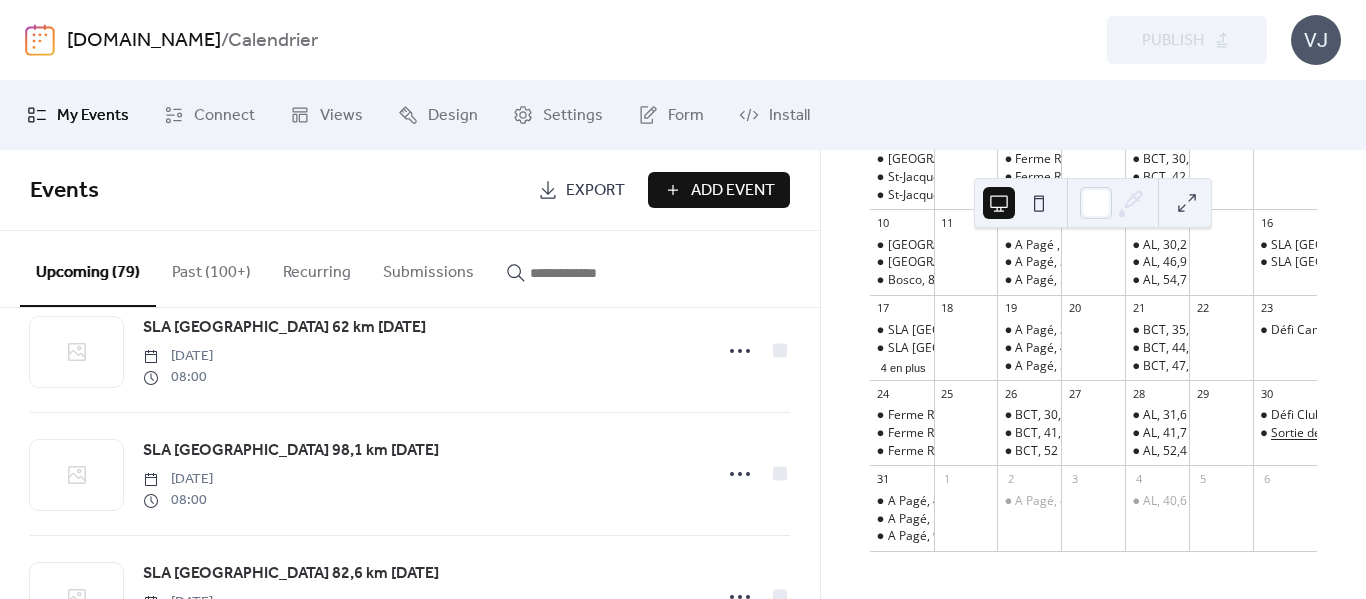 click on "Sortie de Septembre défi" at bounding box center (1340, 433) 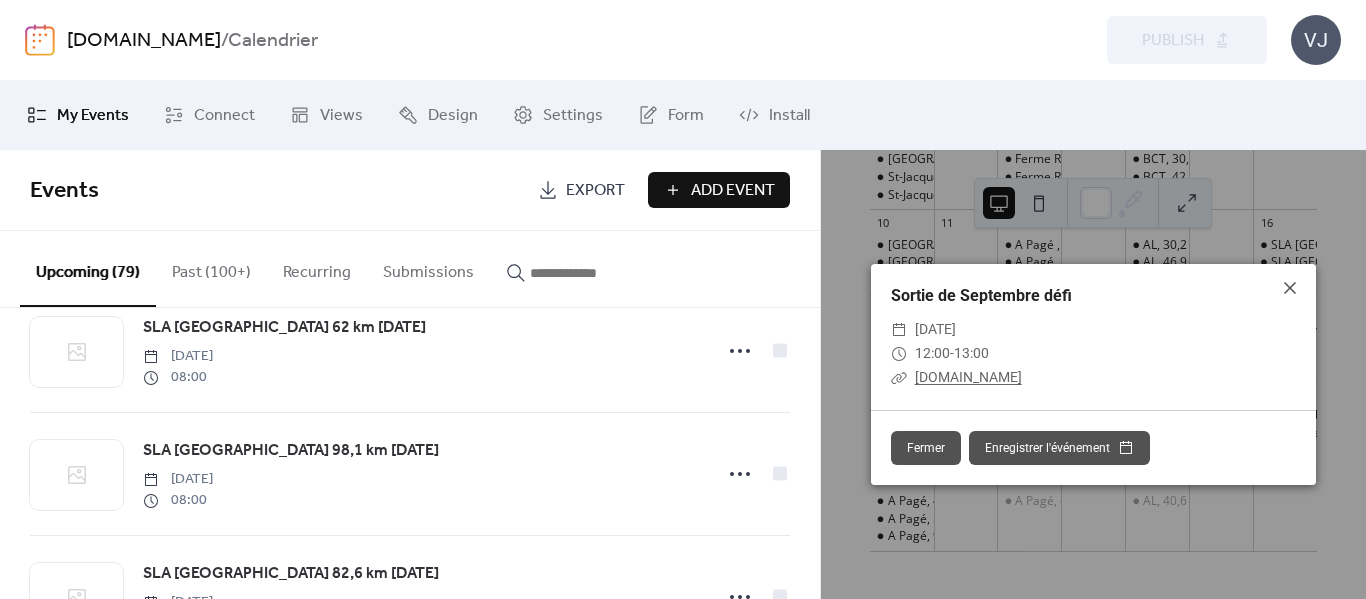 click on "[DOMAIN_NAME]" at bounding box center [968, 377] 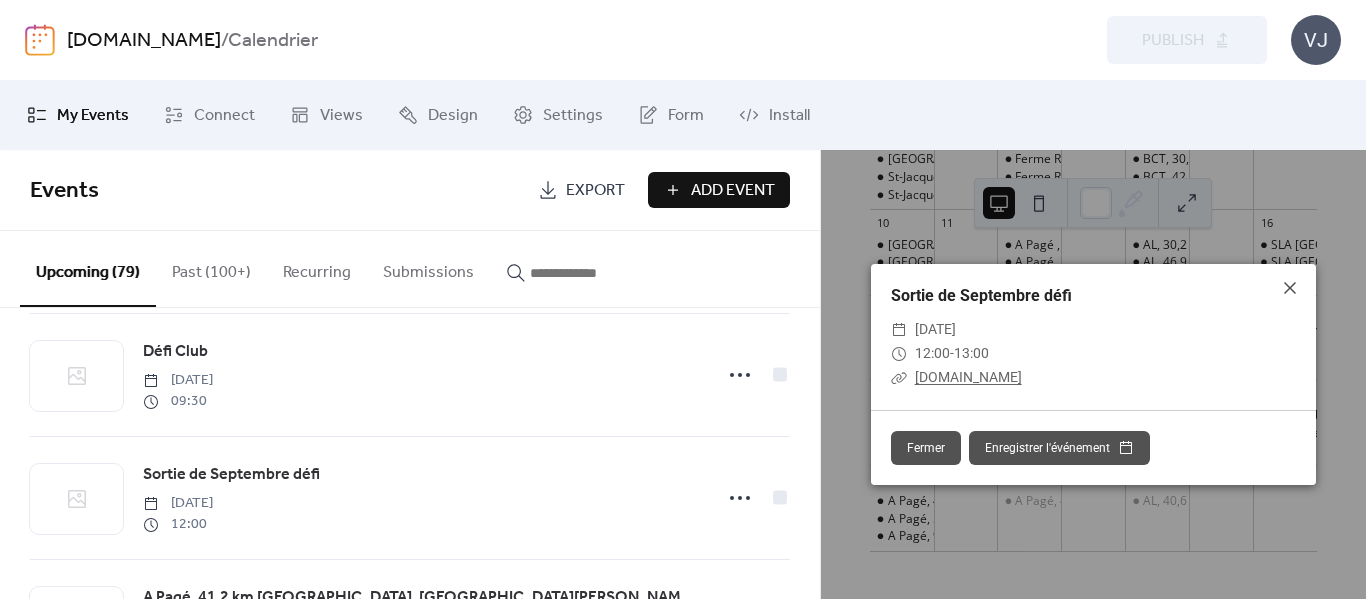 scroll, scrollTop: 5968, scrollLeft: 0, axis: vertical 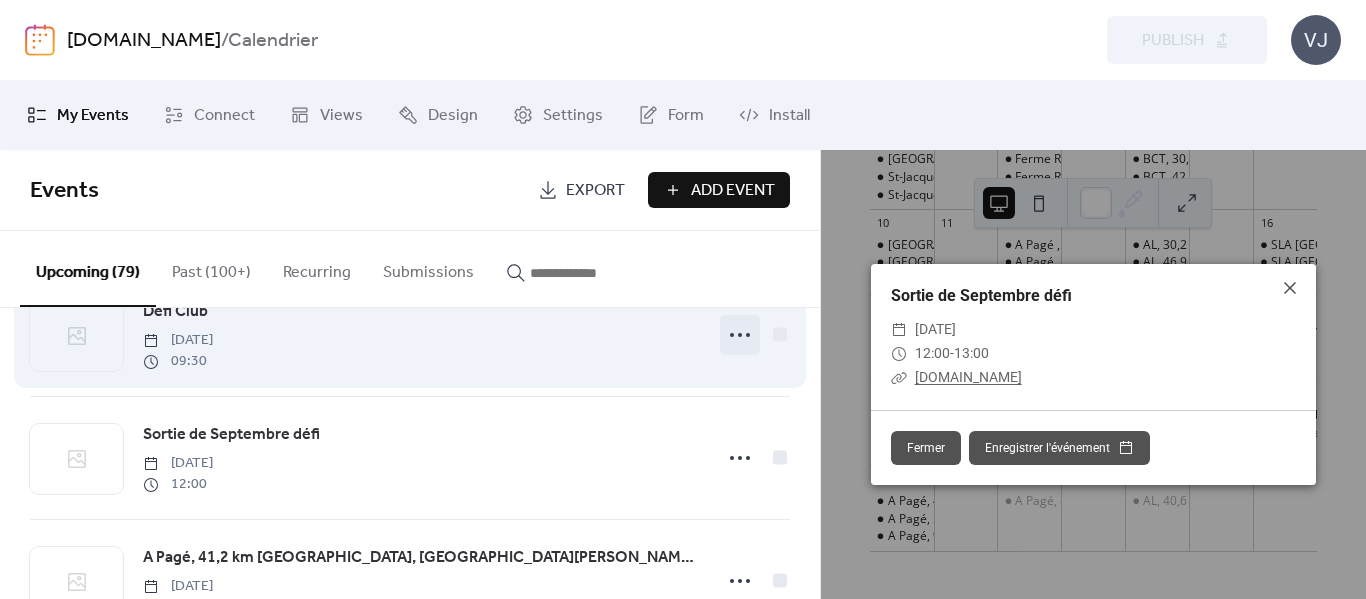 click 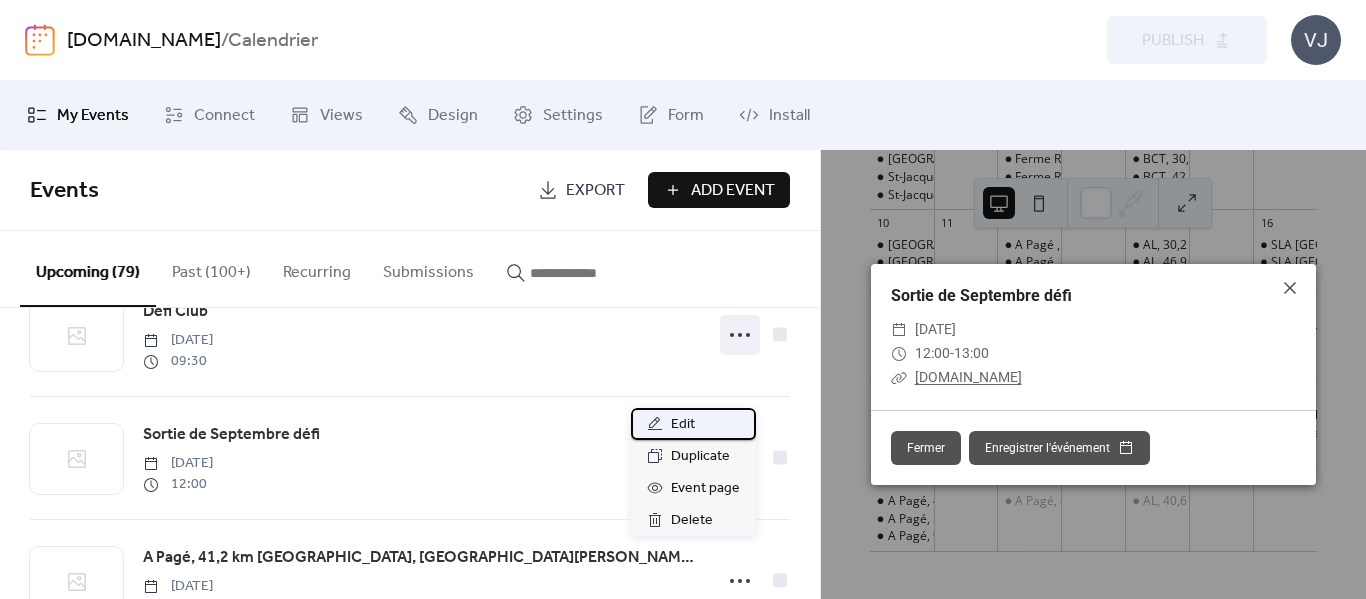 click on "Edit" at bounding box center [683, 425] 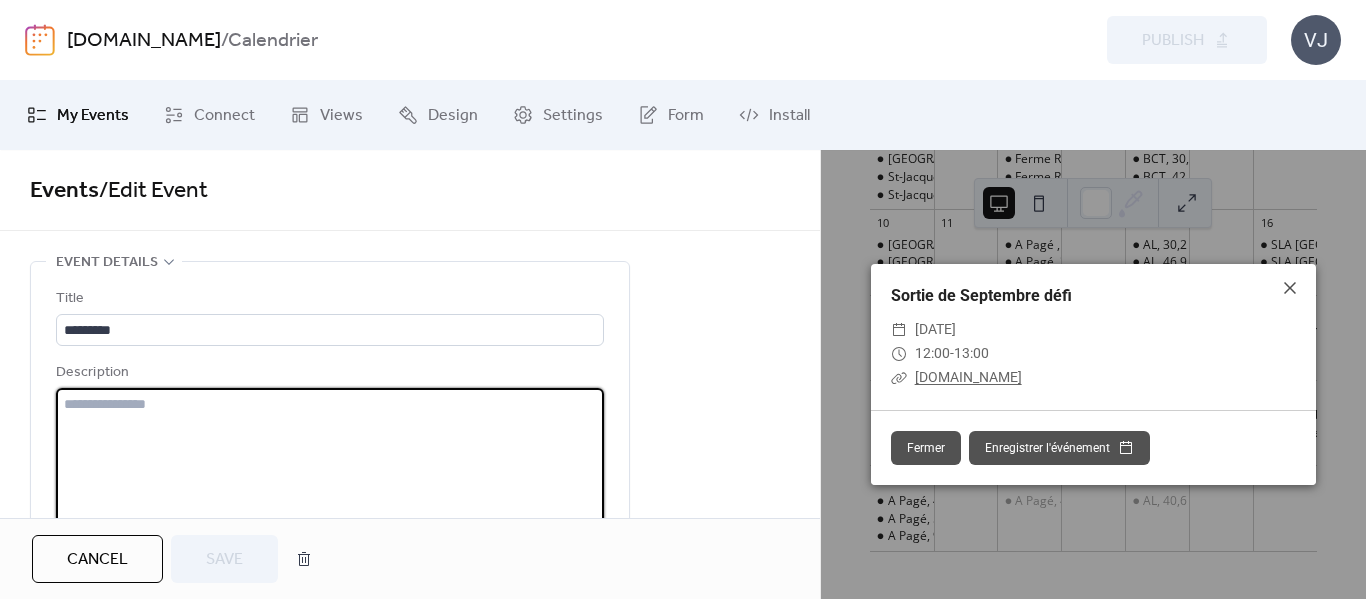 click at bounding box center [330, 464] 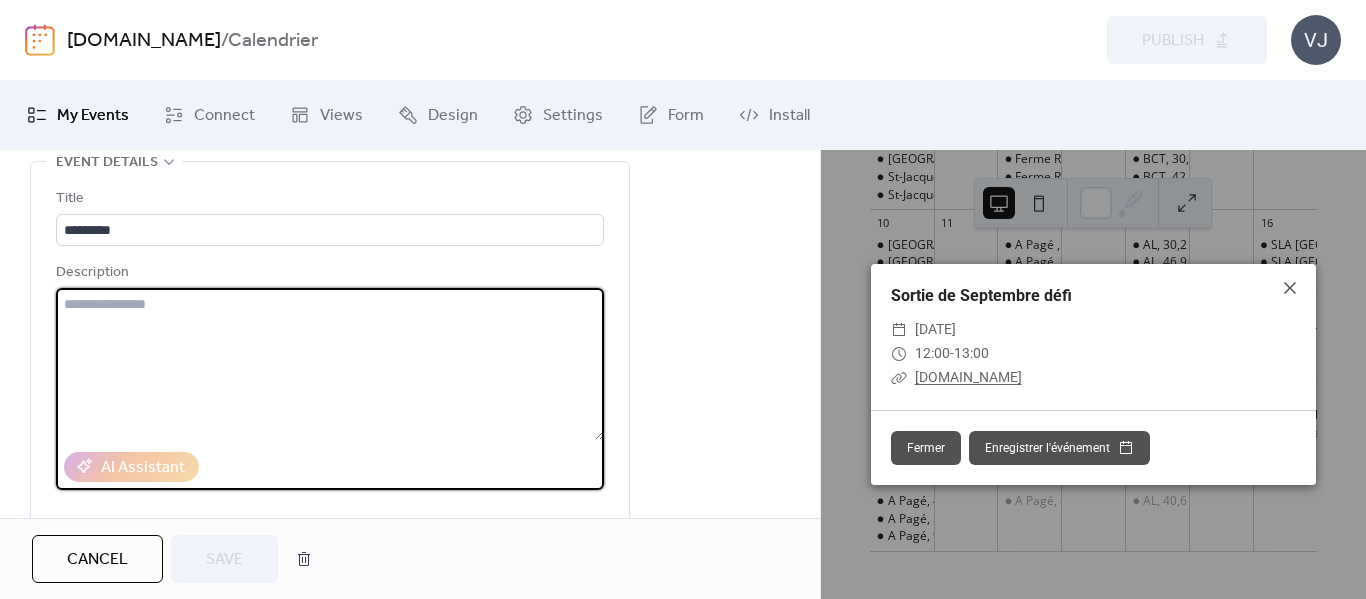 scroll, scrollTop: 0, scrollLeft: 0, axis: both 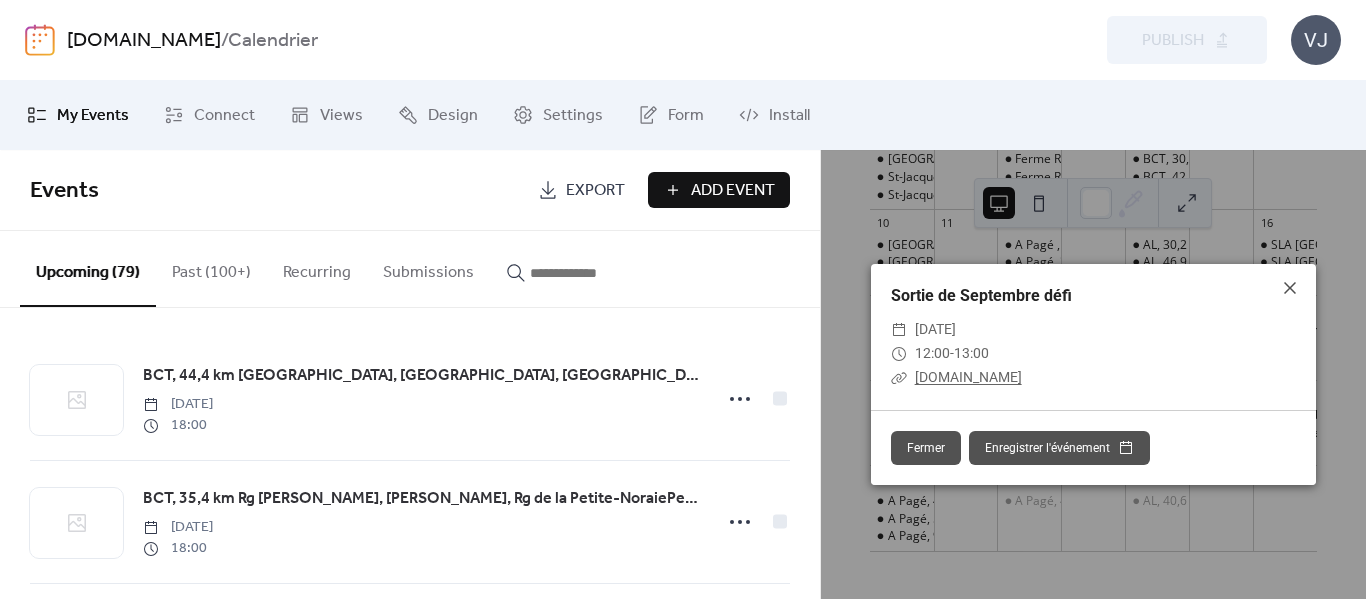 click on "[DOMAIN_NAME]" at bounding box center [968, 377] 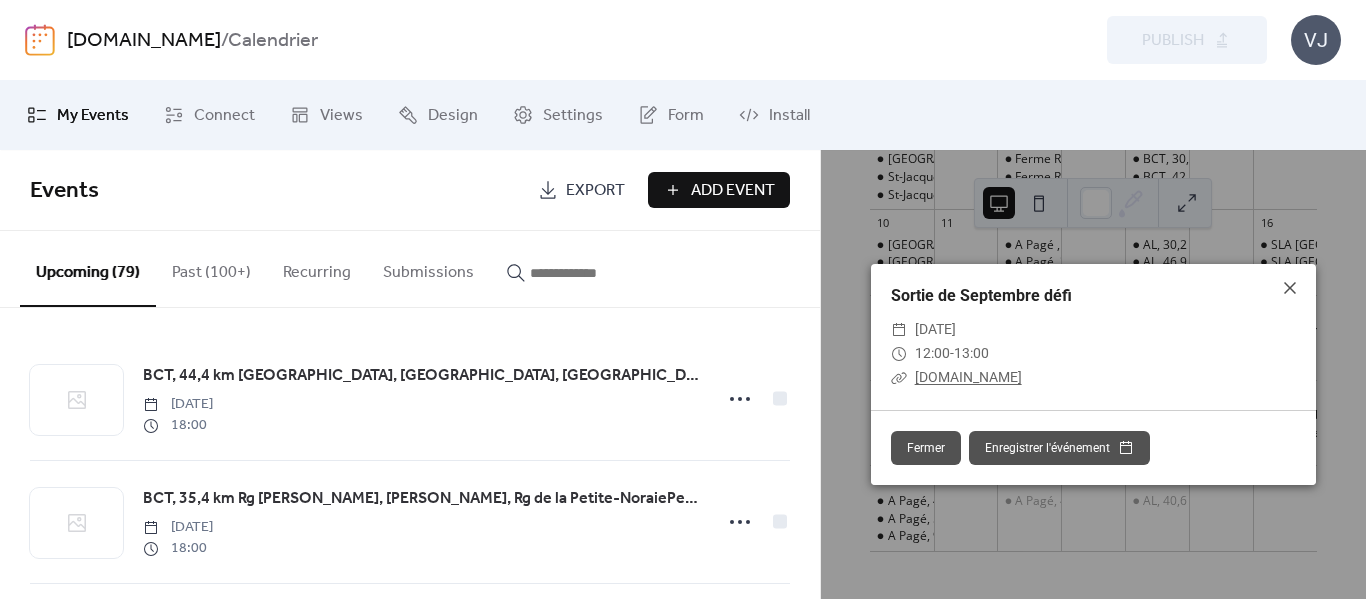 click on "Add Event" at bounding box center [733, 191] 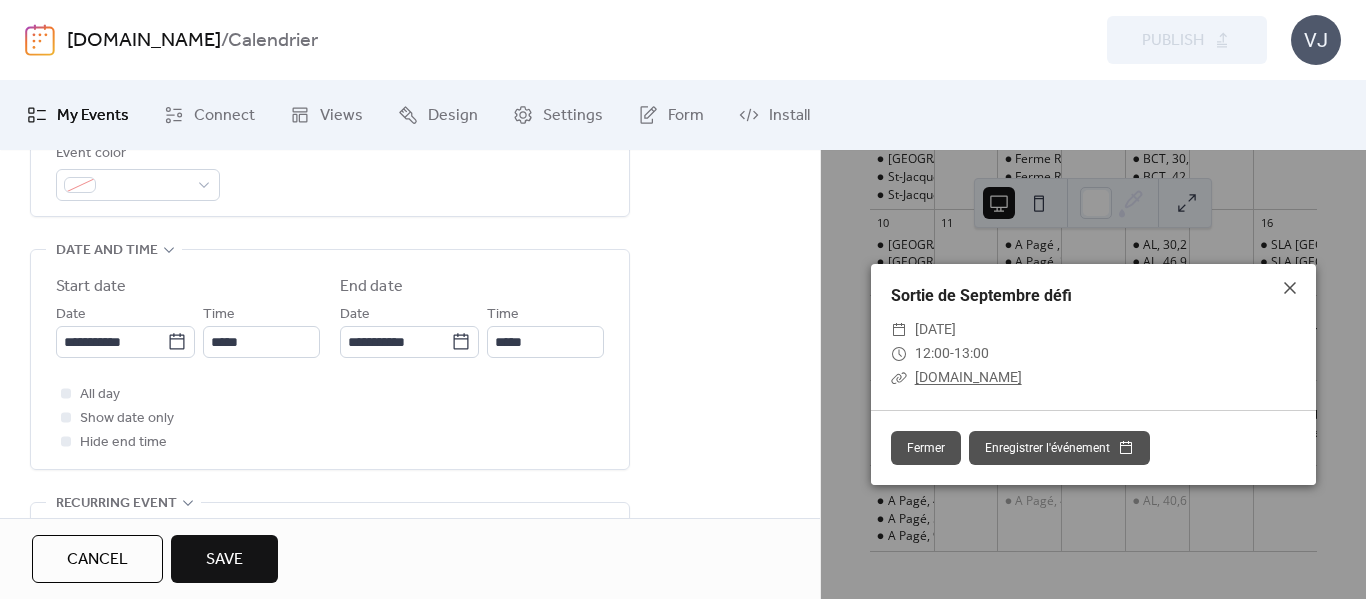 scroll, scrollTop: 600, scrollLeft: 0, axis: vertical 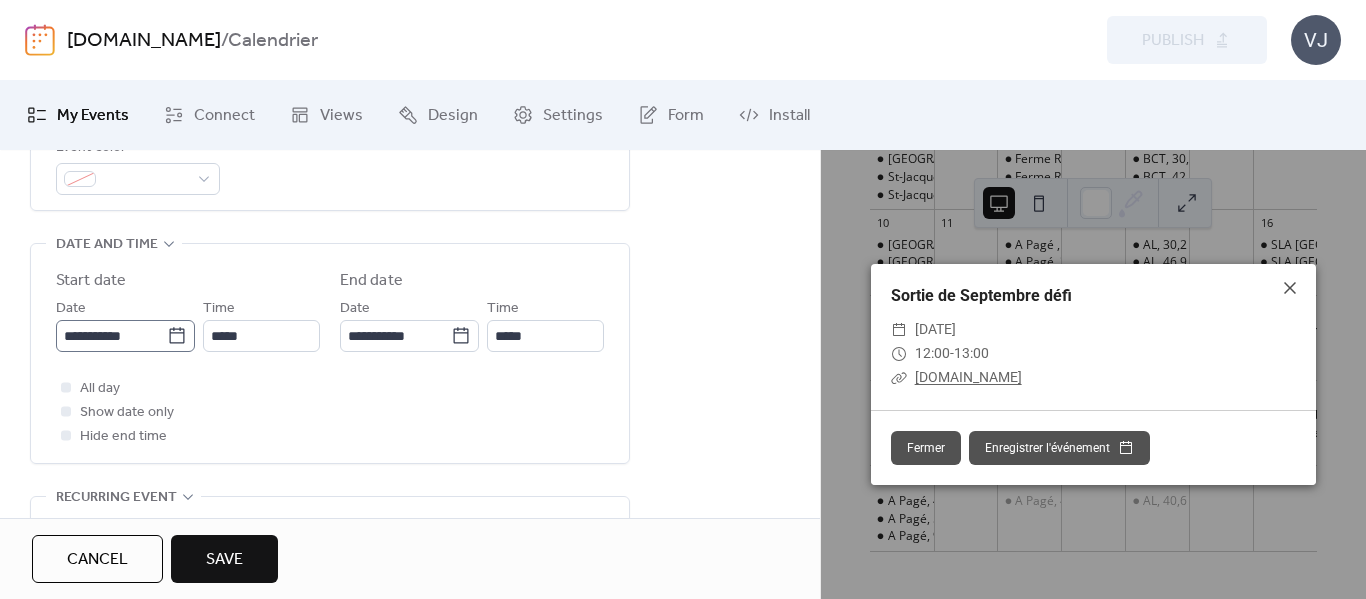 type on "**********" 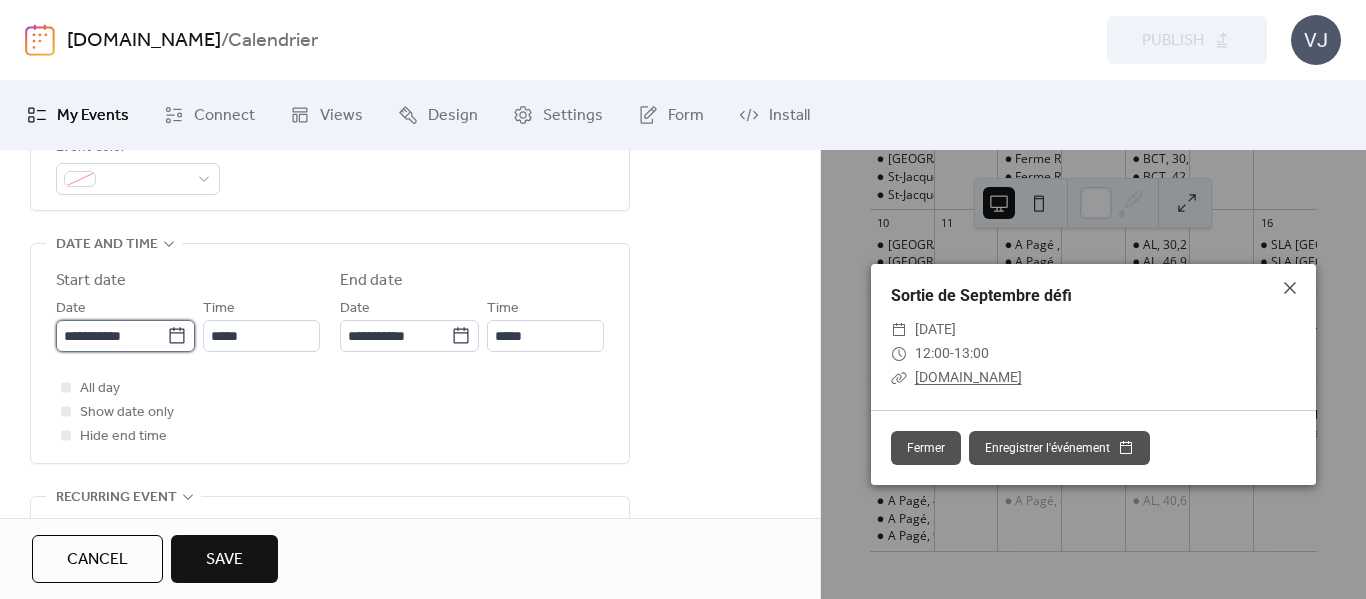click on "**********" at bounding box center [111, 336] 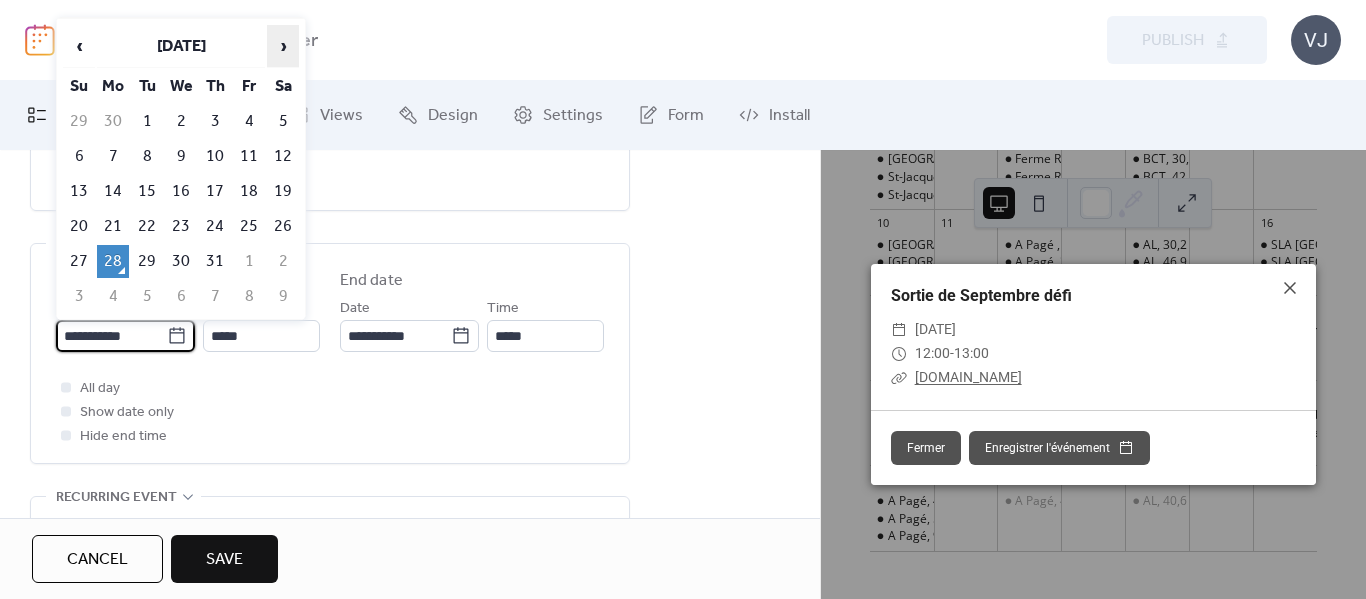 click on "›" at bounding box center (283, 46) 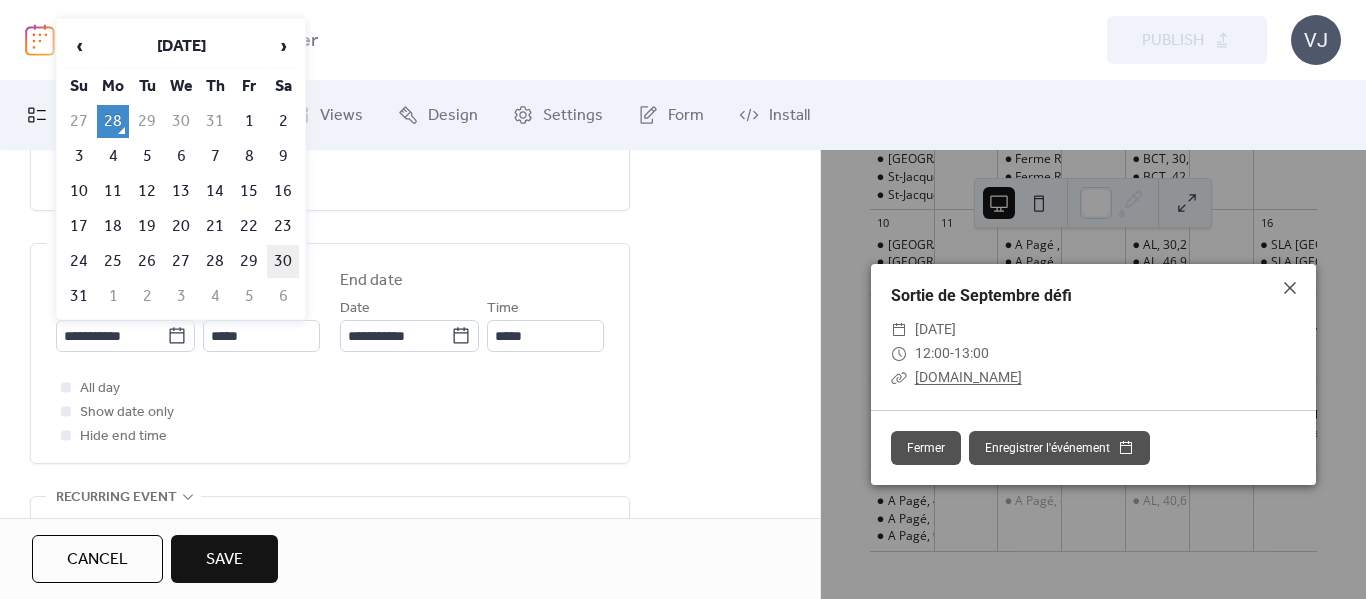 click on "30" at bounding box center [283, 261] 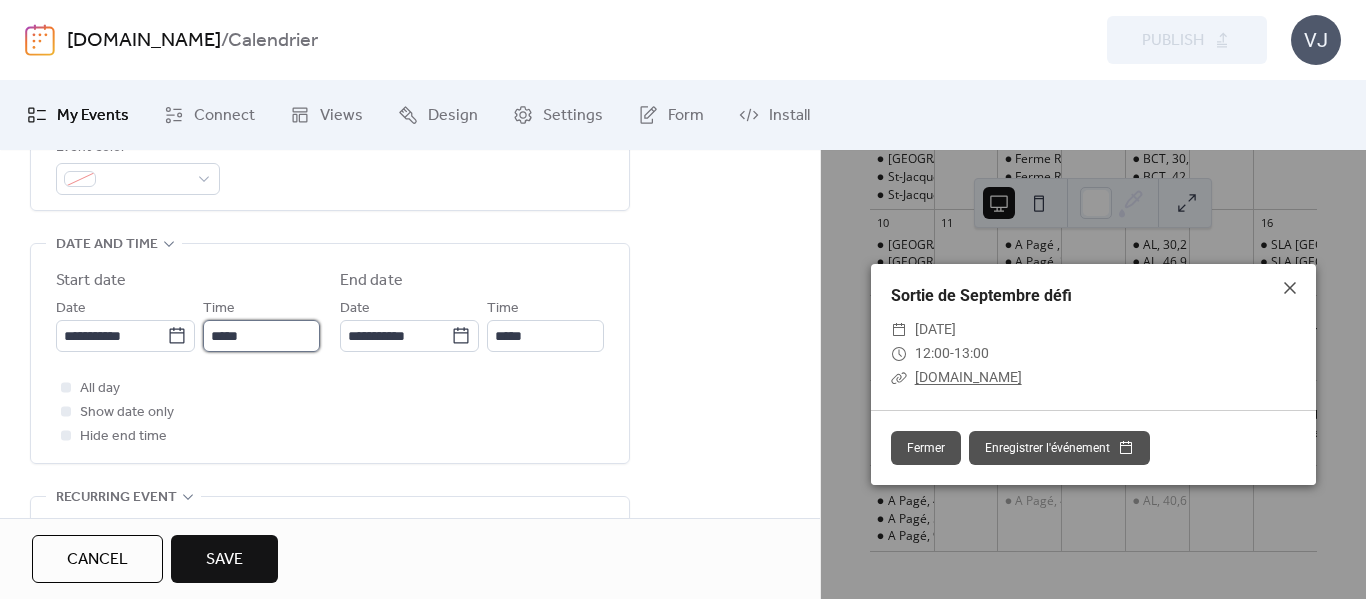 click on "*****" at bounding box center (261, 336) 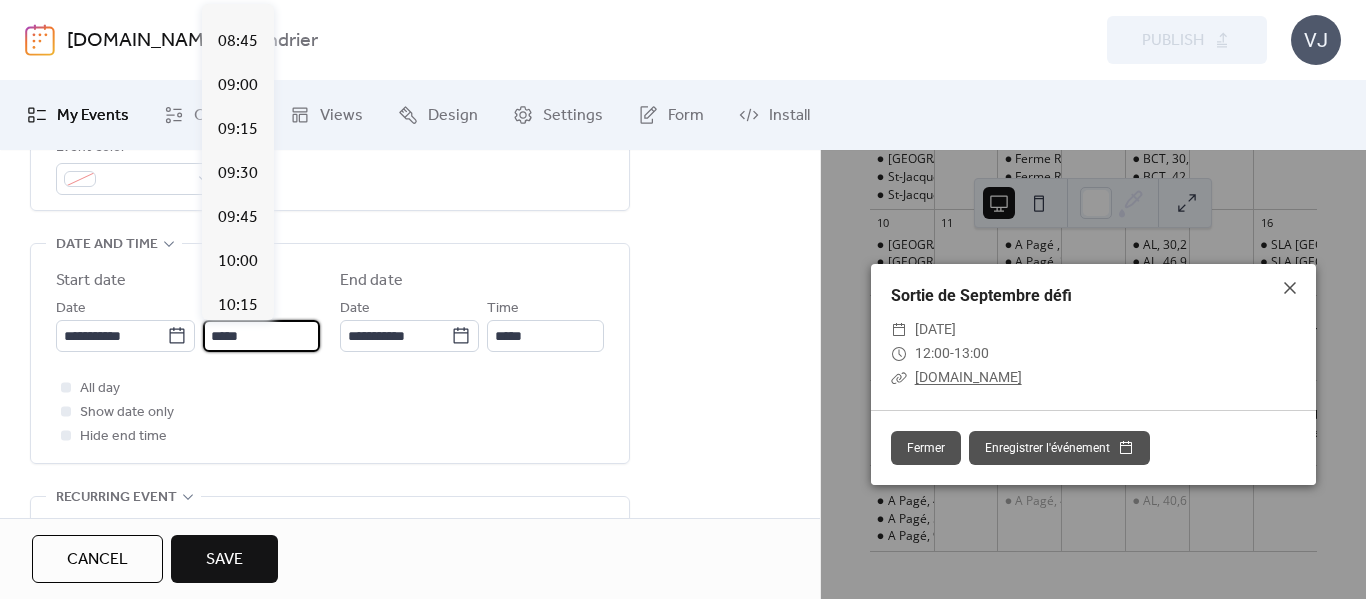 scroll, scrollTop: 1512, scrollLeft: 0, axis: vertical 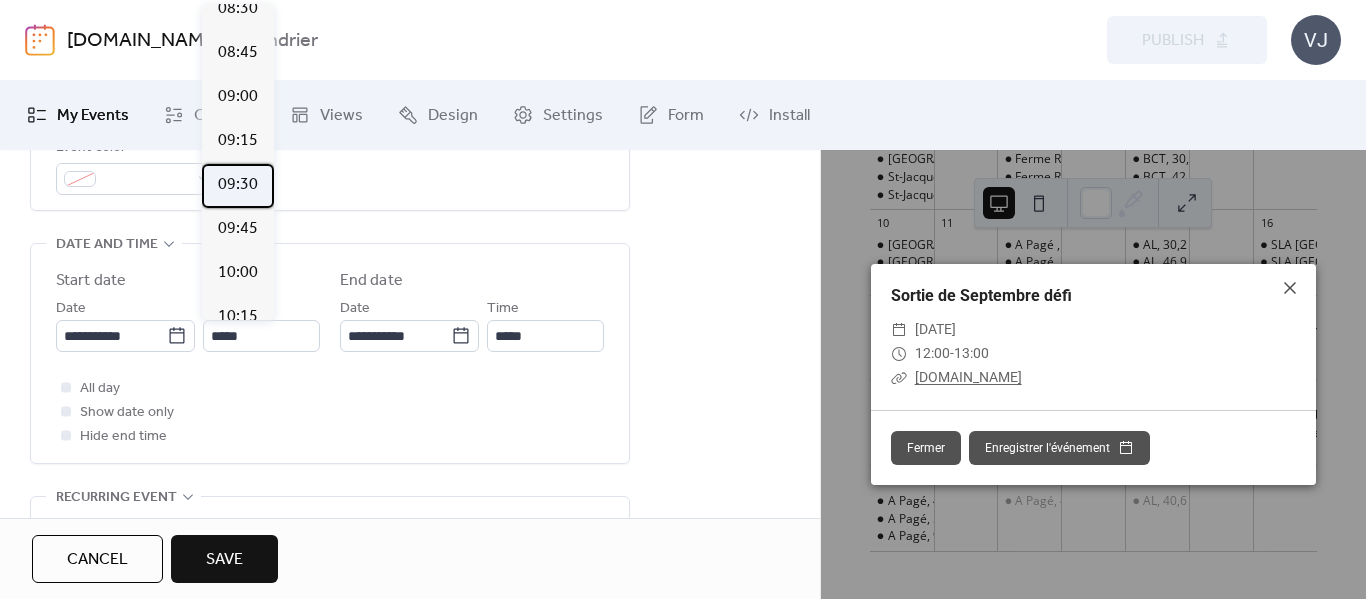 click on "09:30" at bounding box center [238, 185] 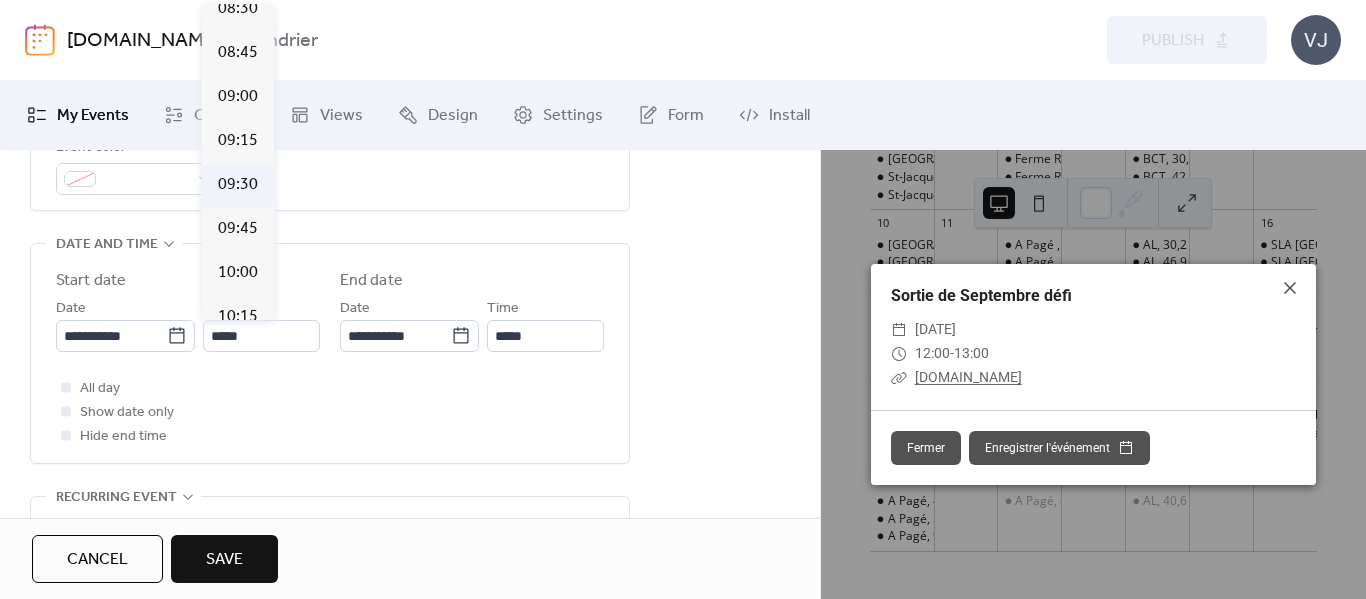 type on "*****" 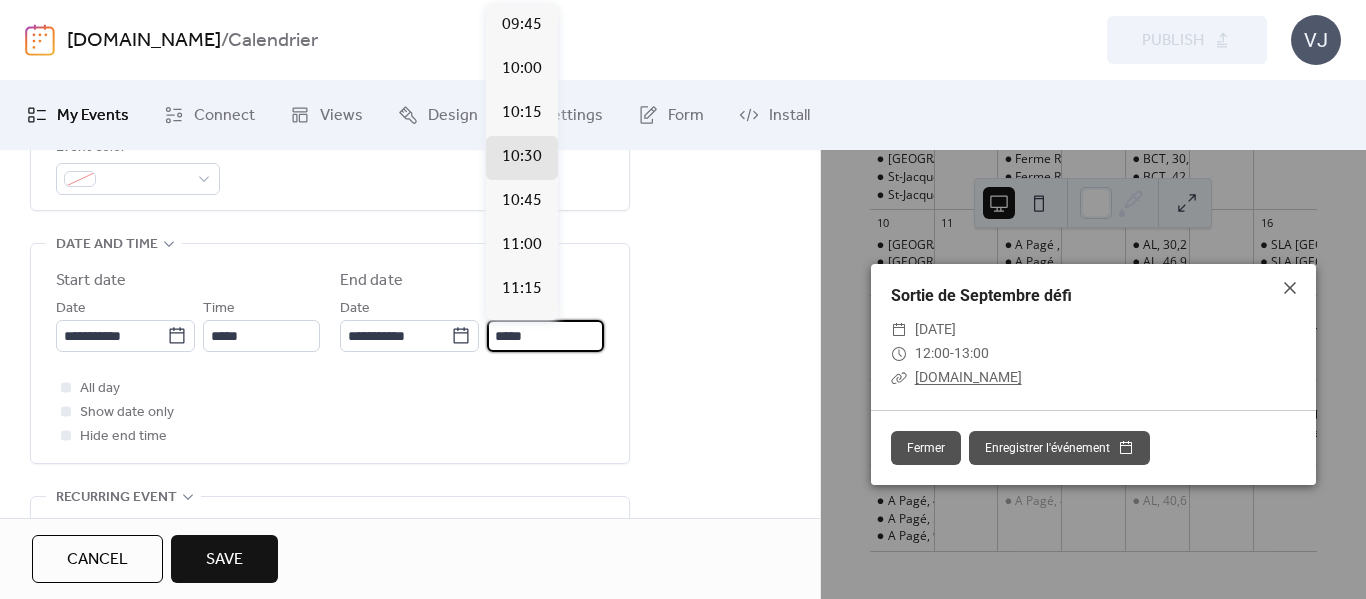 click on "*****" at bounding box center (545, 336) 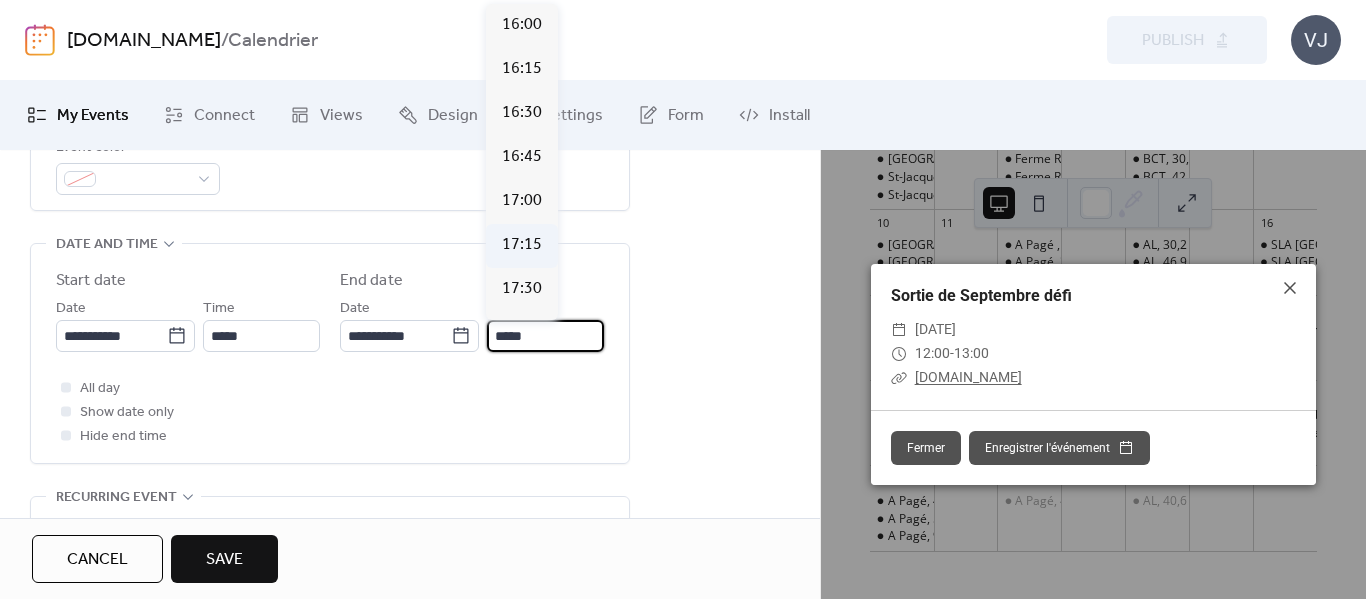 scroll, scrollTop: 1000, scrollLeft: 0, axis: vertical 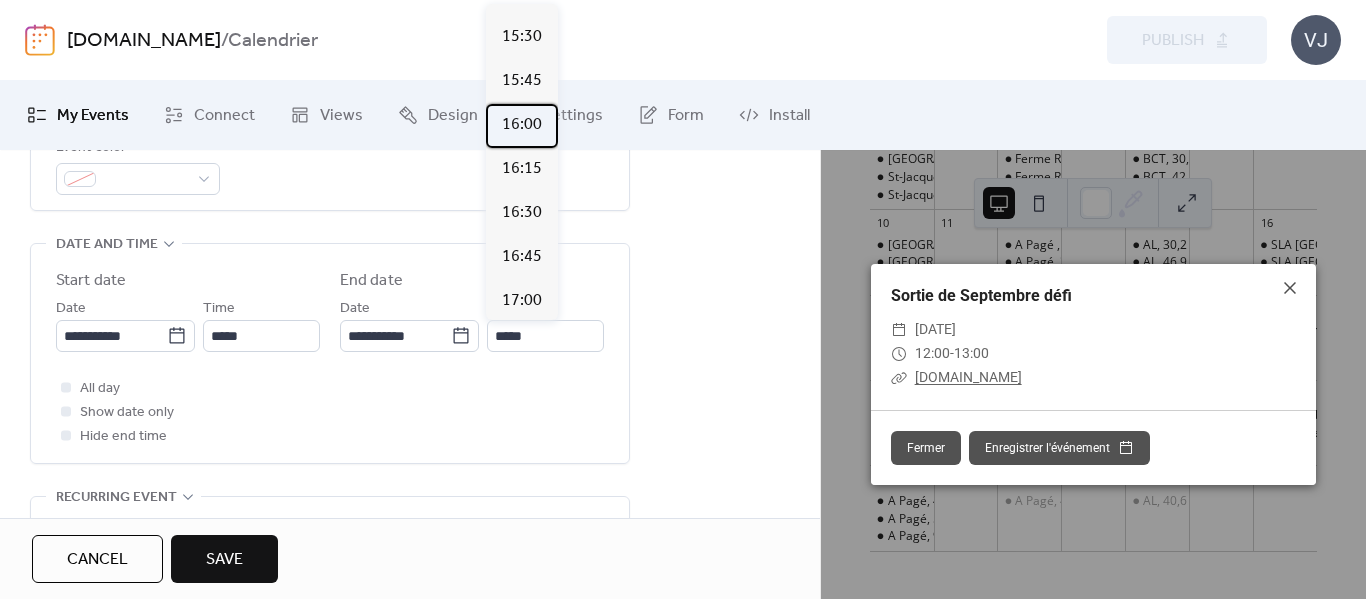 click on "16:00" at bounding box center (522, 125) 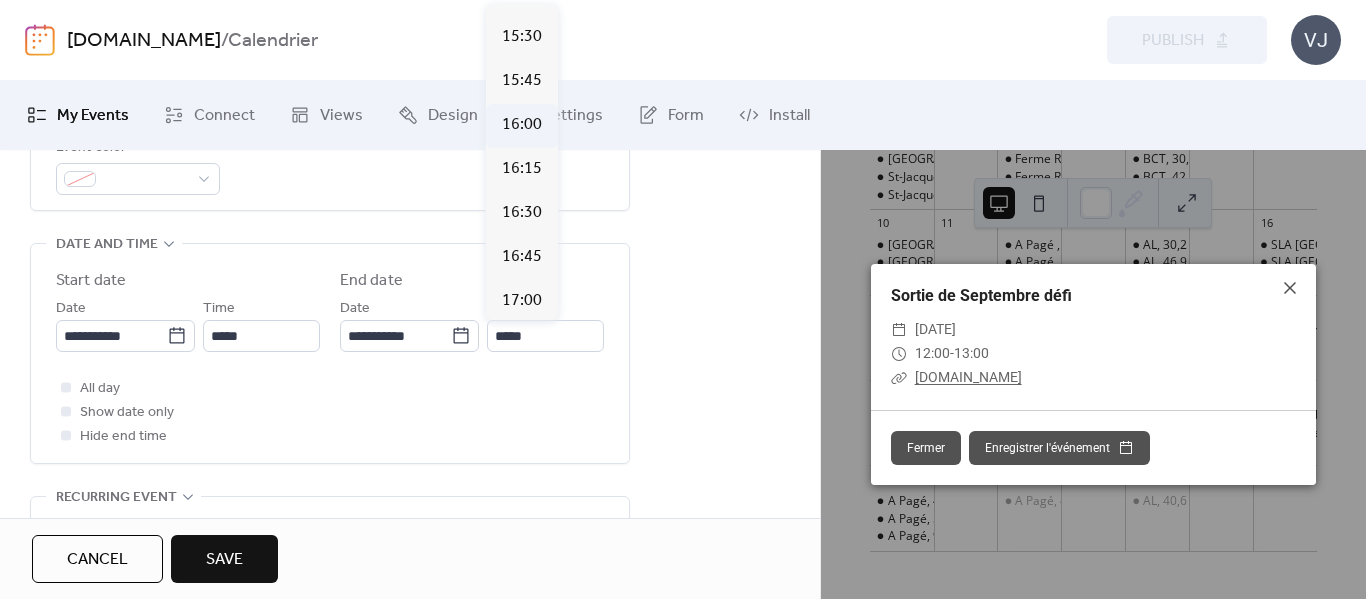 type on "*****" 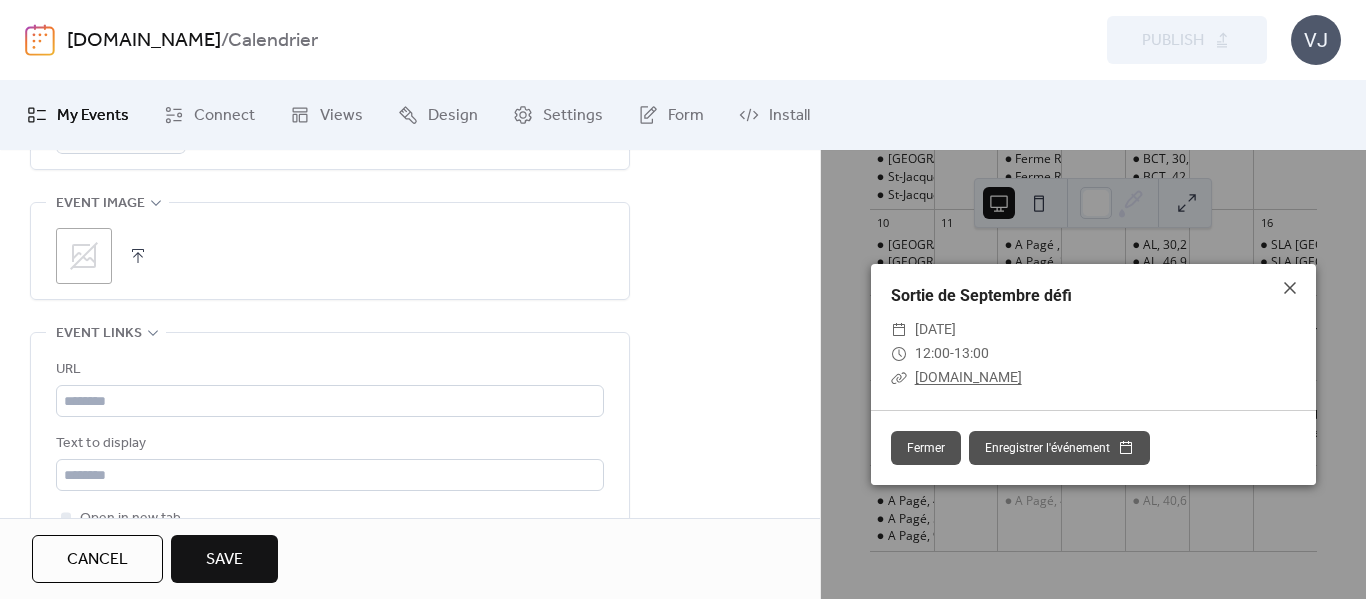scroll, scrollTop: 1100, scrollLeft: 0, axis: vertical 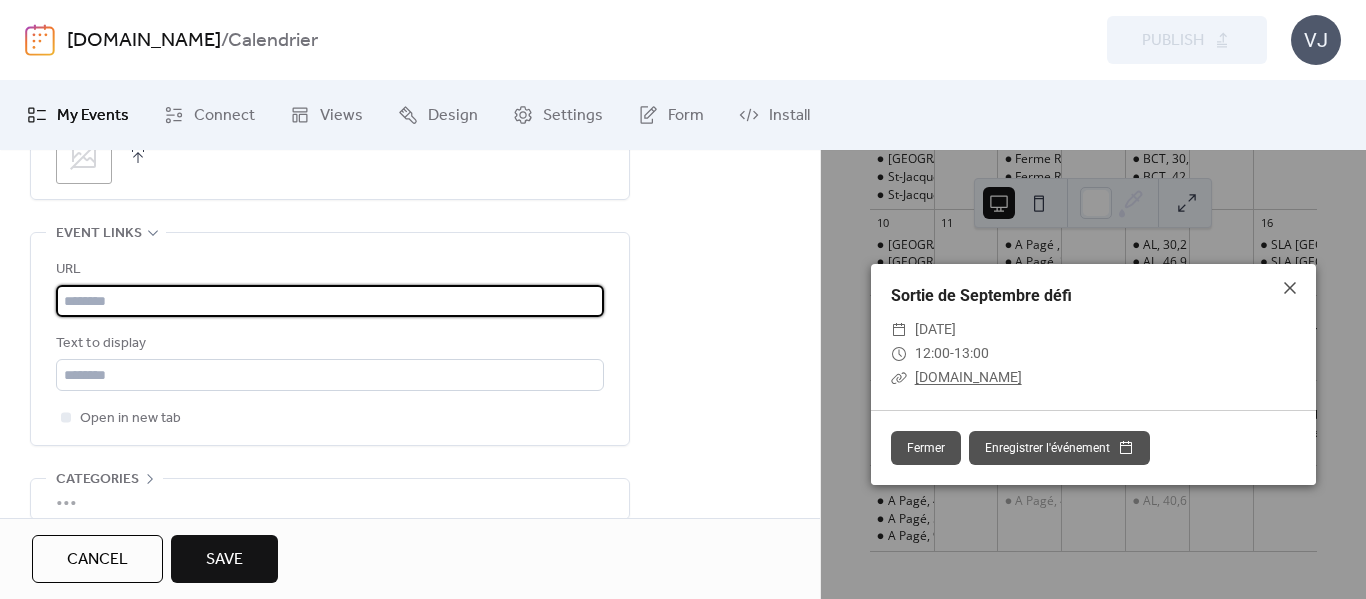 paste on "**********" 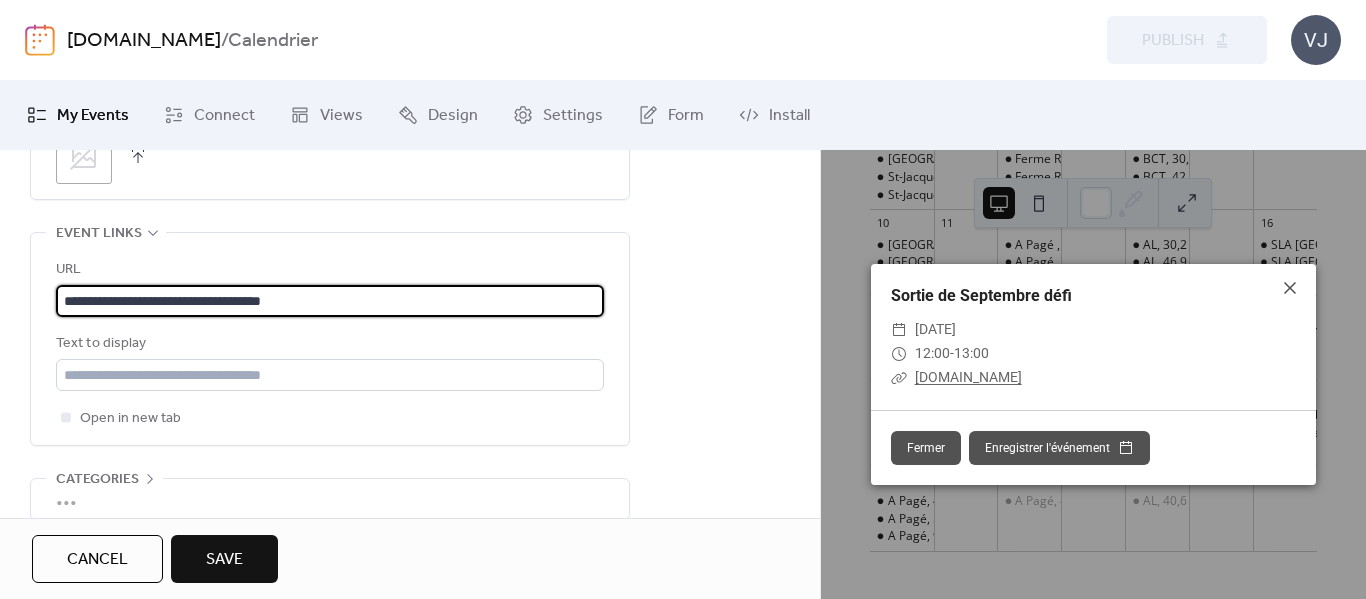 type on "**********" 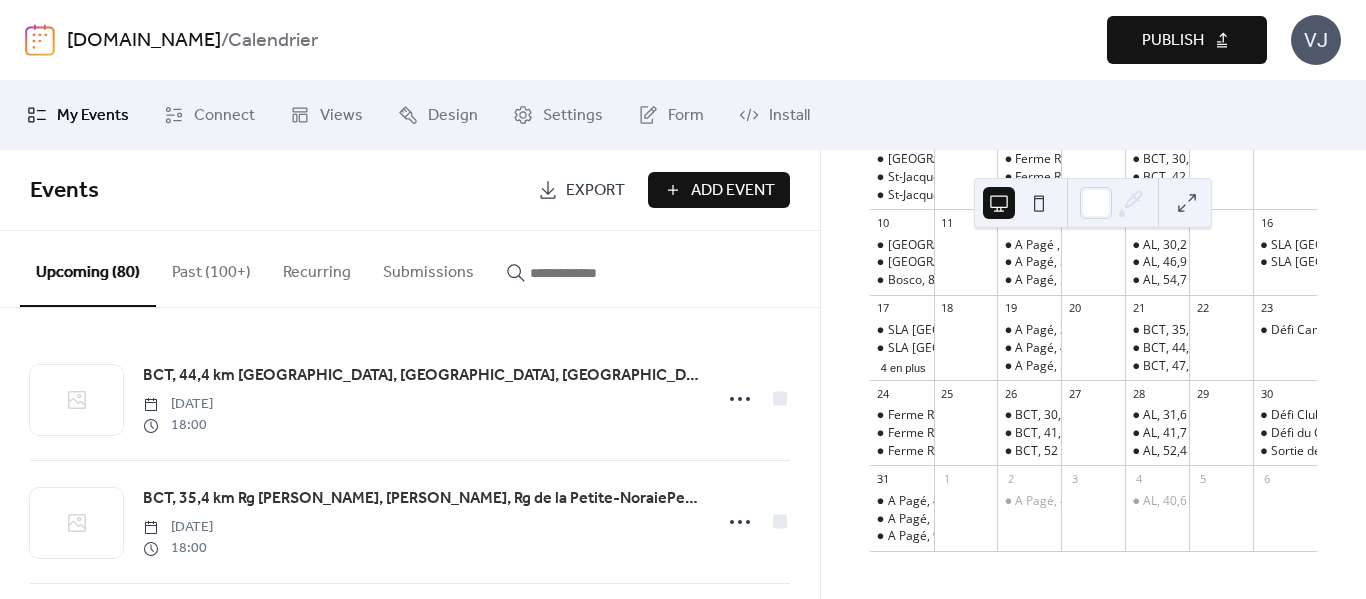 click on "Publish" at bounding box center [1173, 41] 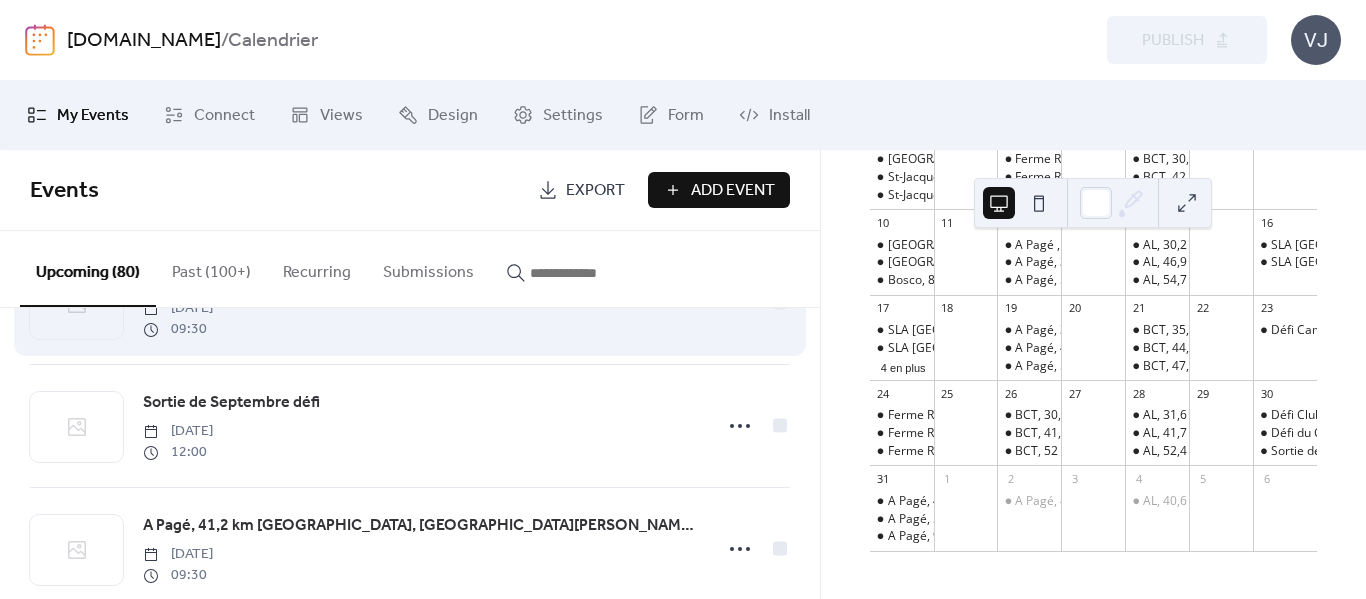 scroll, scrollTop: 6168, scrollLeft: 0, axis: vertical 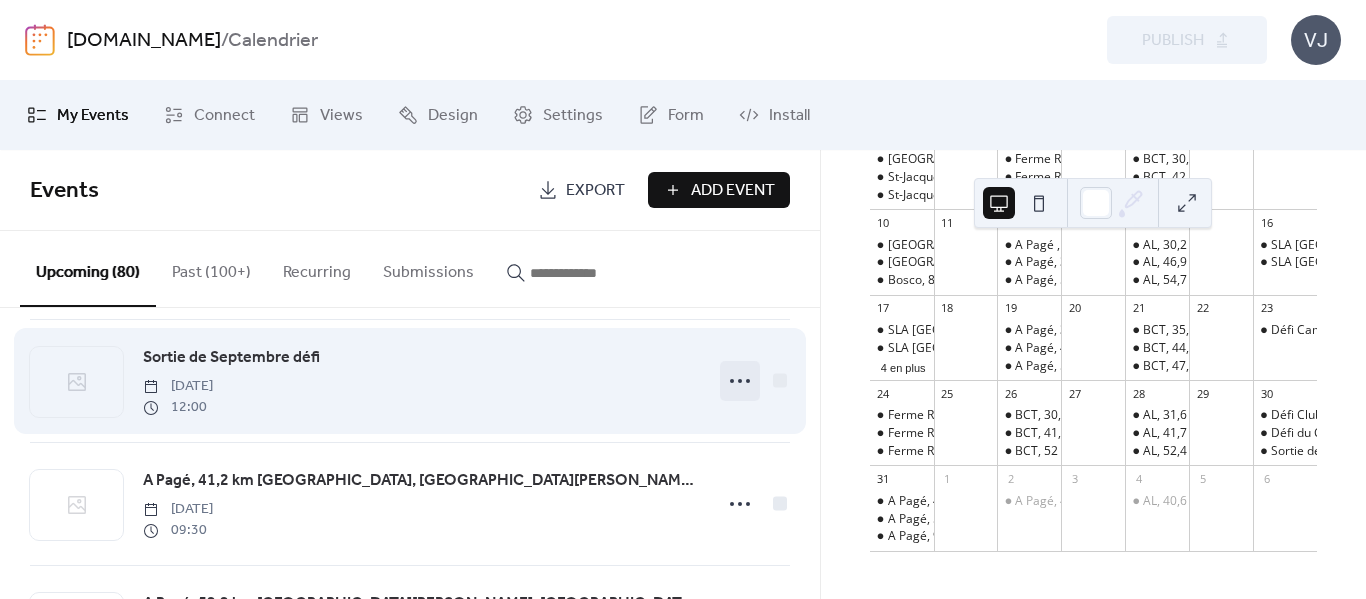 click 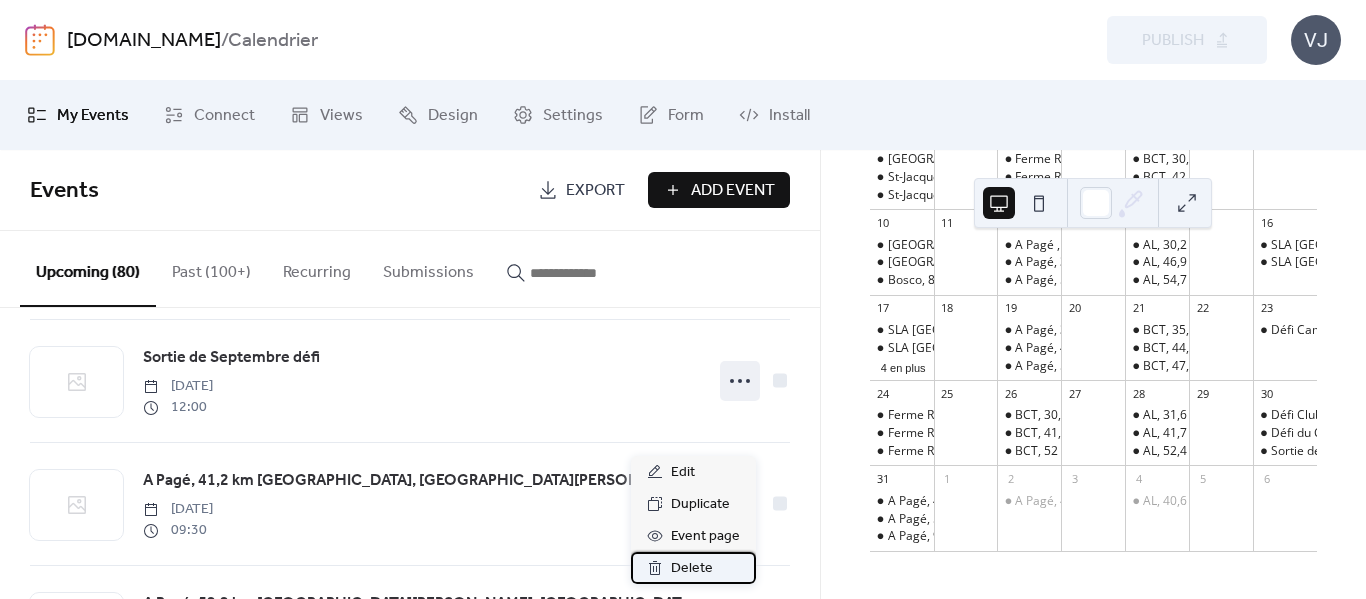 click on "Delete" at bounding box center (692, 569) 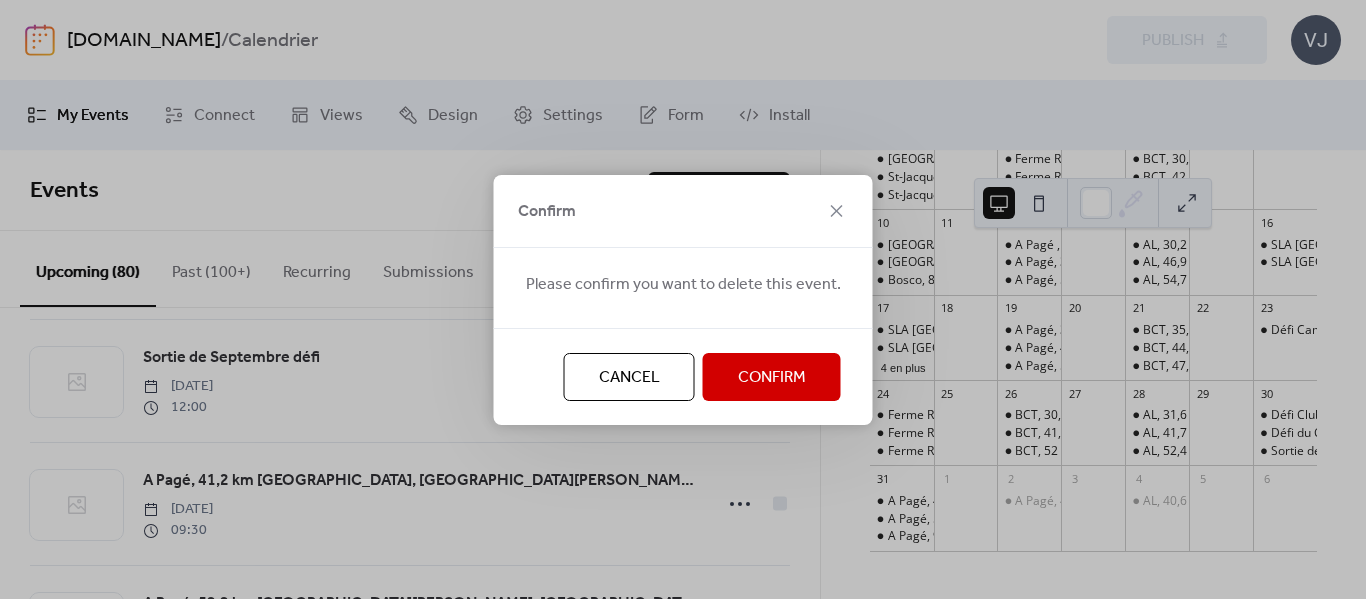 click on "Confirm" at bounding box center (772, 378) 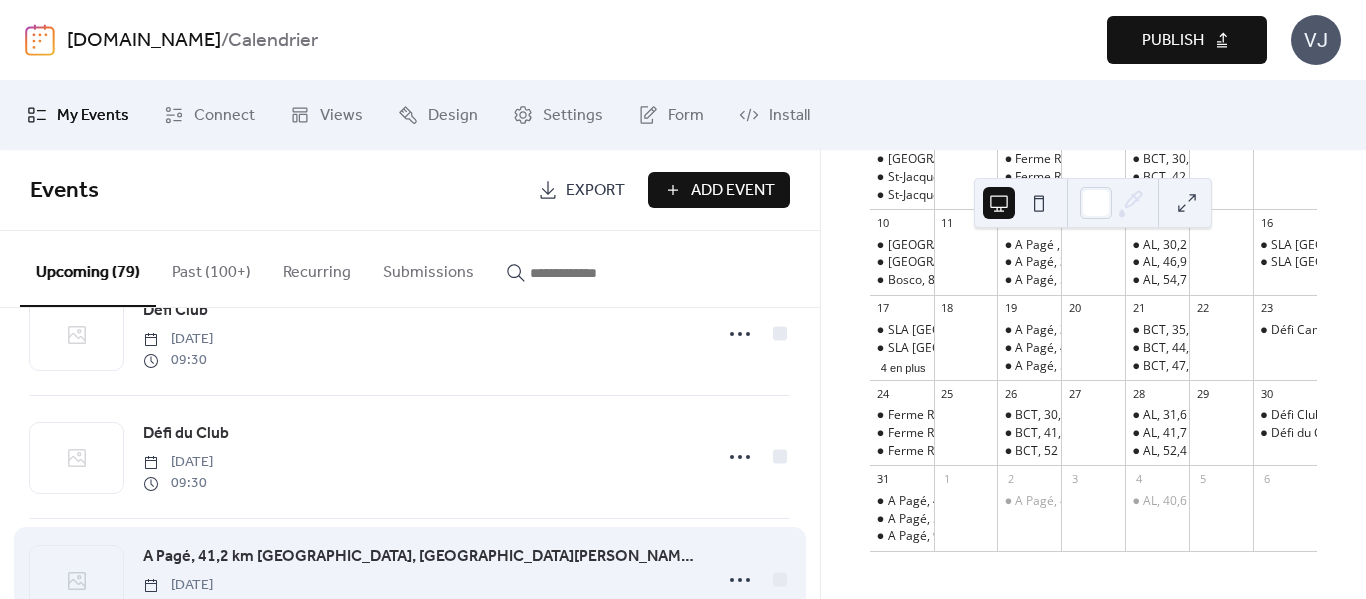 scroll, scrollTop: 5968, scrollLeft: 0, axis: vertical 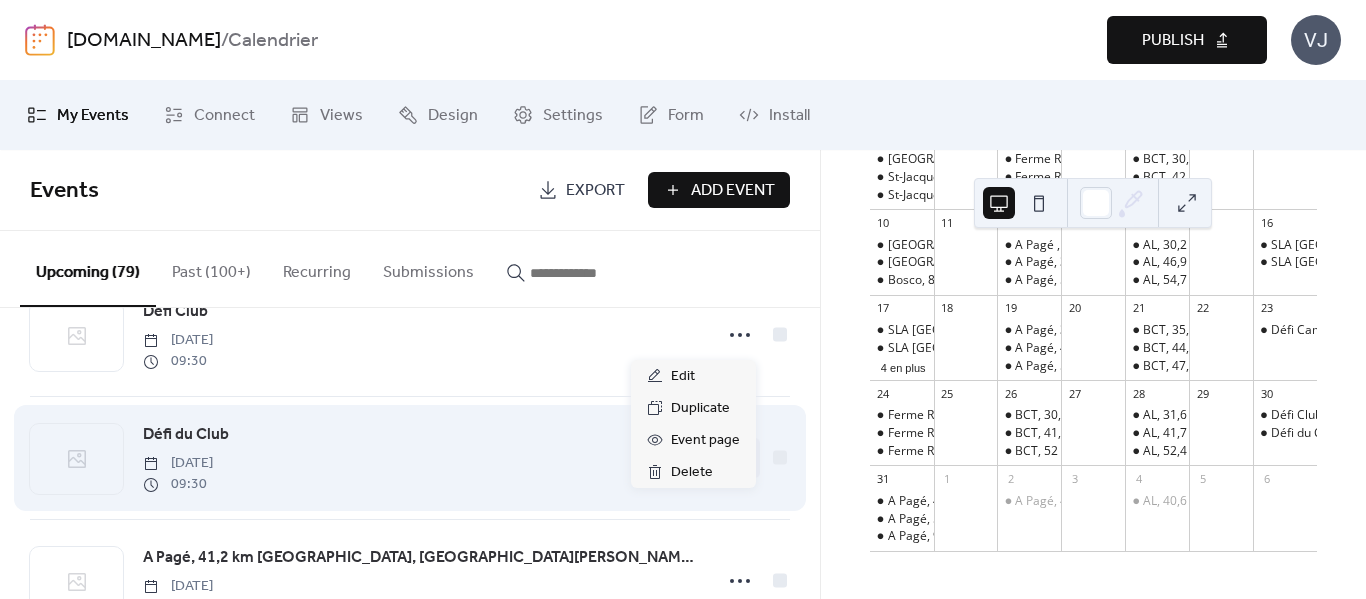 click 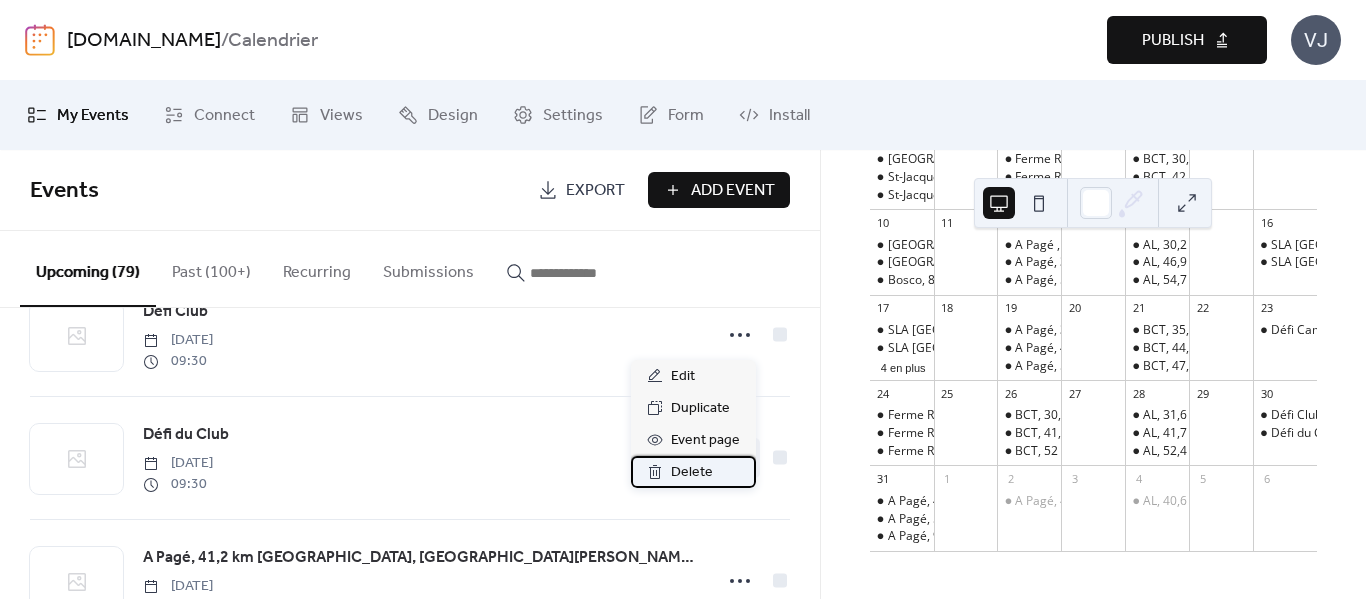 click on "Delete" at bounding box center (692, 473) 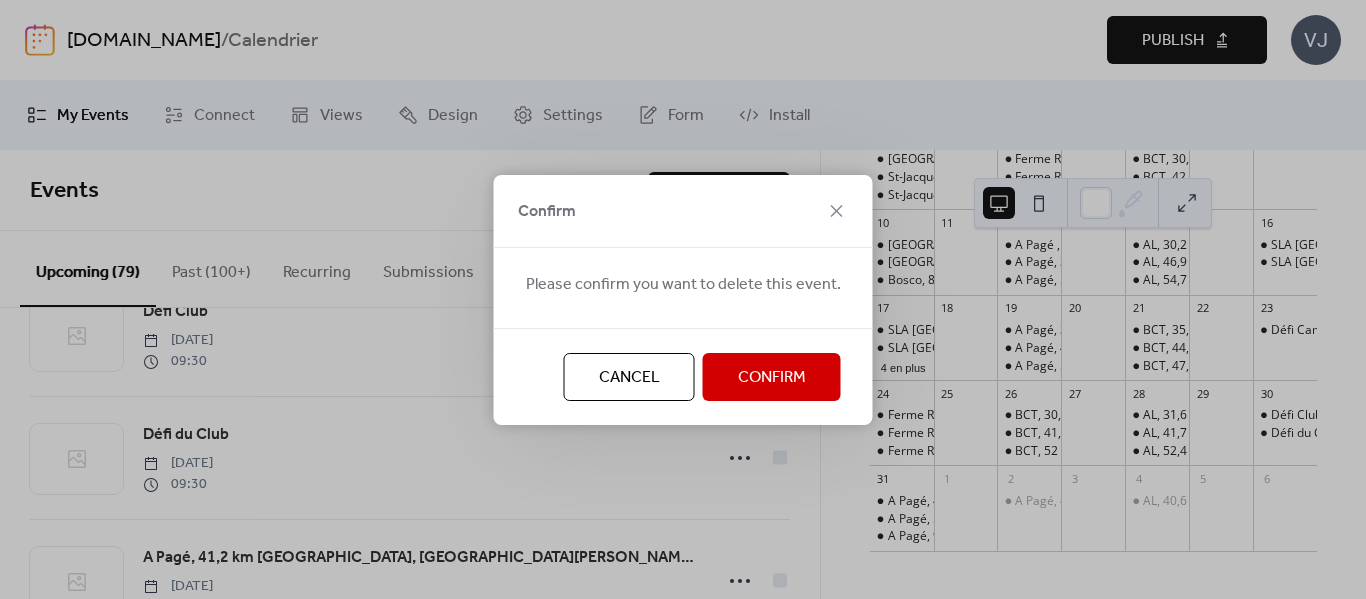 click on "Confirm" at bounding box center [772, 378] 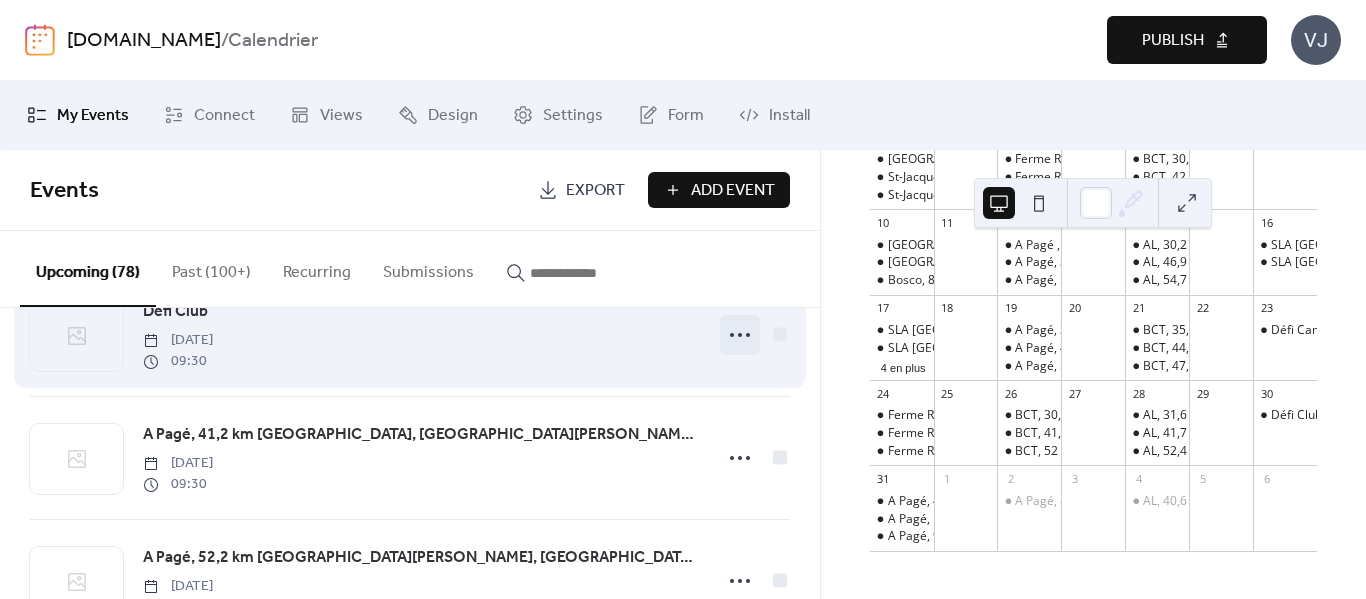 click 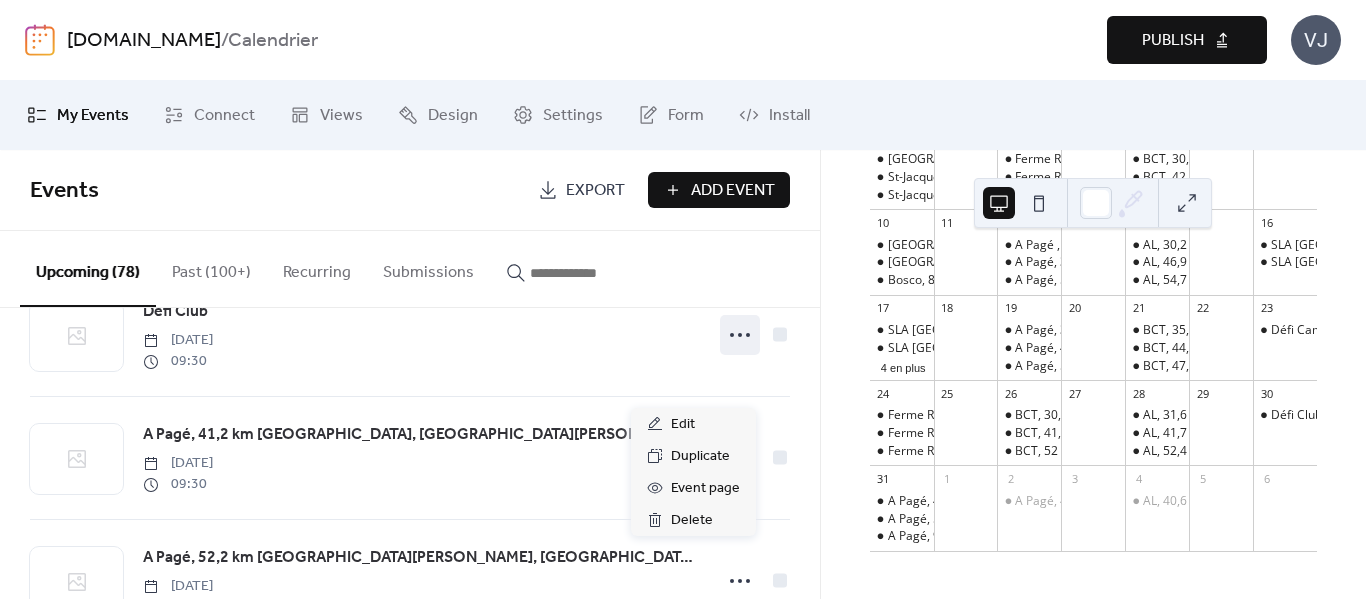 click on "Upcoming (78) Past (100+) Recurring Submissions" at bounding box center (410, 269) 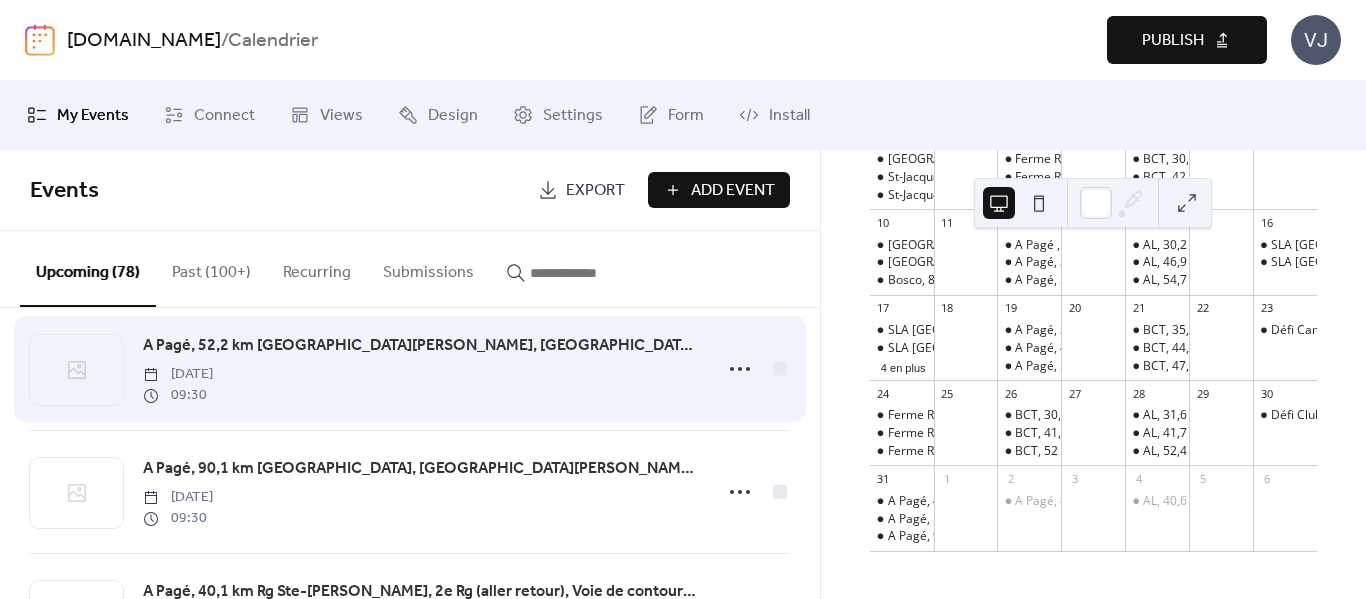 scroll, scrollTop: 6068, scrollLeft: 0, axis: vertical 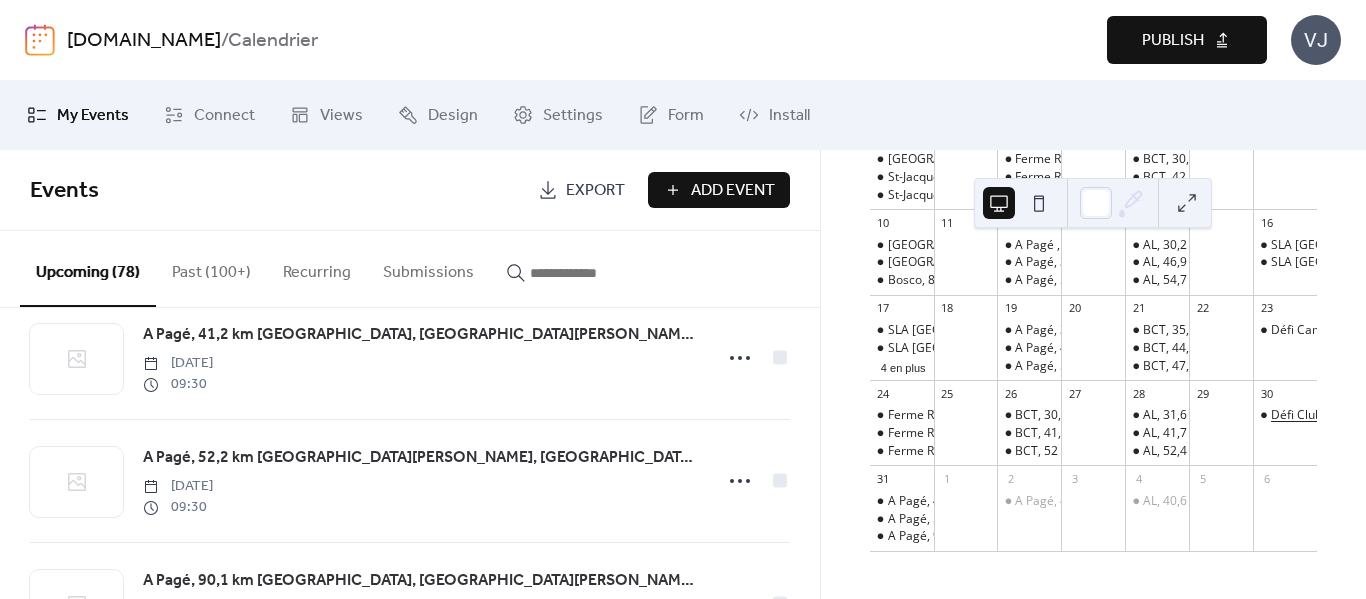 click on "Défi Club" at bounding box center [1296, 415] 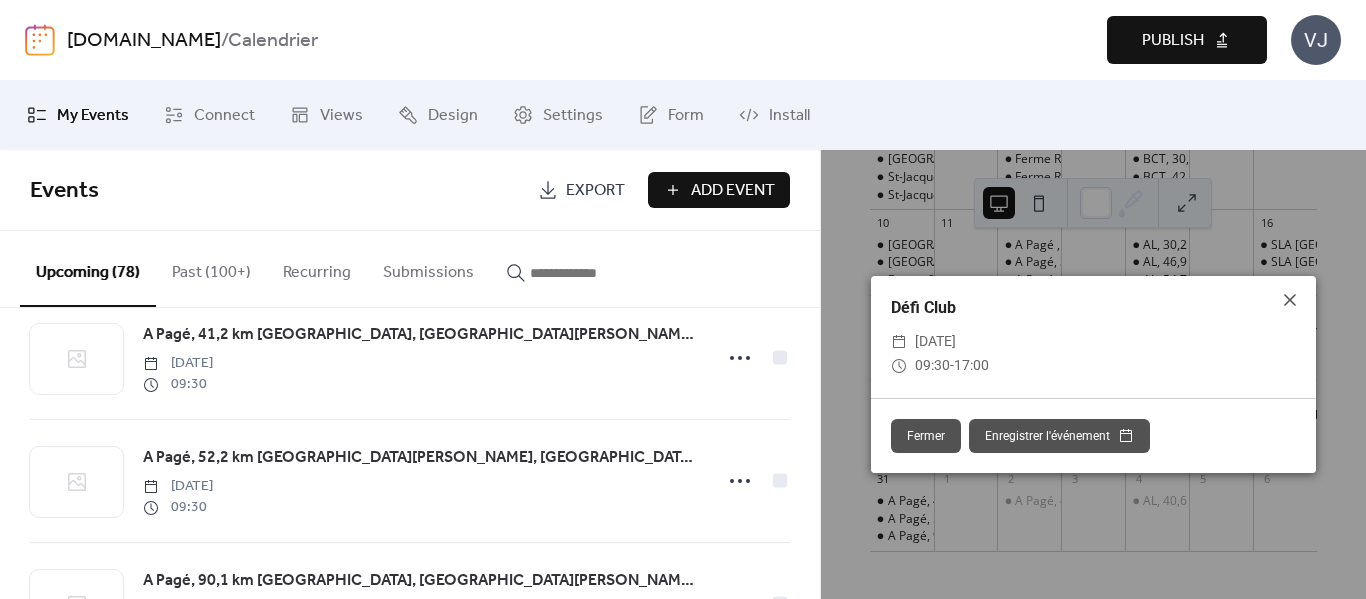 click on "Enregistrer l'événement" at bounding box center [1059, 436] 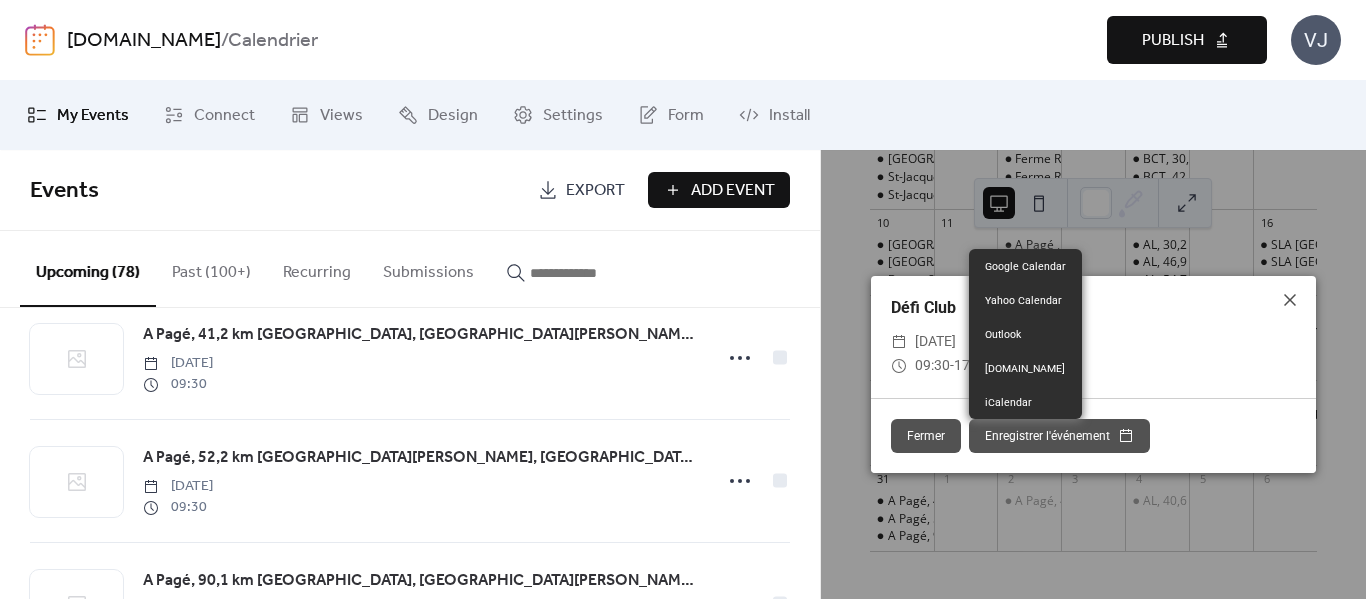 click on "Enregistrer l'événement" at bounding box center [1059, 436] 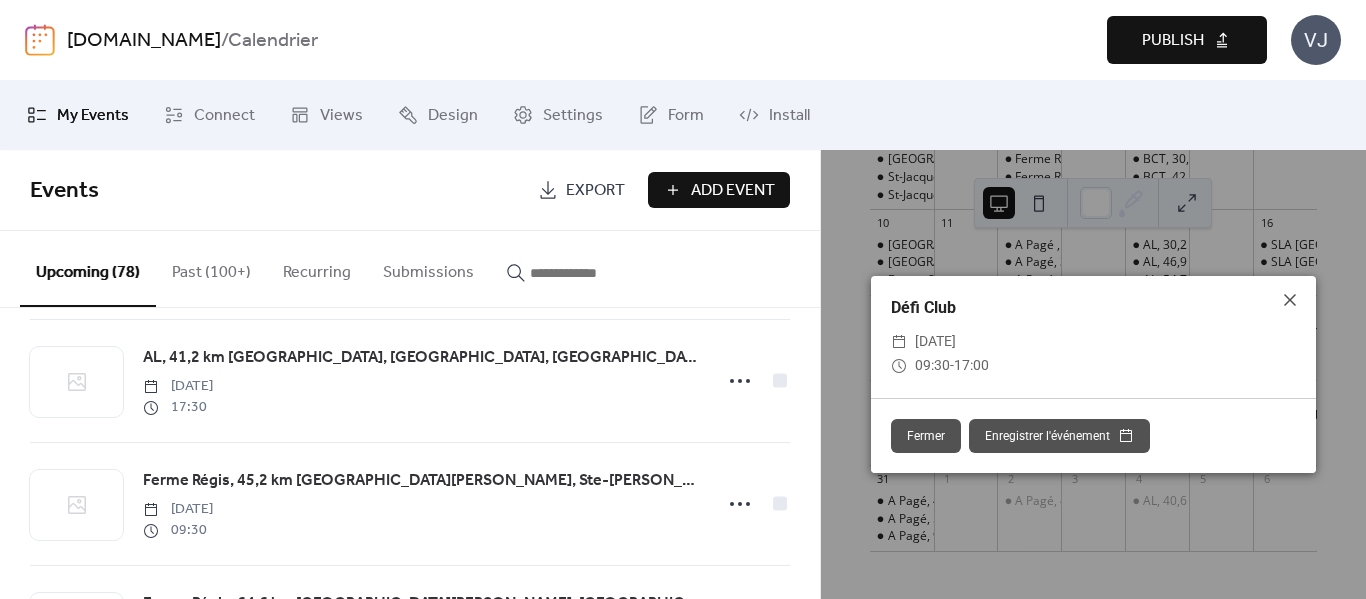 scroll, scrollTop: 7492, scrollLeft: 0, axis: vertical 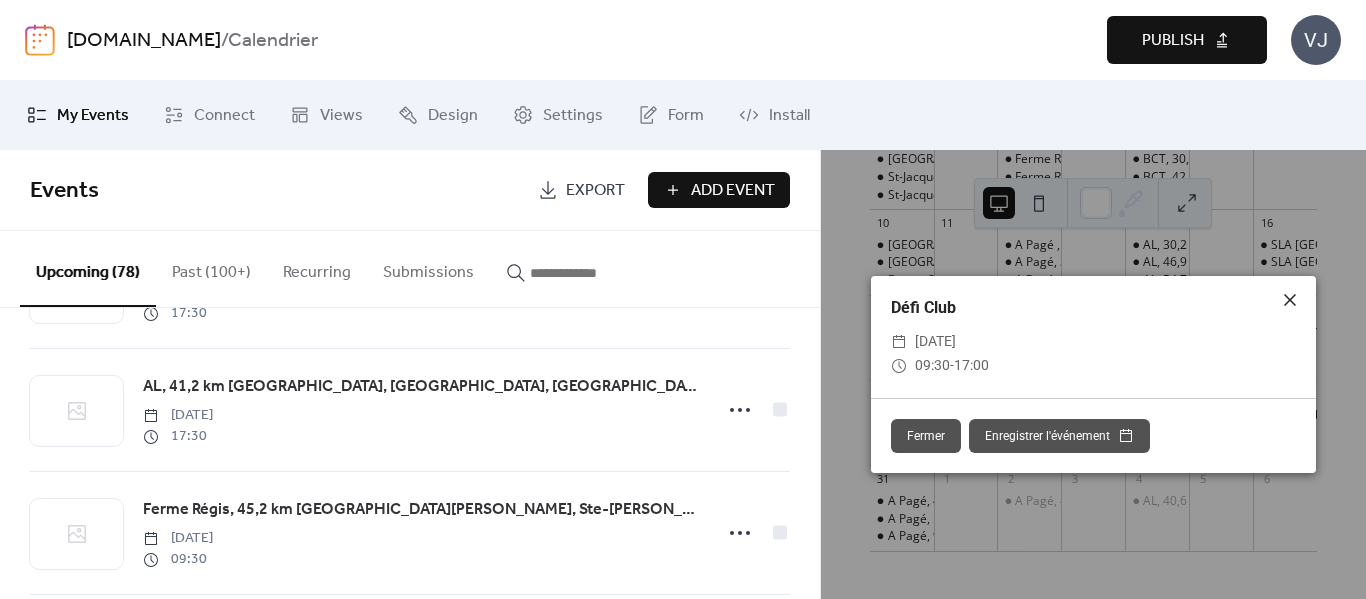 click 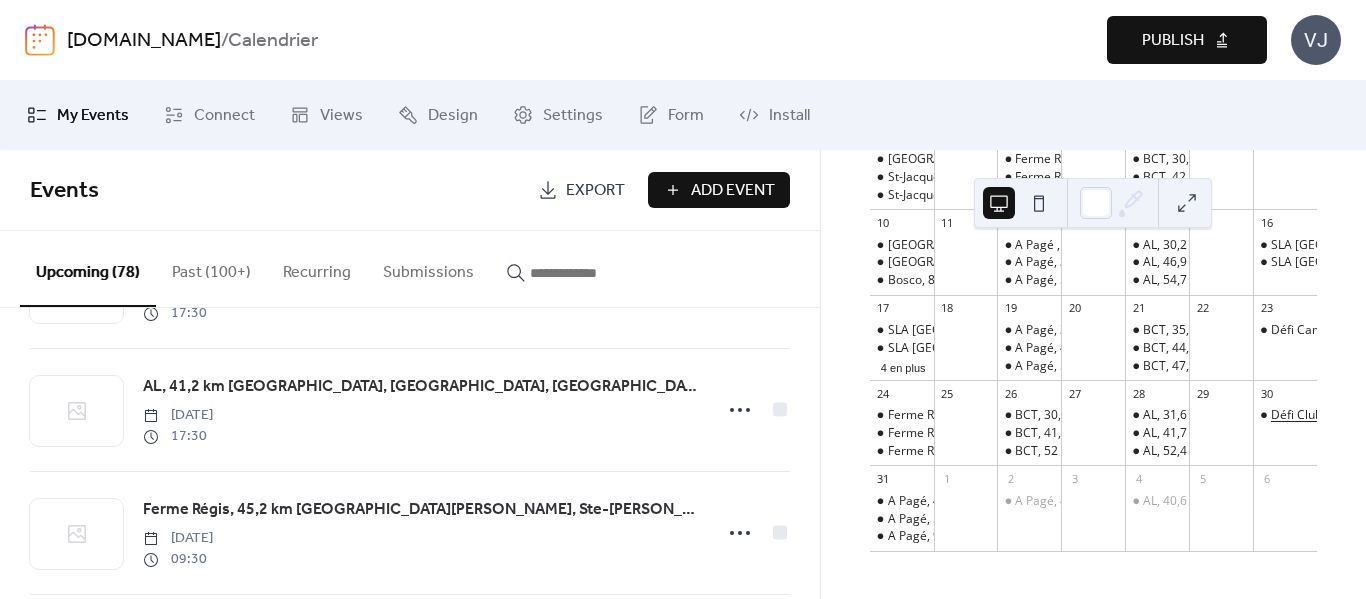 click on "Défi Club" at bounding box center (1296, 415) 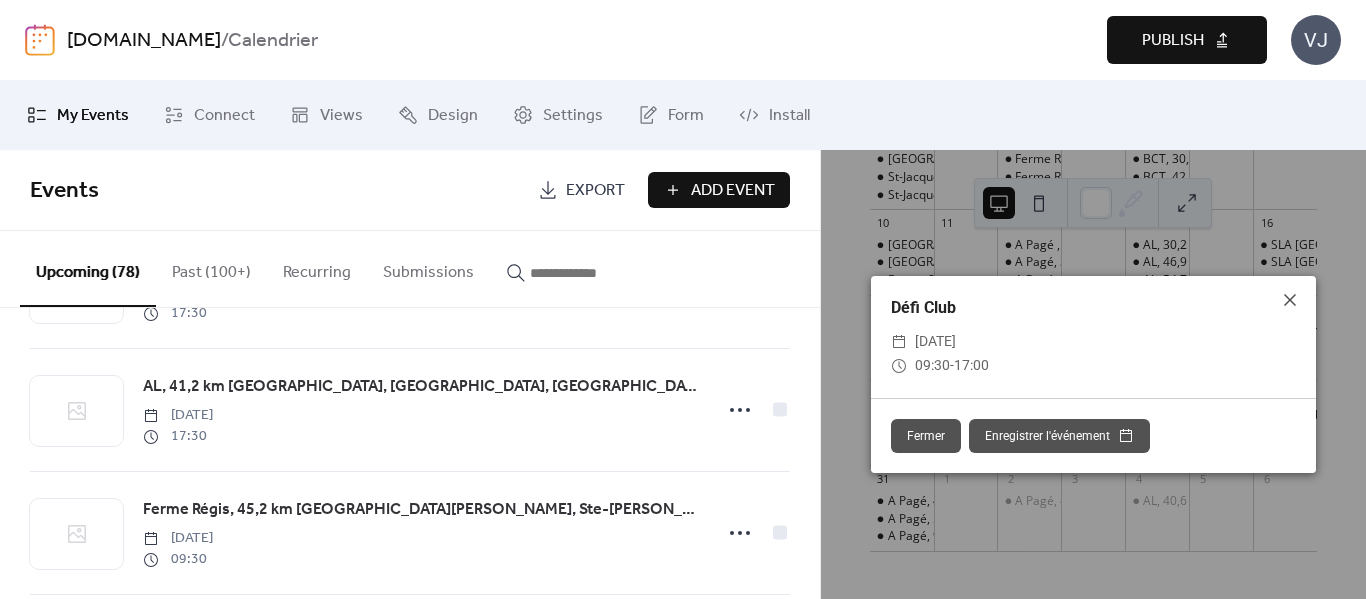 click on "samedi, août 30, 2025" at bounding box center [935, 342] 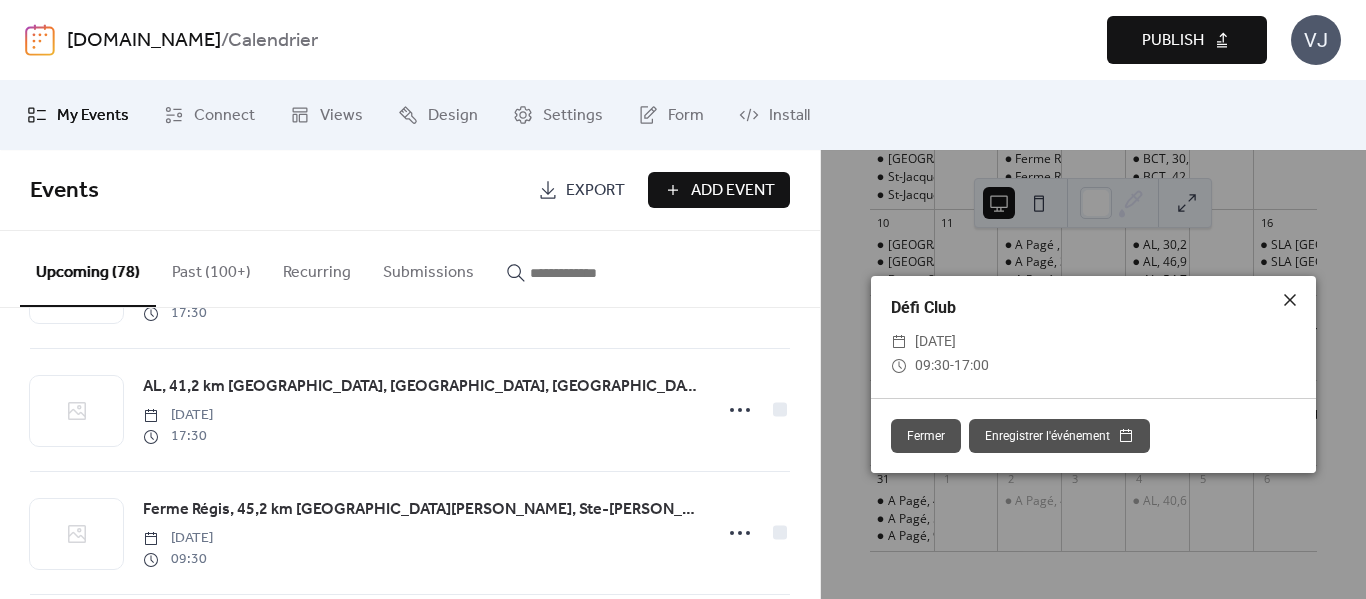 click 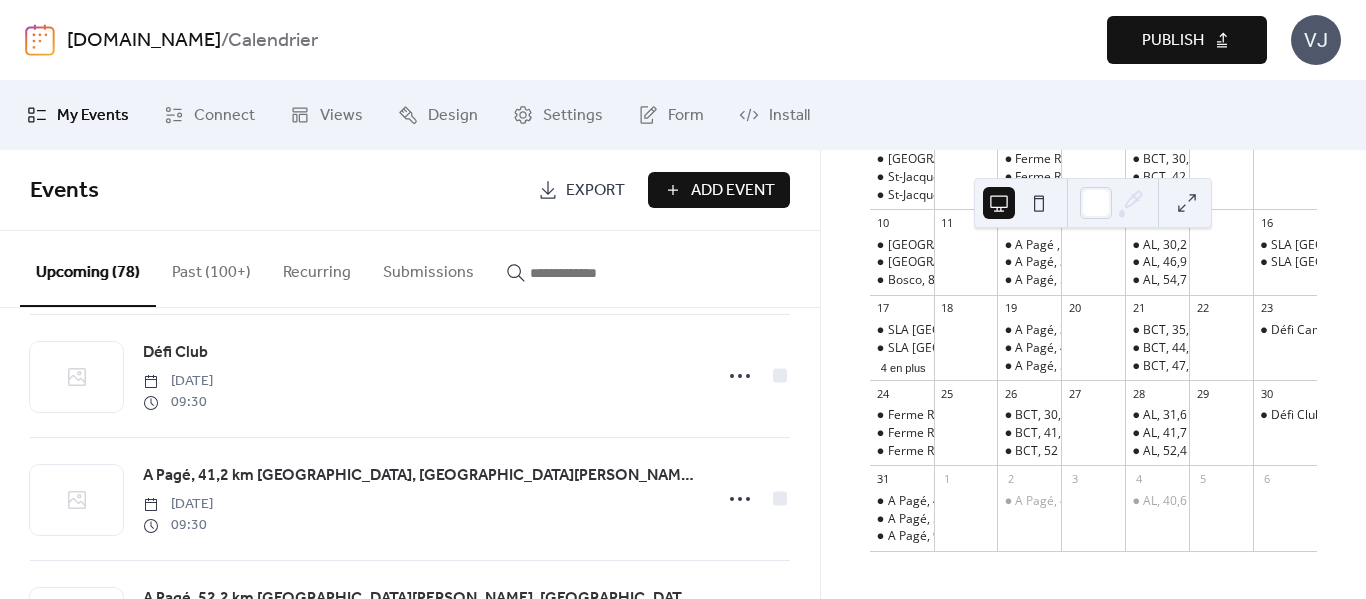 scroll, scrollTop: 5892, scrollLeft: 0, axis: vertical 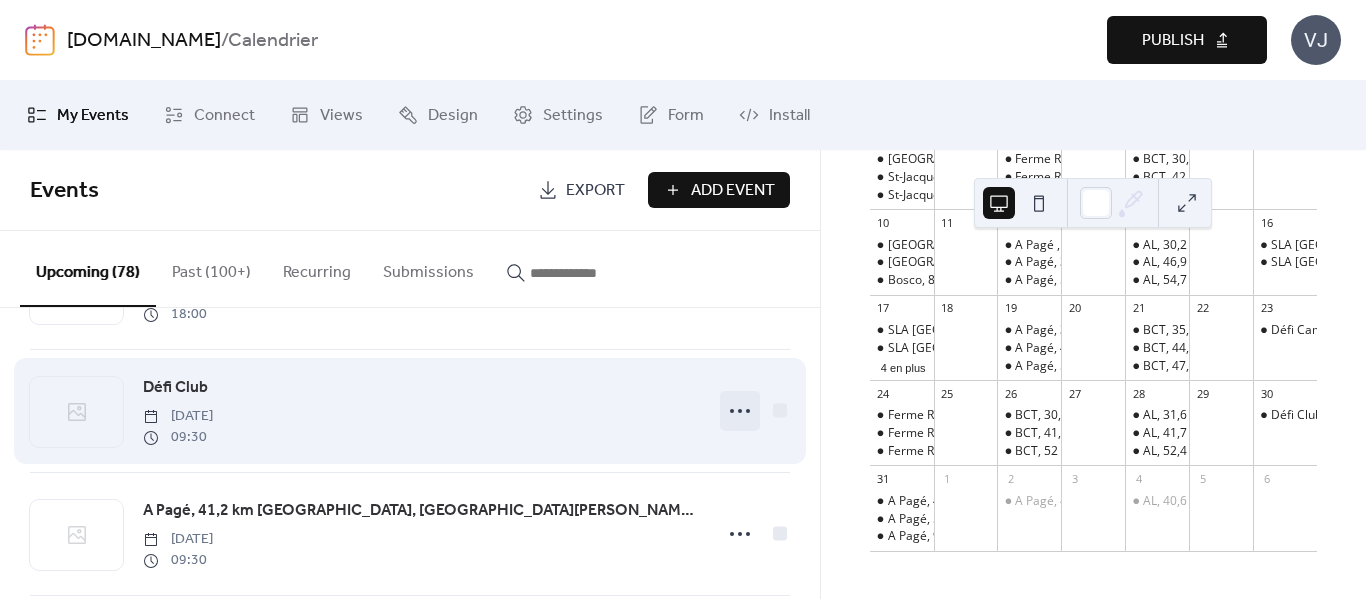 click 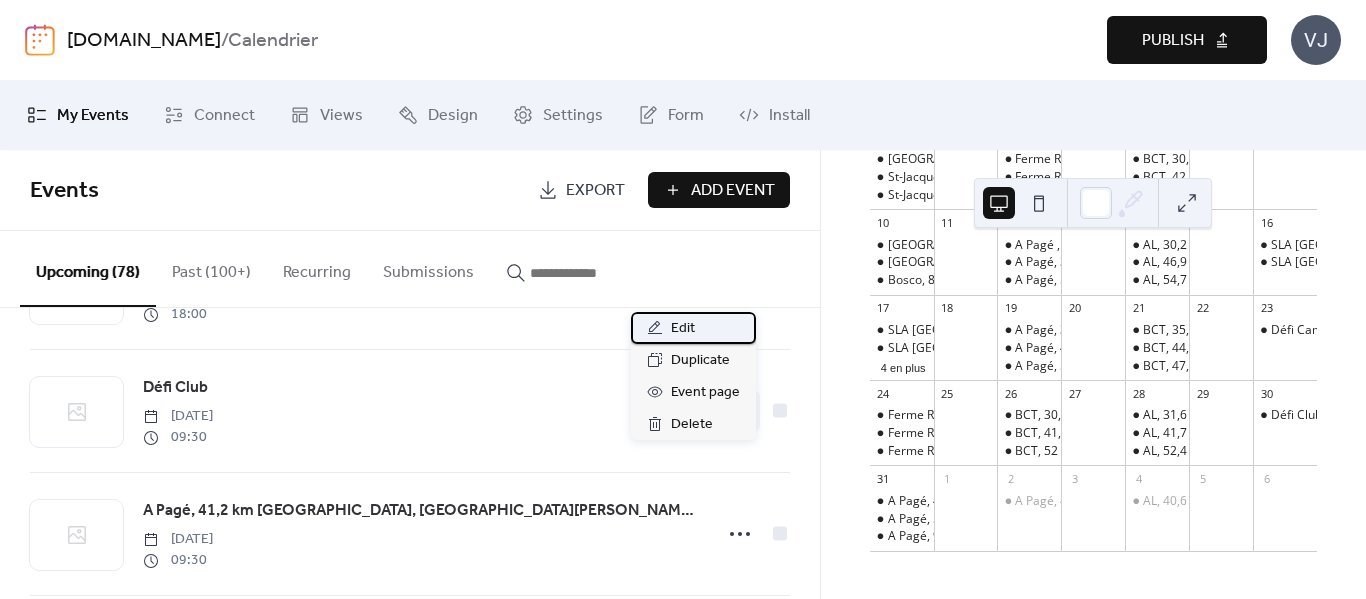 click on "Edit" at bounding box center (683, 329) 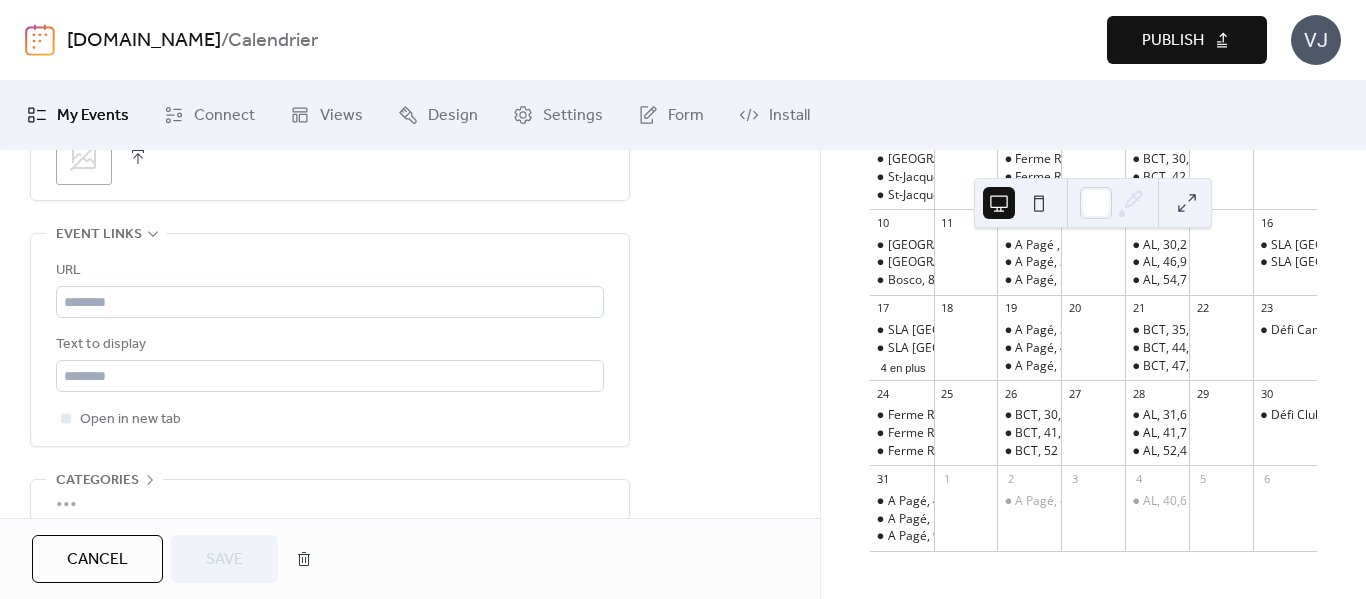 scroll, scrollTop: 1100, scrollLeft: 0, axis: vertical 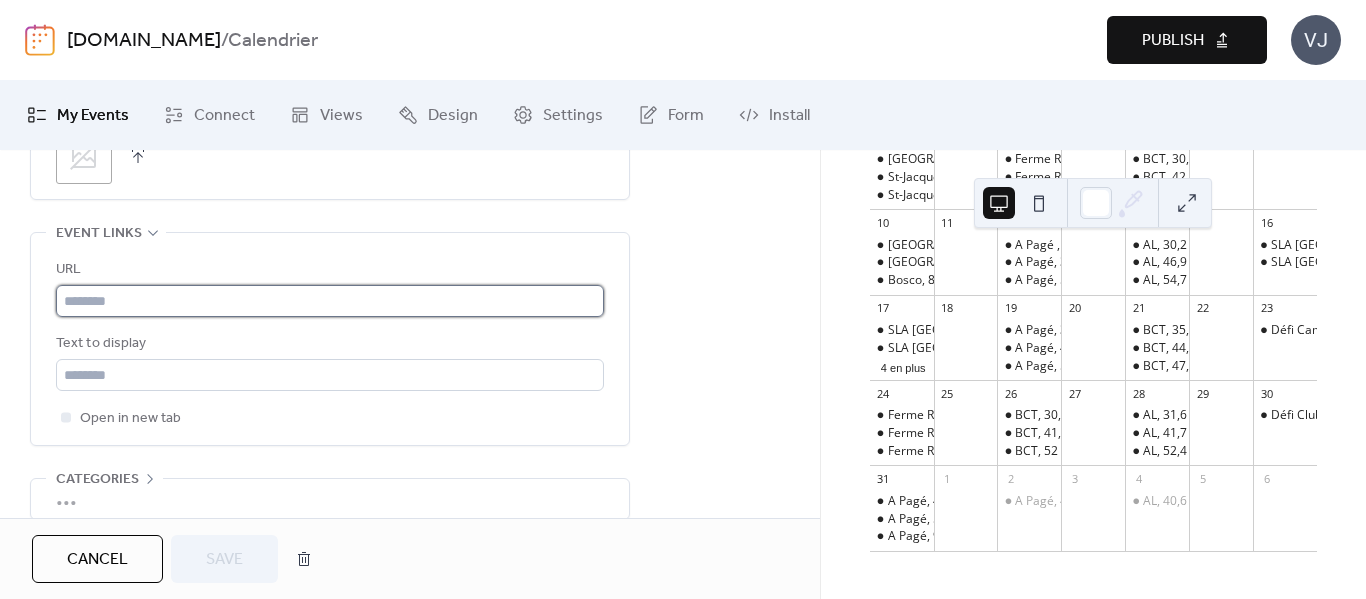 click at bounding box center (330, 301) 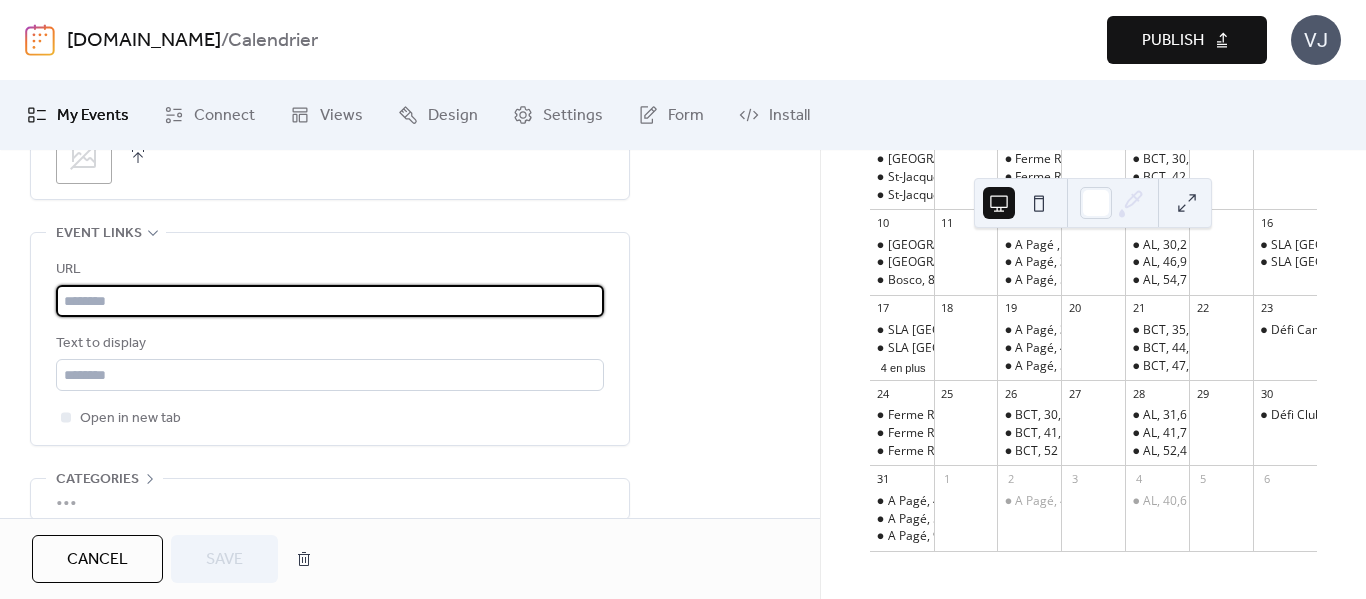scroll, scrollTop: 1000, scrollLeft: 0, axis: vertical 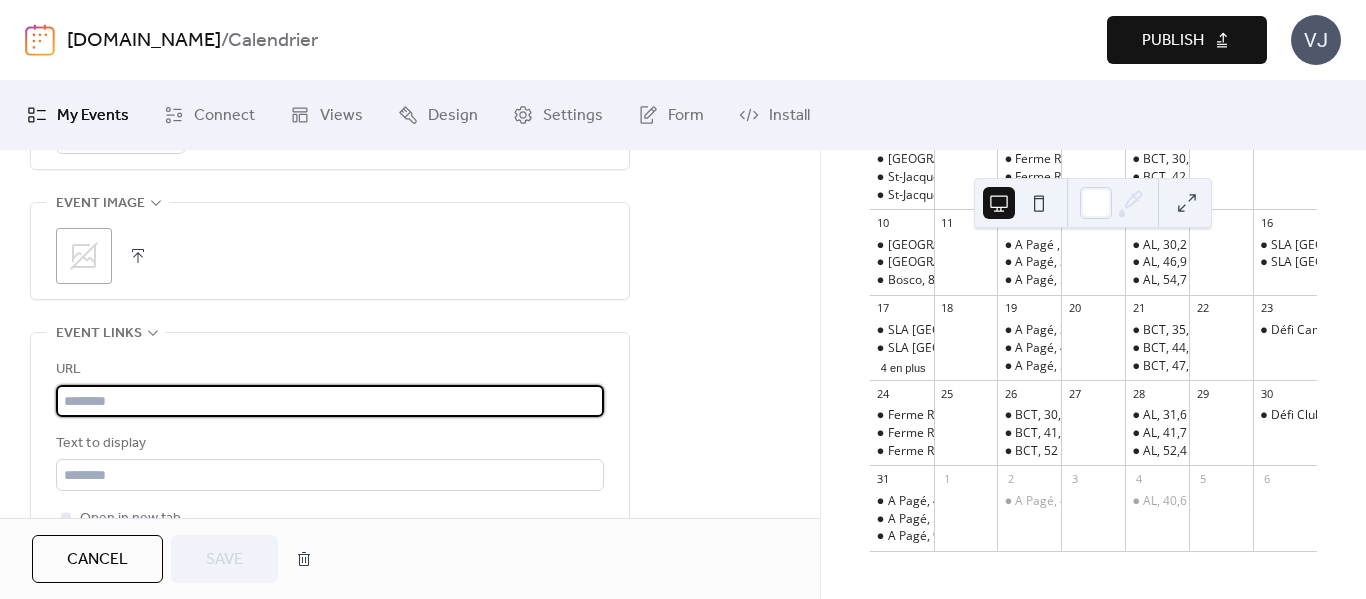 click on "**********" at bounding box center (410, 24) 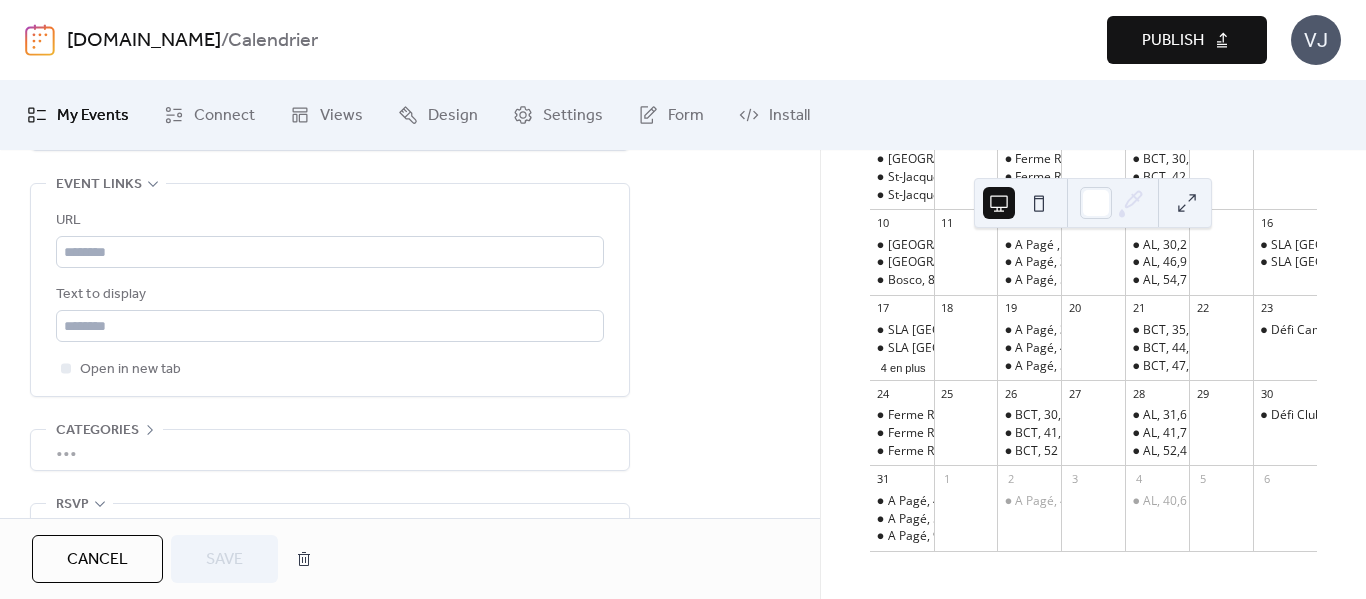 scroll, scrollTop: 1200, scrollLeft: 0, axis: vertical 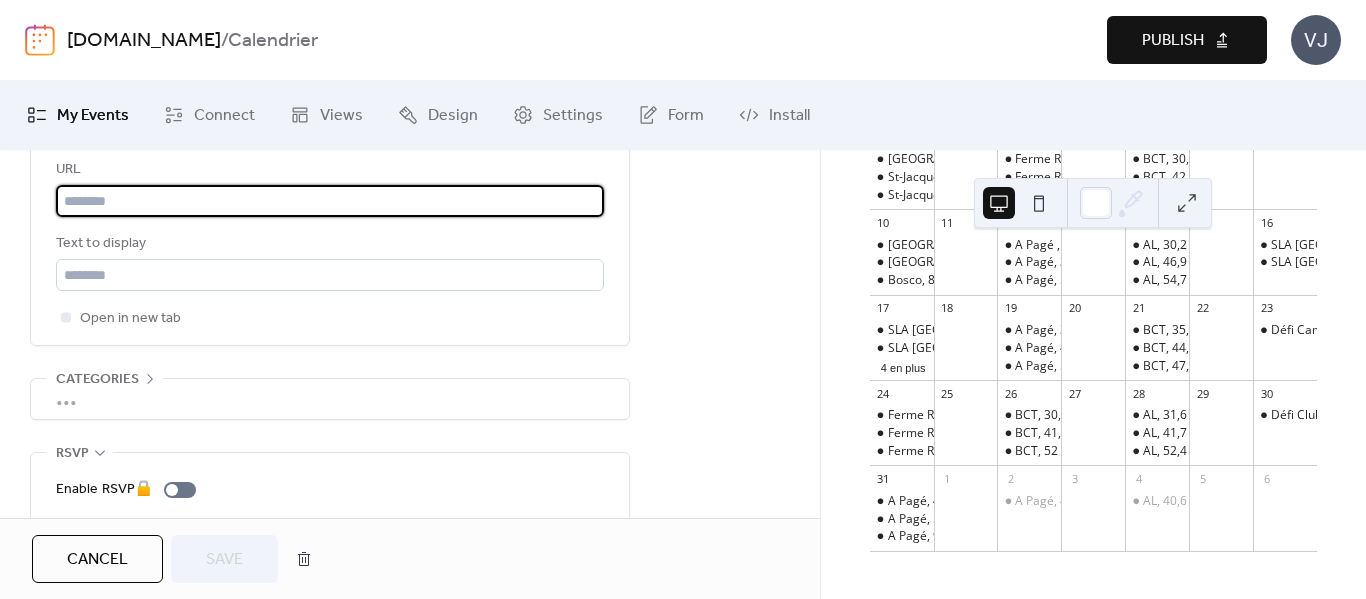 paste on "**********" 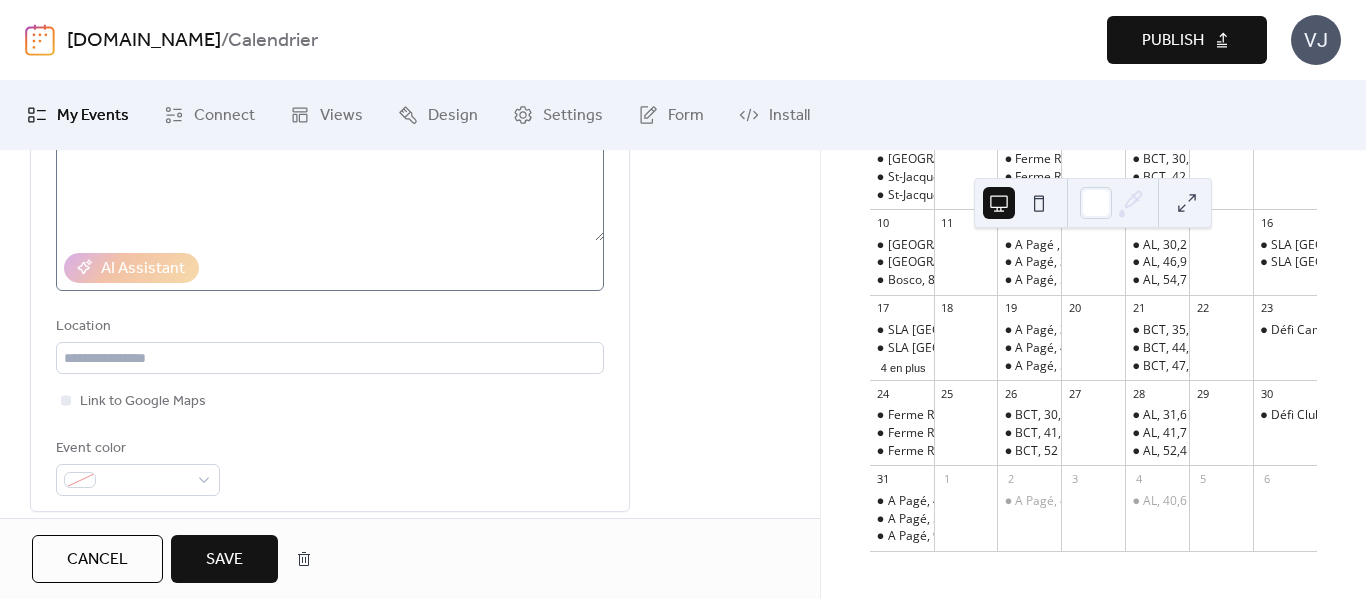 scroll, scrollTop: 300, scrollLeft: 0, axis: vertical 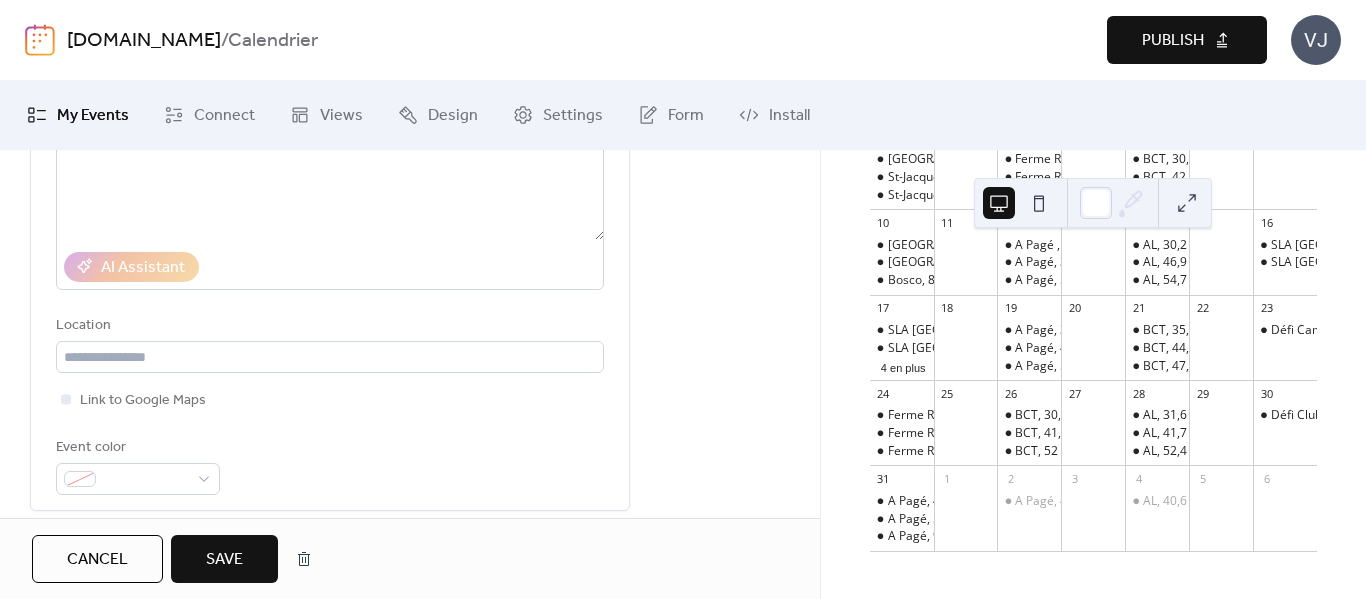 type on "**********" 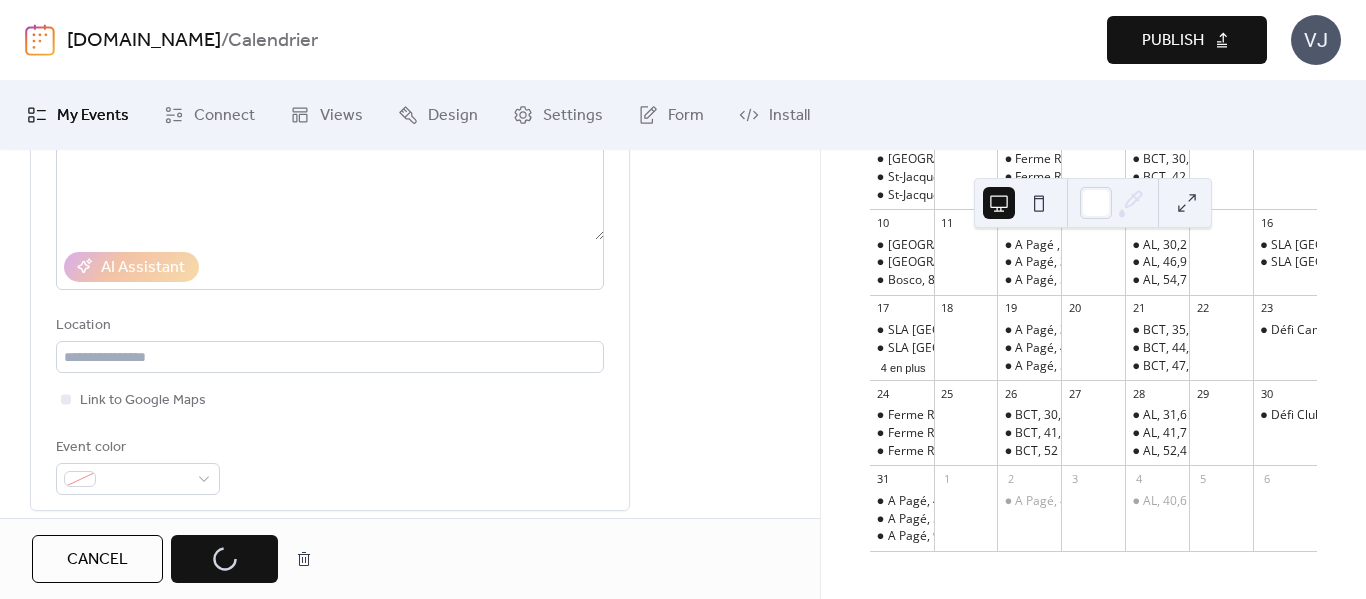 click on "Publish" at bounding box center [1187, 40] 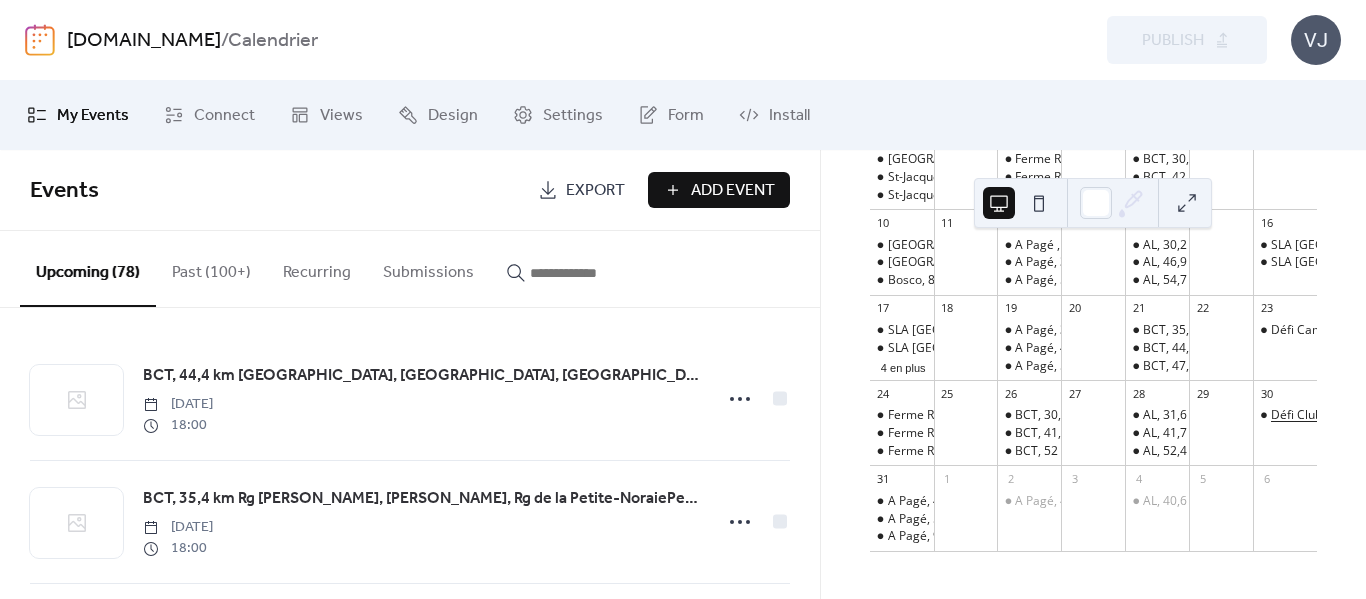 click on "Défi Club" at bounding box center [1296, 415] 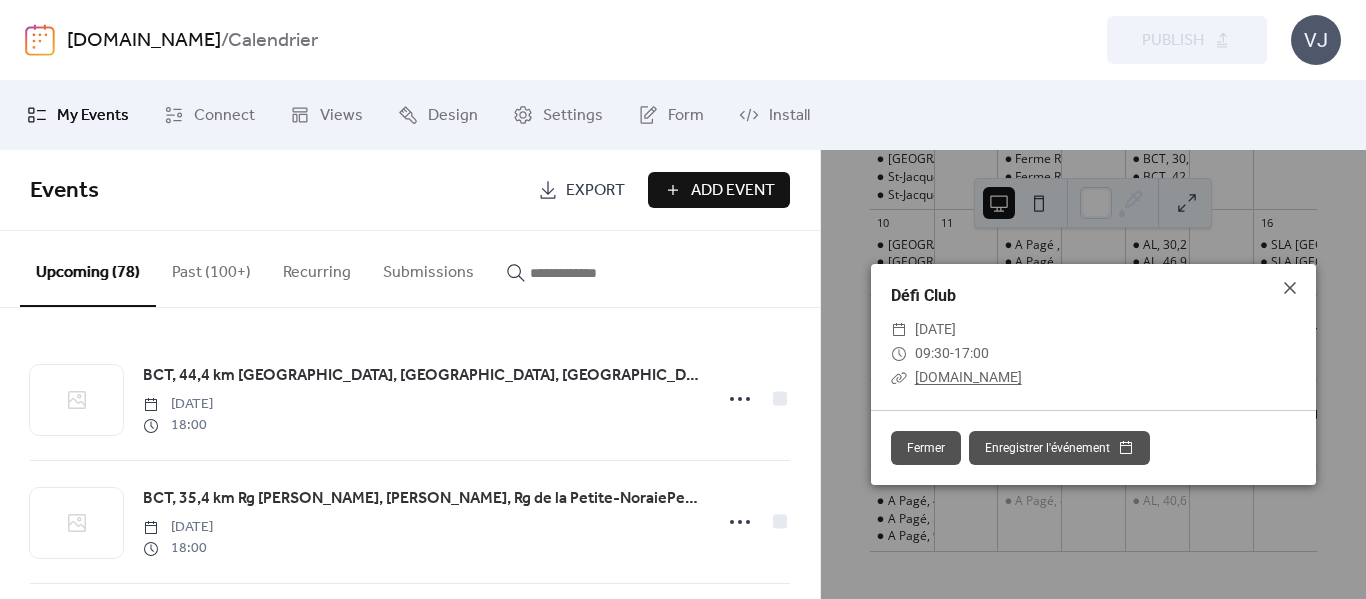 click on "[DOMAIN_NAME]" at bounding box center [968, 377] 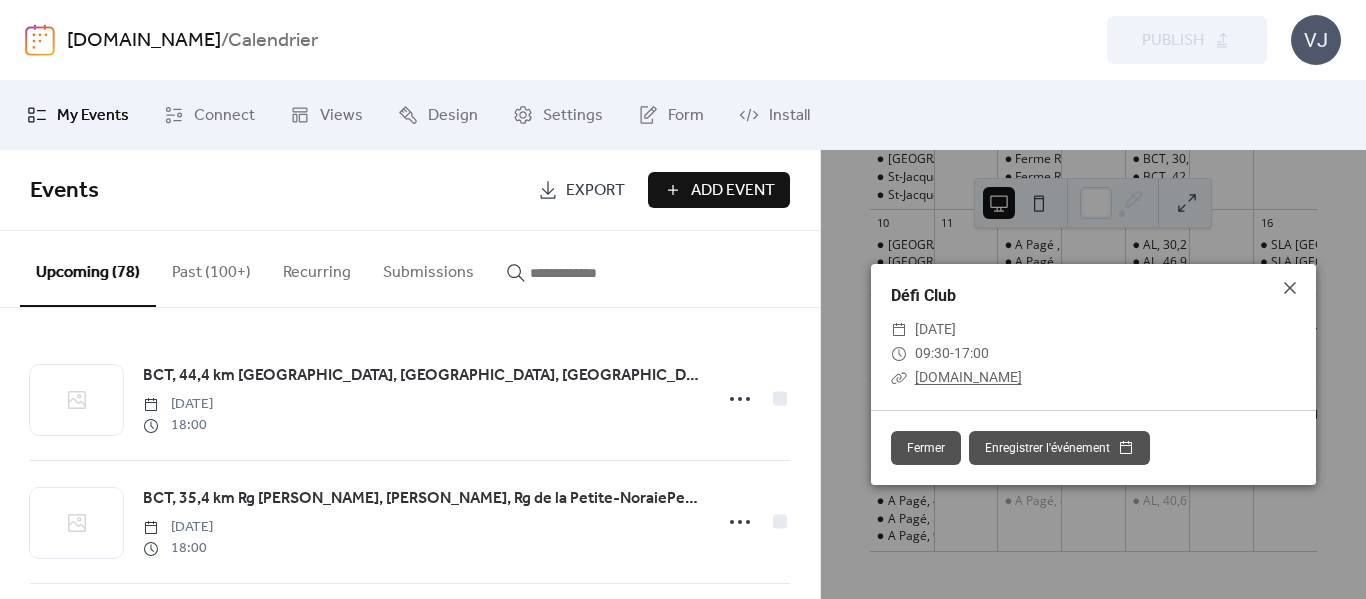 click on "[DOMAIN_NAME]" at bounding box center (968, 377) 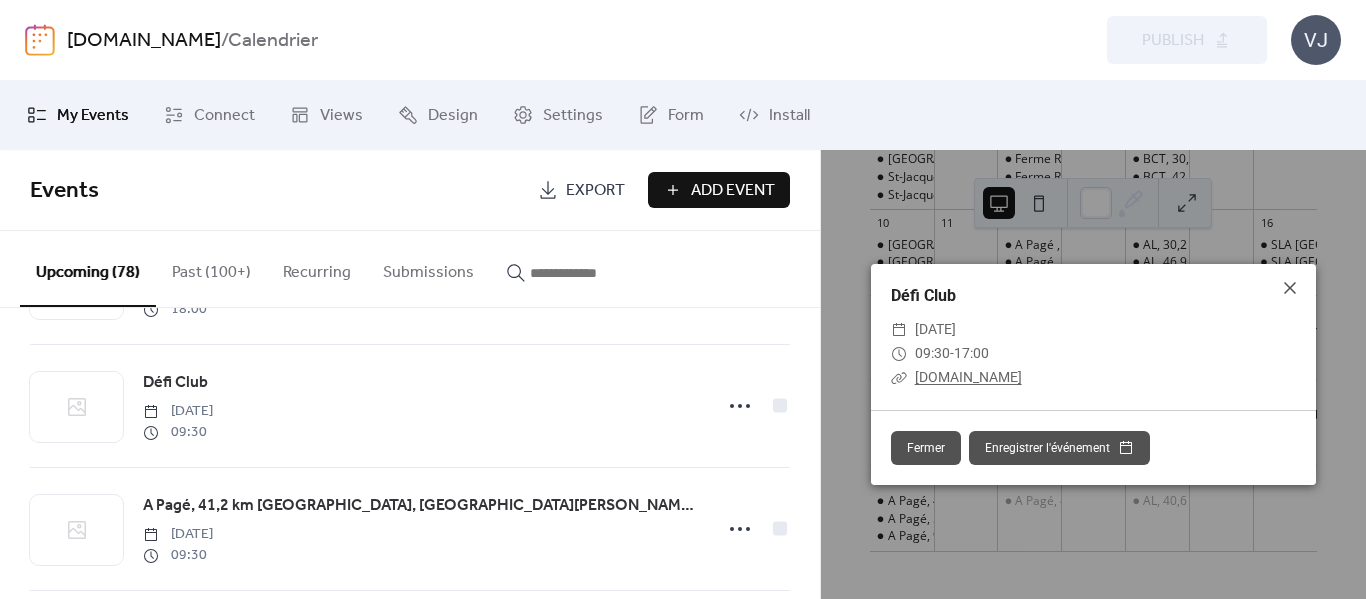 scroll, scrollTop: 5868, scrollLeft: 0, axis: vertical 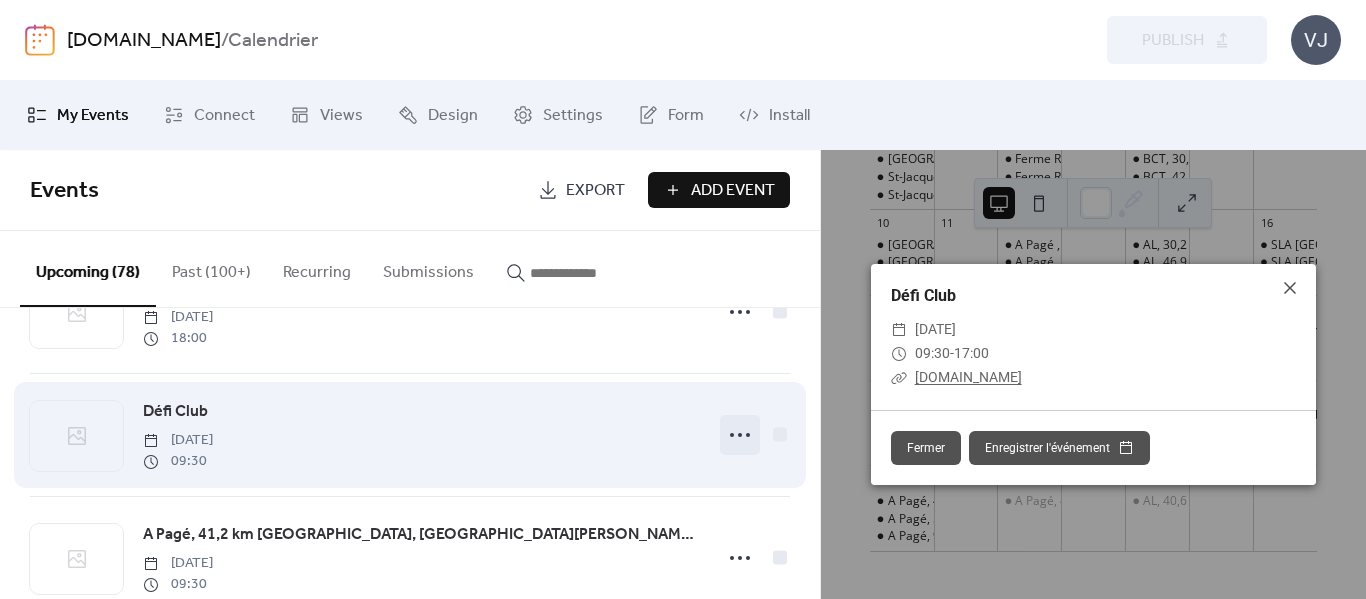 click 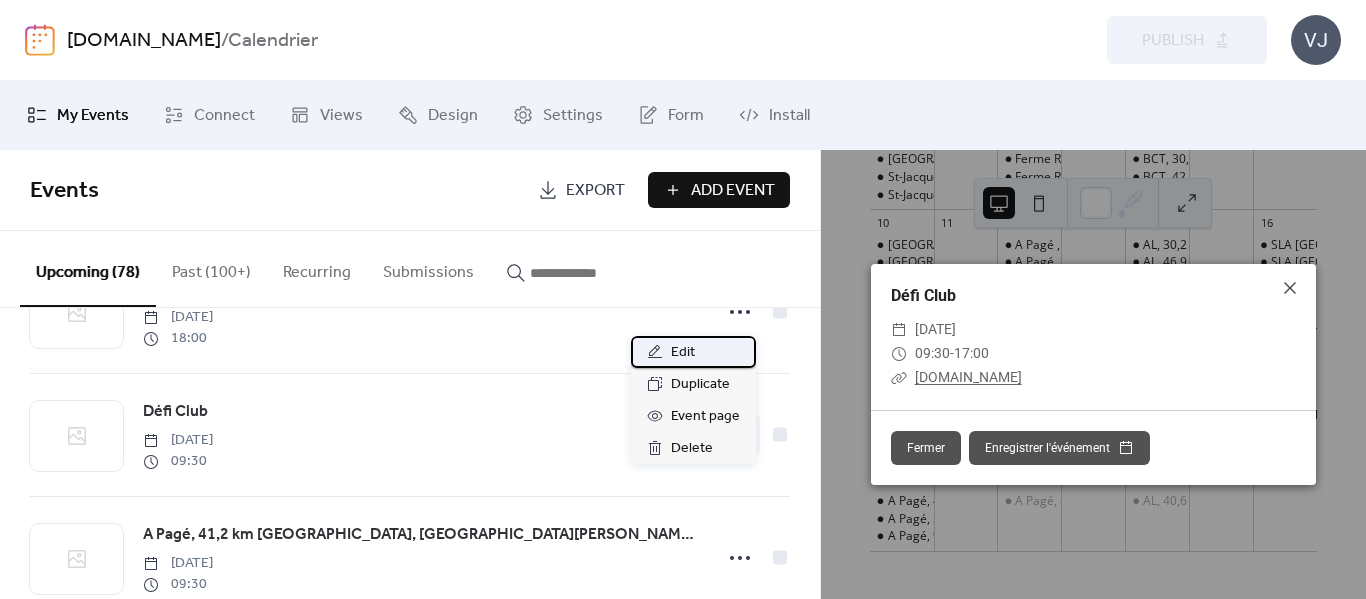 click on "Edit" at bounding box center (683, 353) 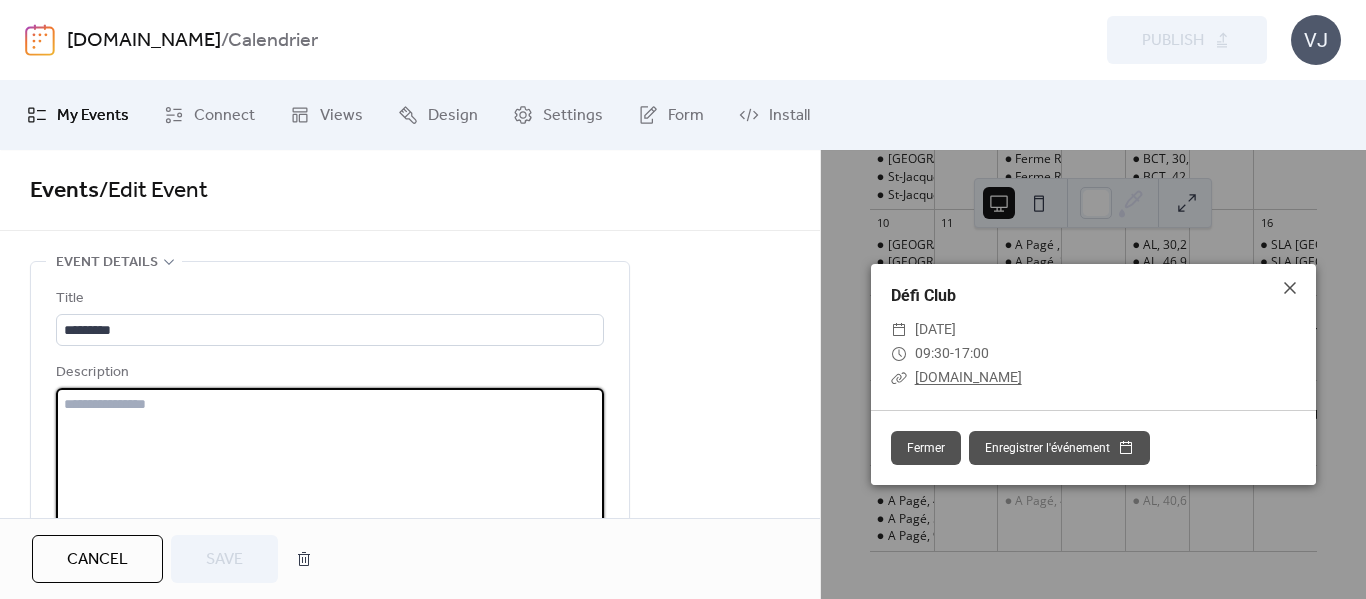 click at bounding box center (330, 464) 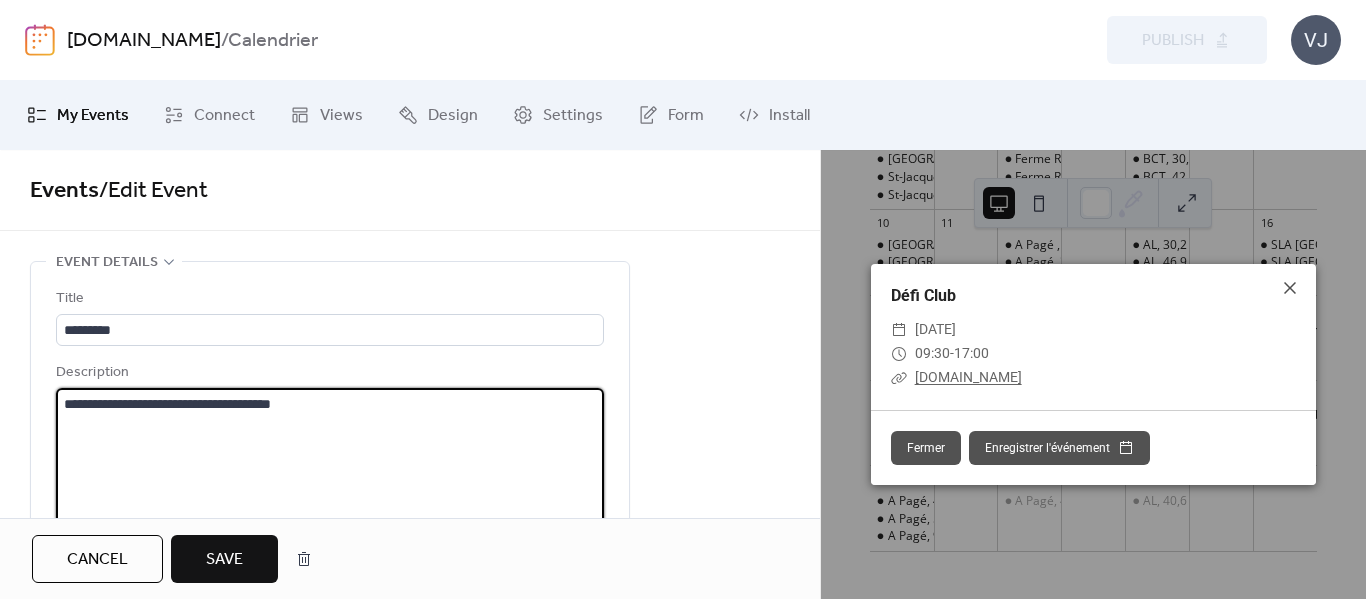 click on "**********" at bounding box center (330, 464) 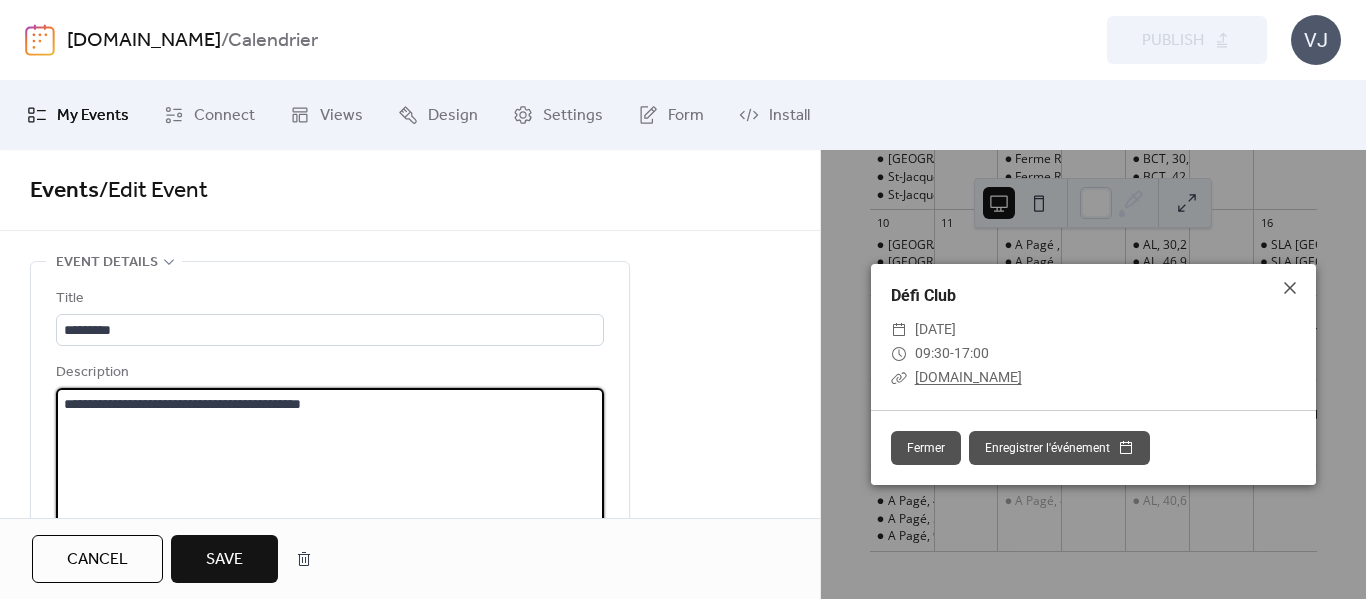 click on "**********" at bounding box center (330, 464) 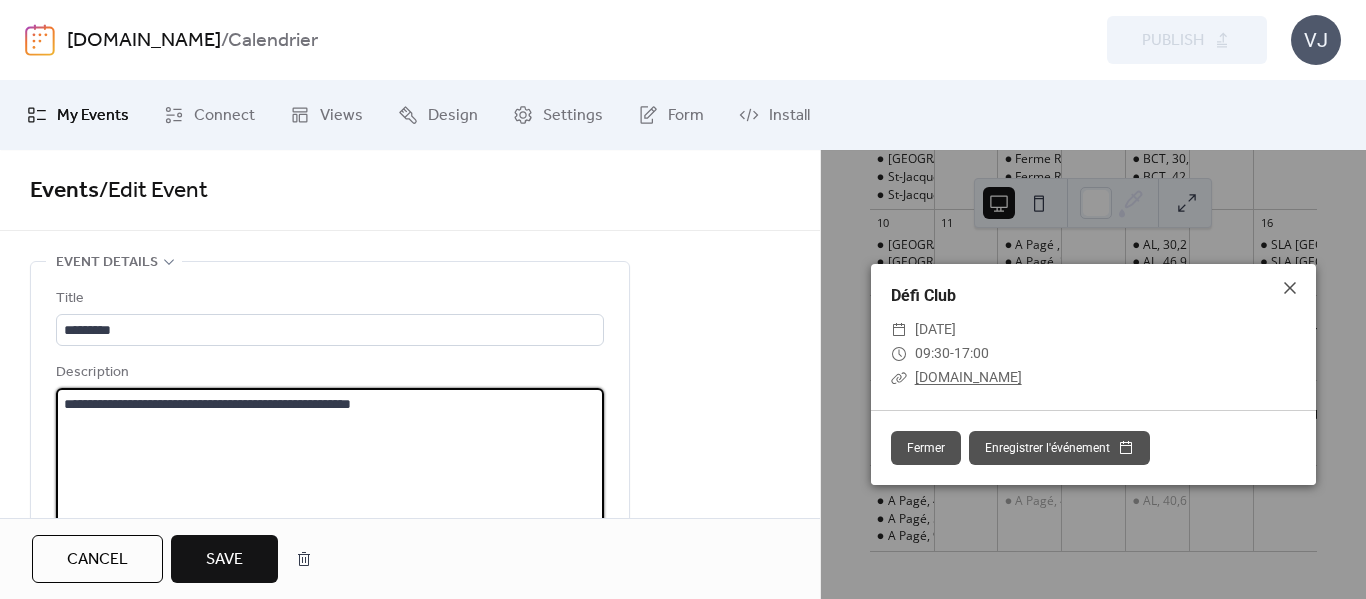 click on "**********" at bounding box center [330, 464] 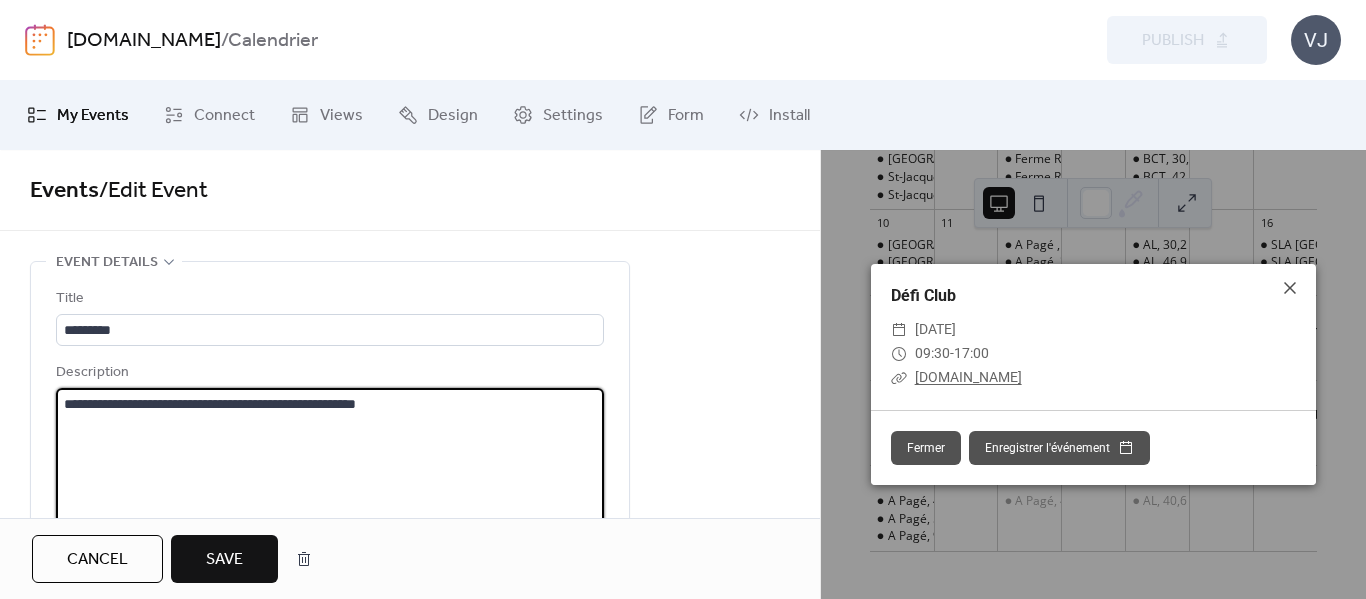 click on "**********" at bounding box center (330, 464) 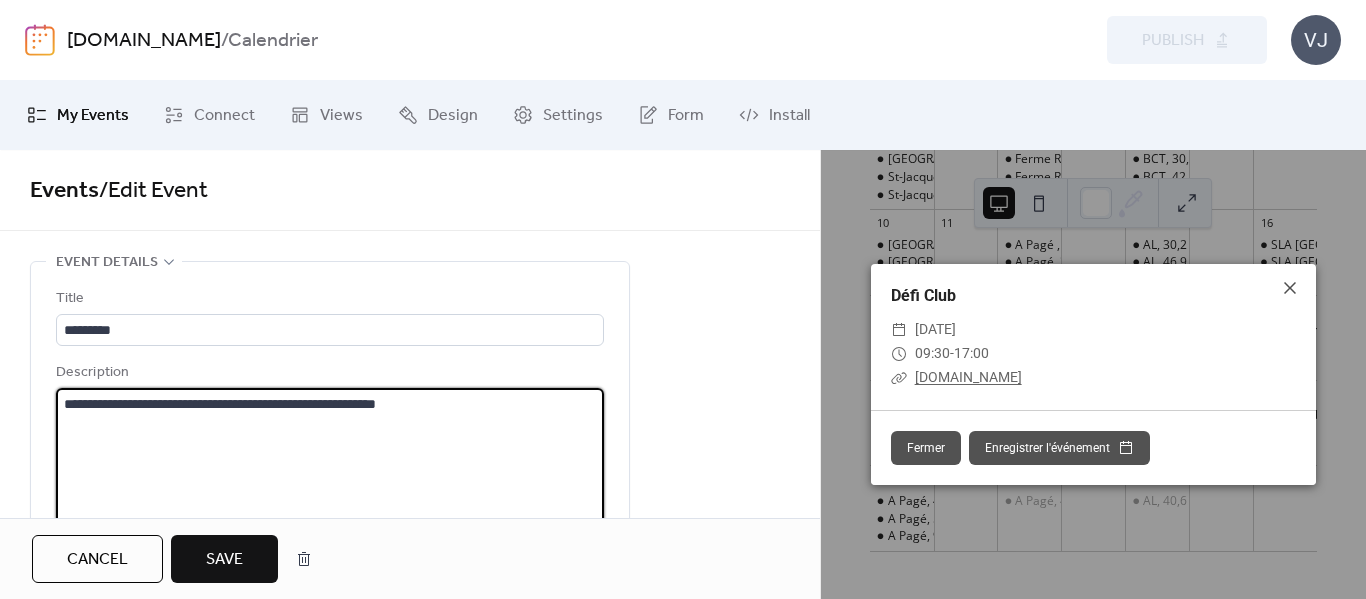 click on "**********" at bounding box center (330, 464) 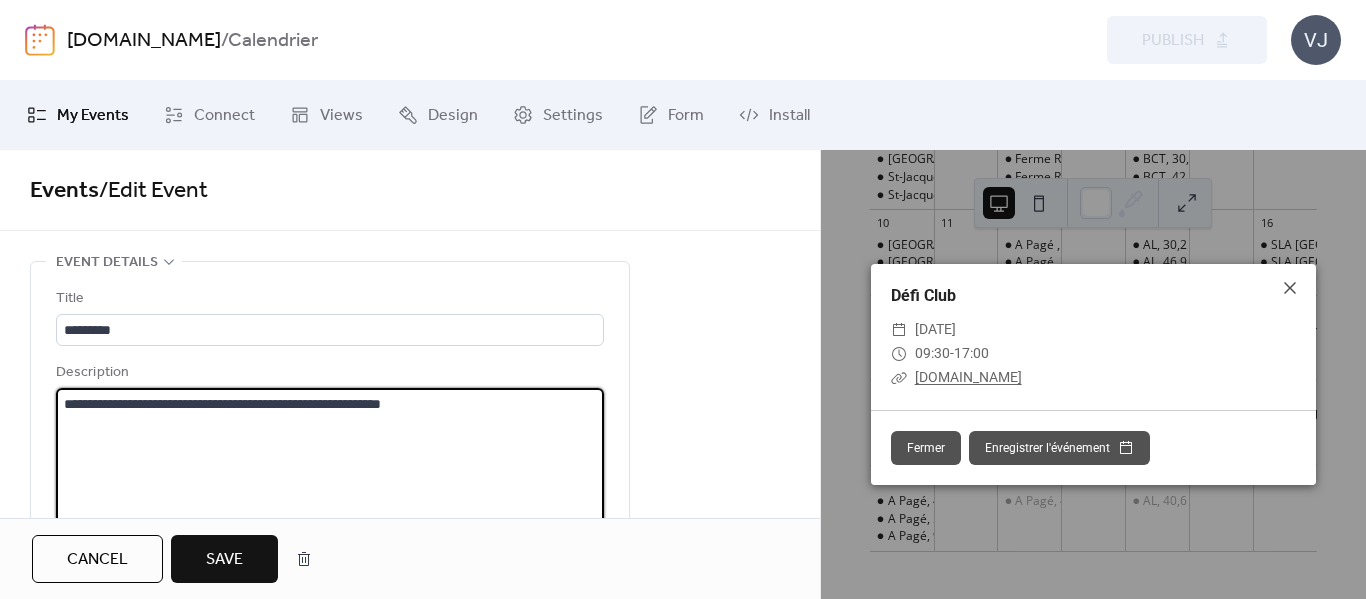 type on "**********" 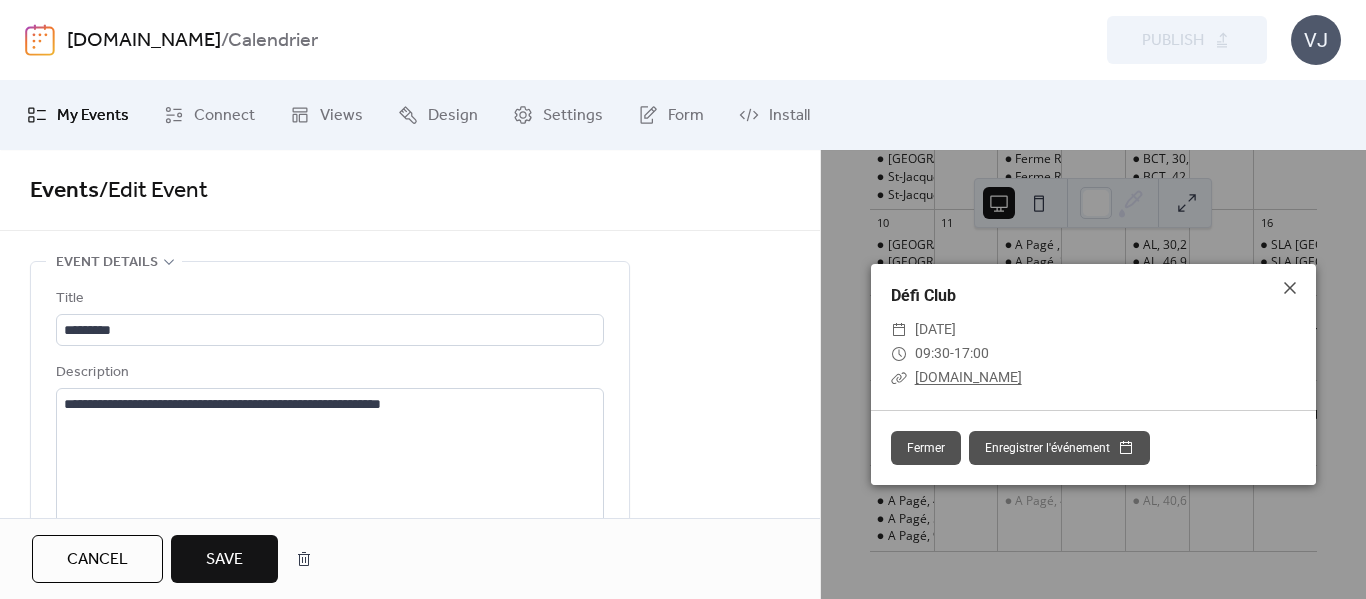 click on "Save" at bounding box center [224, 559] 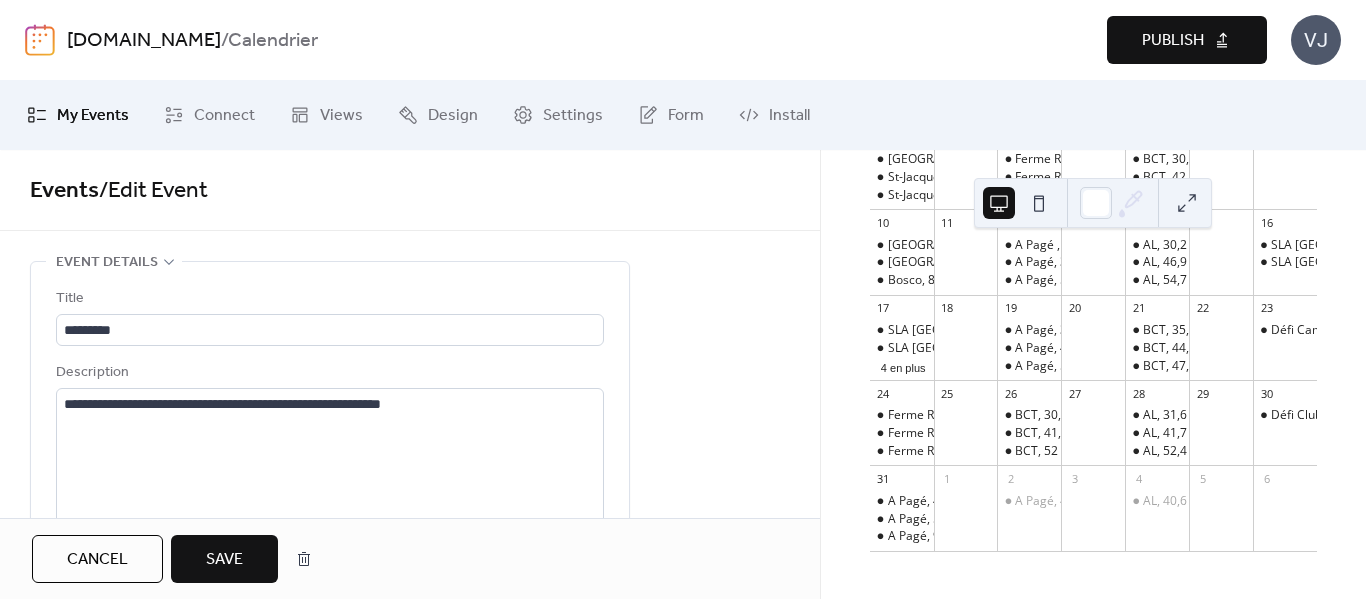 click on "Publish" at bounding box center (1173, 41) 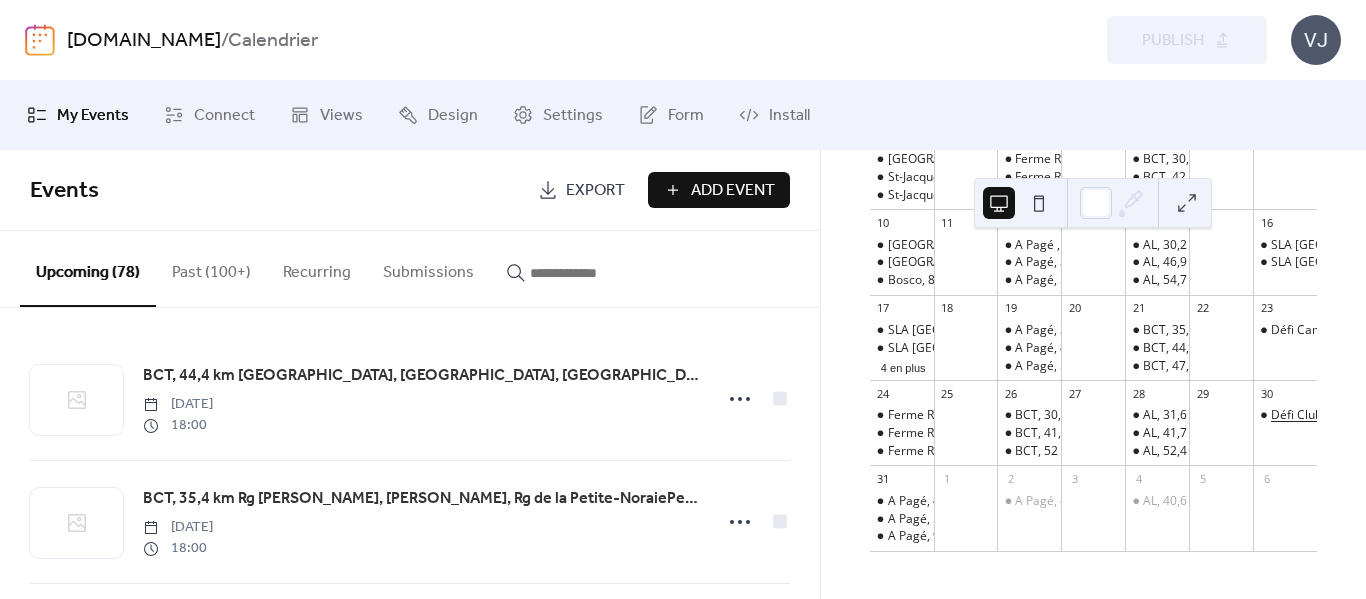 click on "Défi Club" at bounding box center [1296, 415] 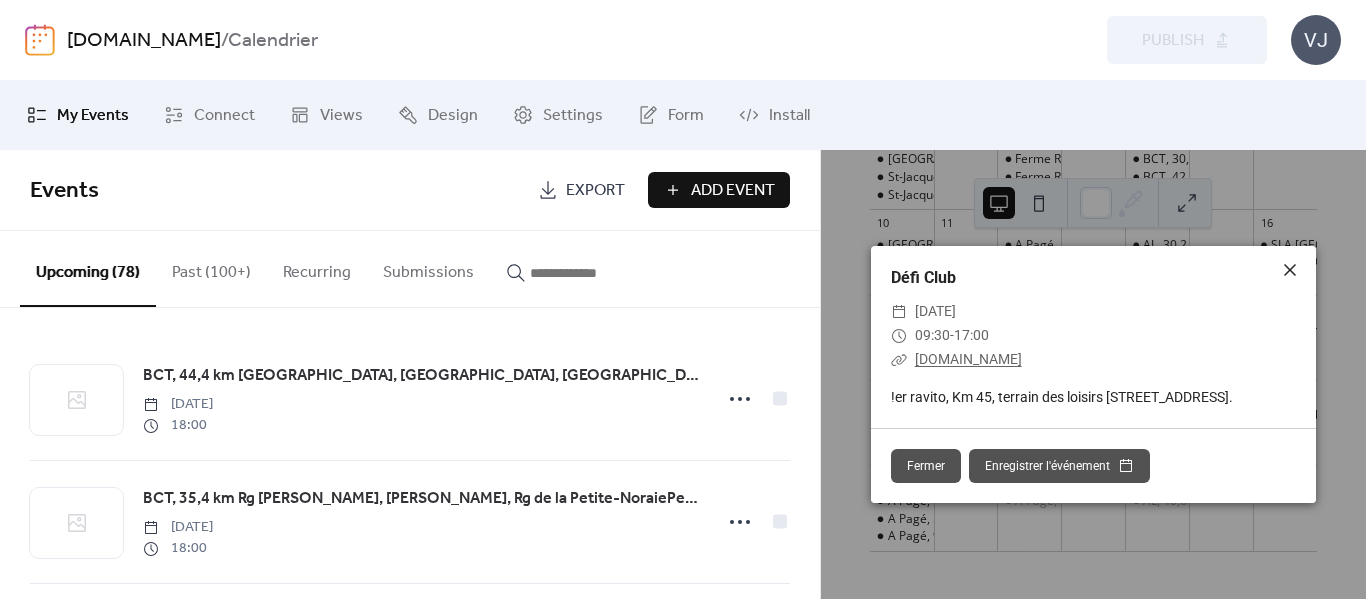 click 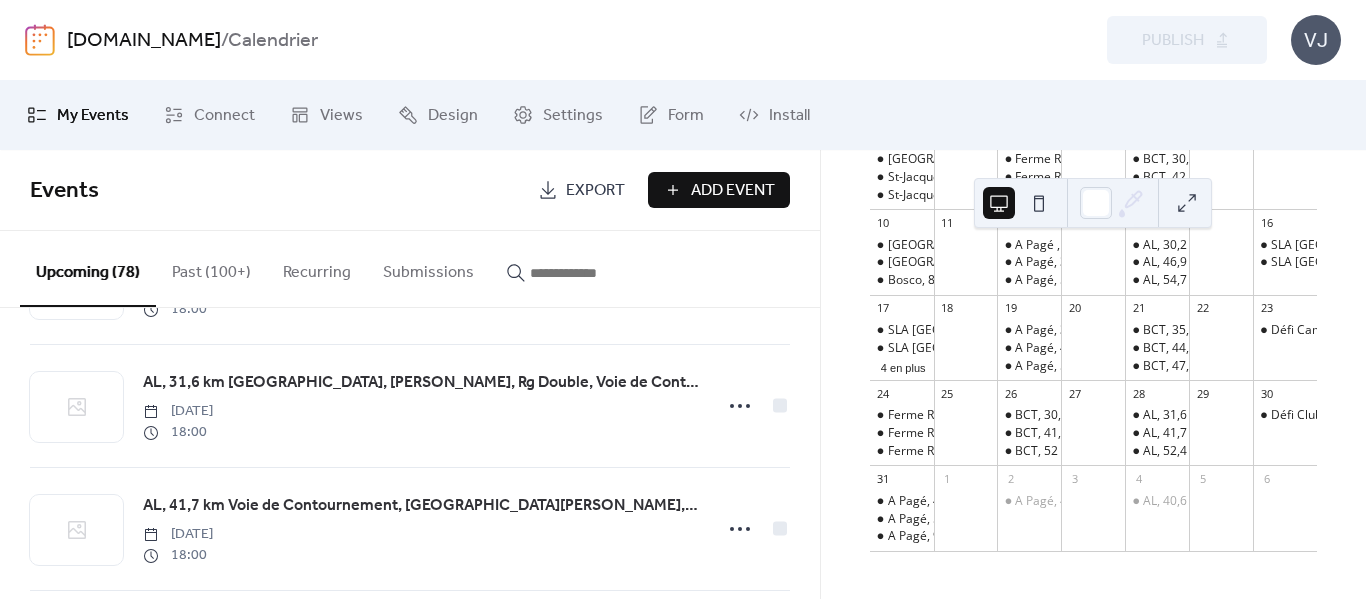 scroll, scrollTop: 5928, scrollLeft: 0, axis: vertical 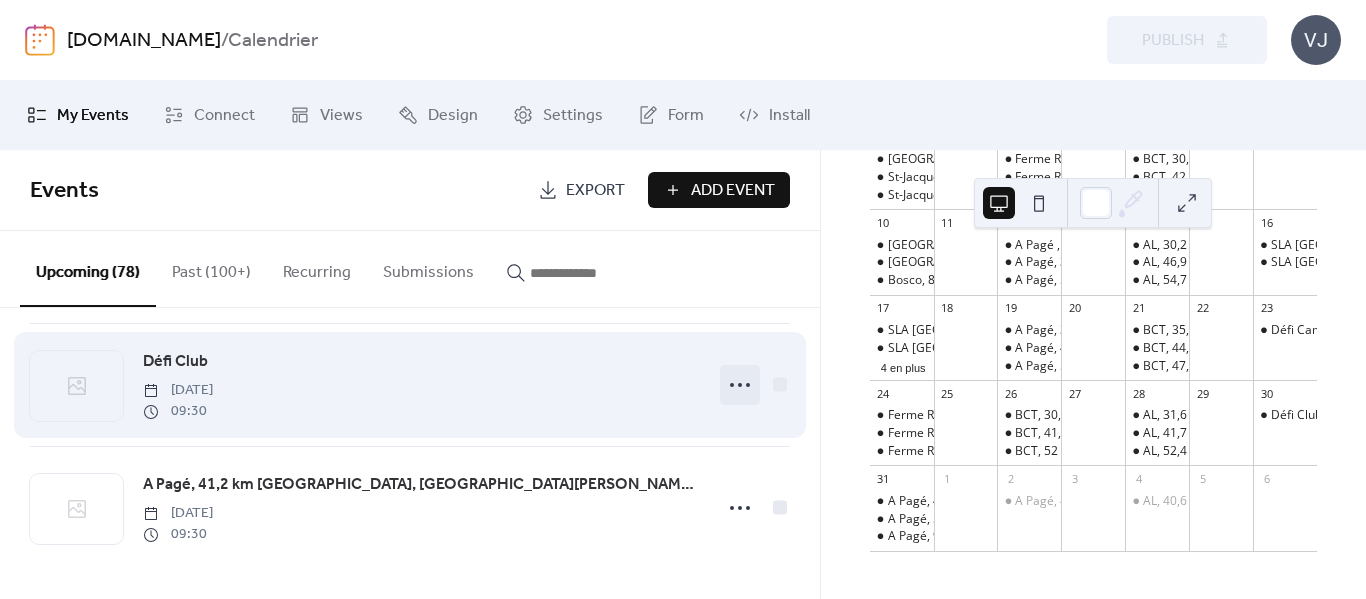 click 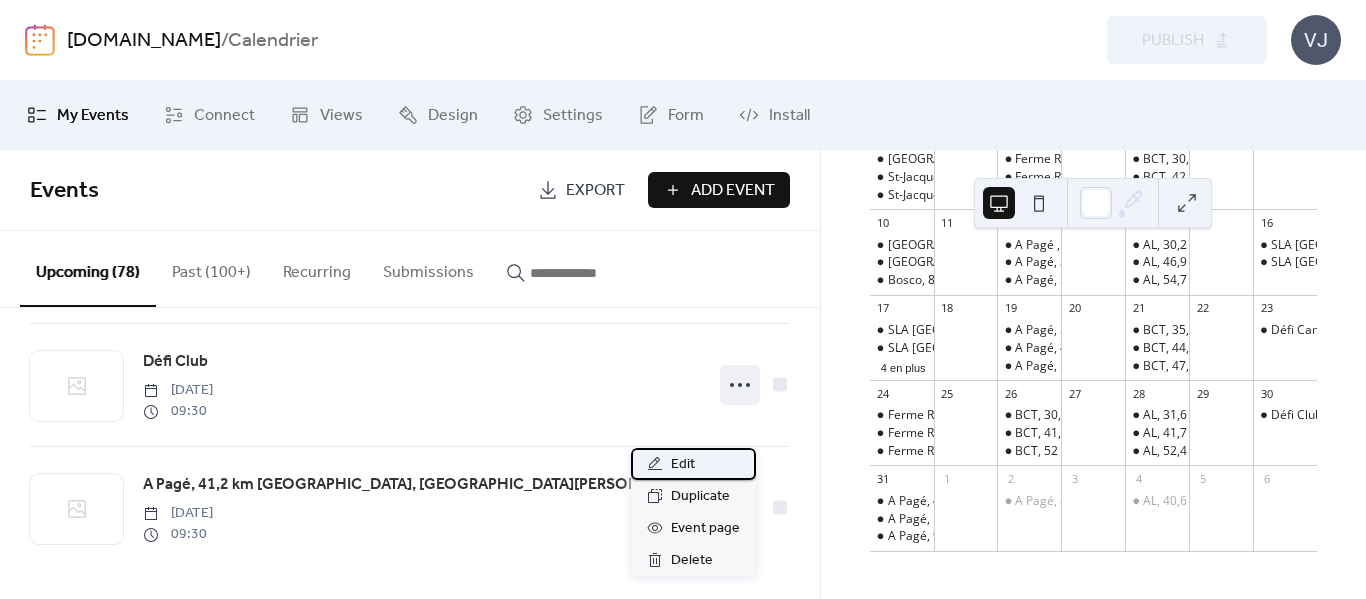 click on "Edit" at bounding box center (683, 465) 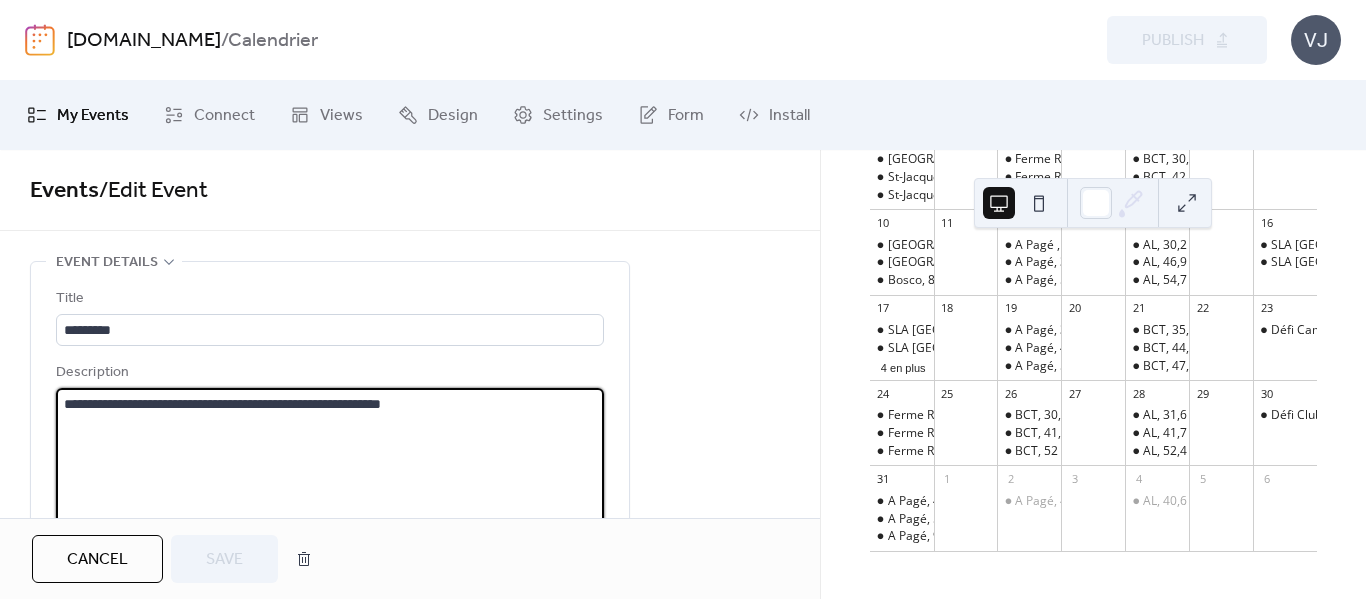click on "**********" at bounding box center [330, 464] 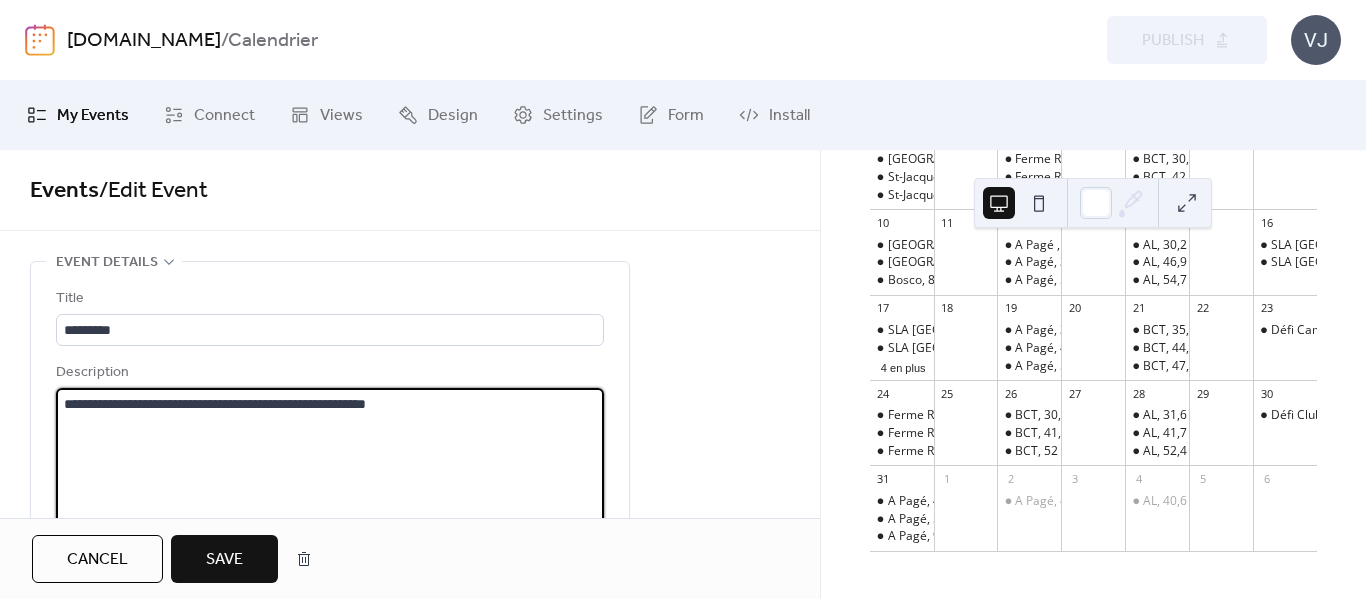 click on "**********" at bounding box center [330, 464] 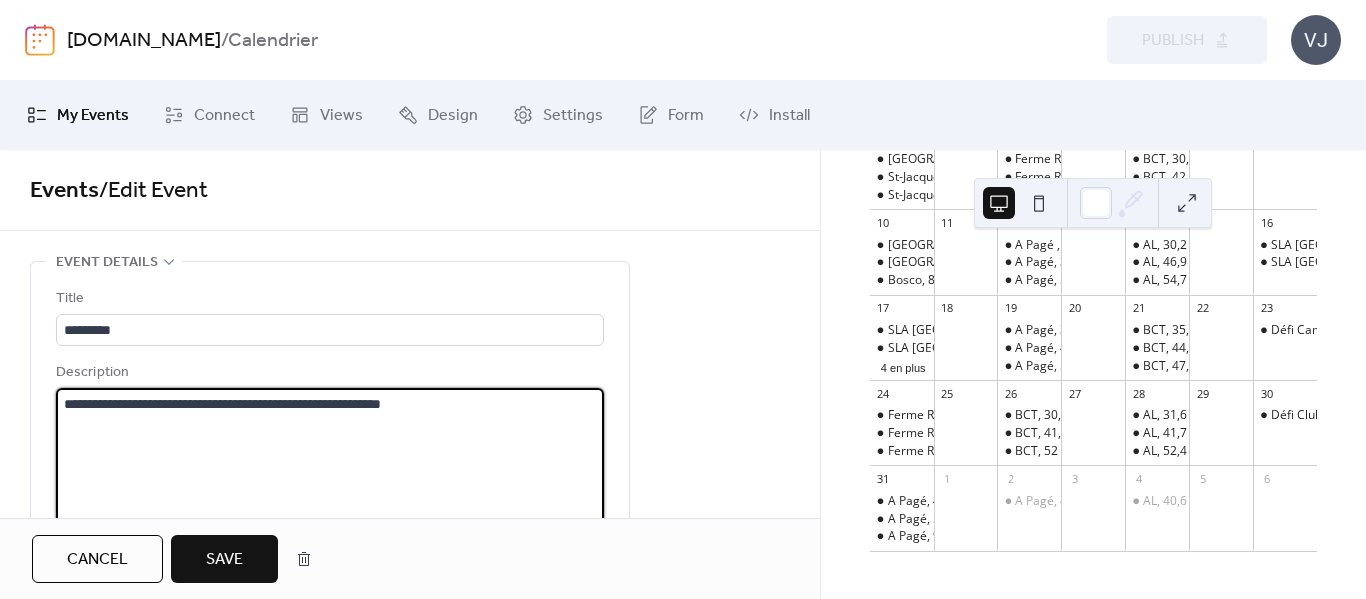 type on "**********" 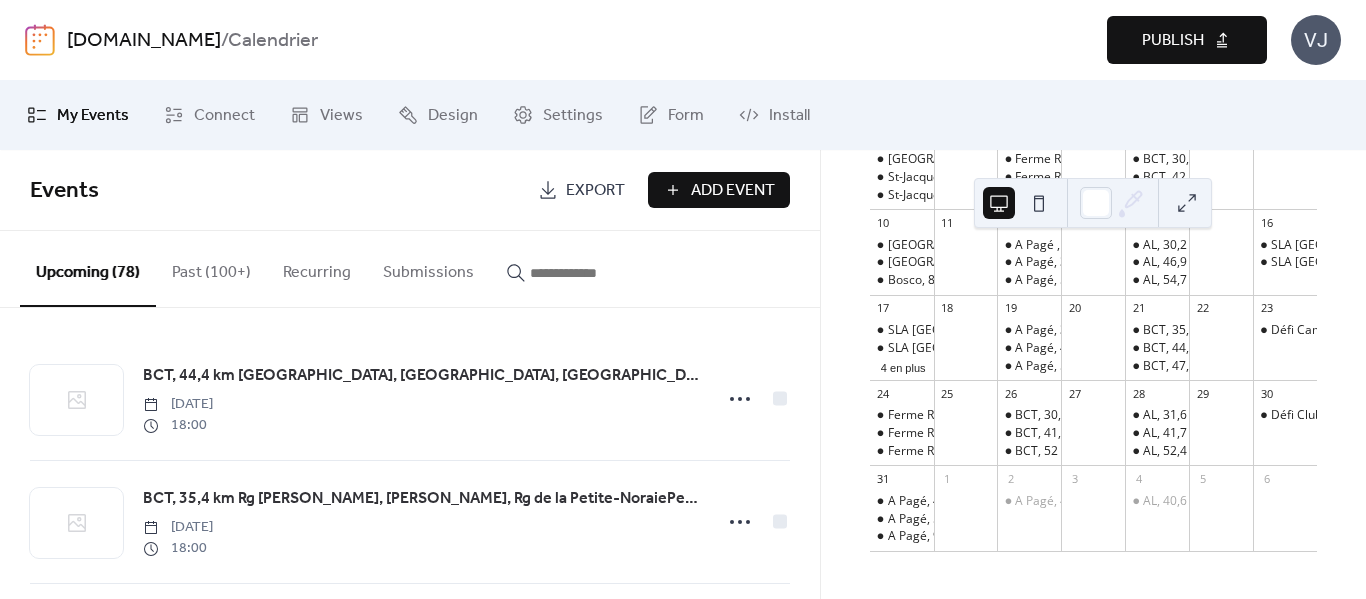 click on "Publish" at bounding box center (1173, 41) 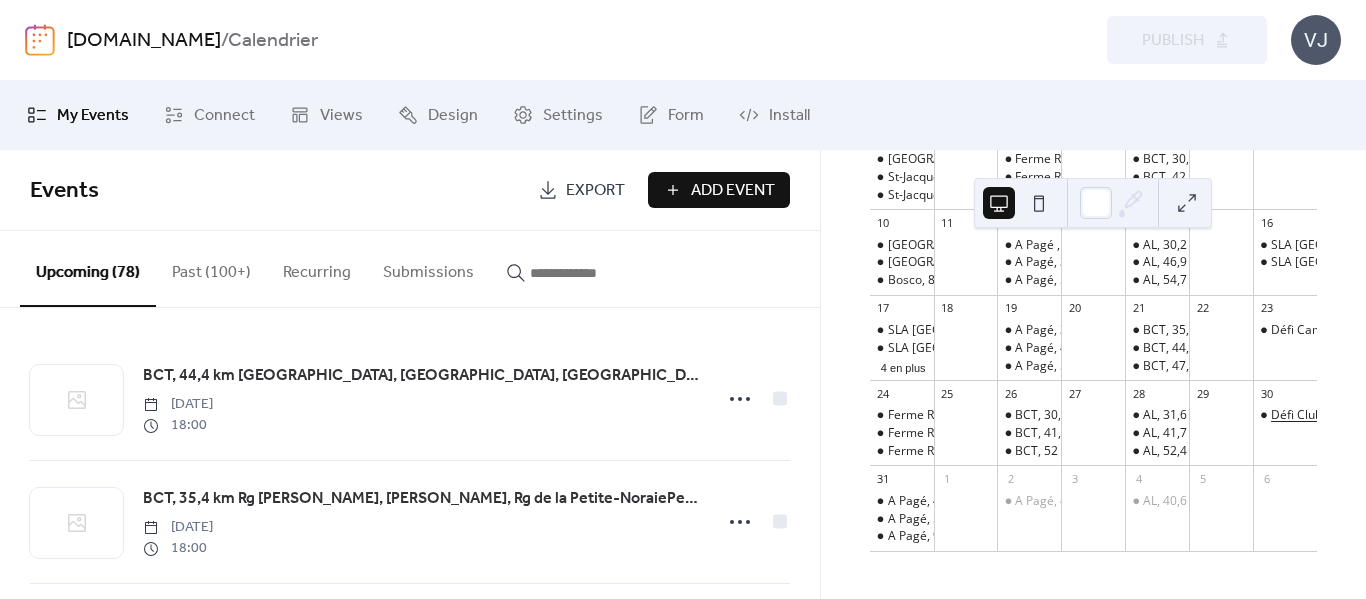 click on "Défi Club" at bounding box center (1296, 415) 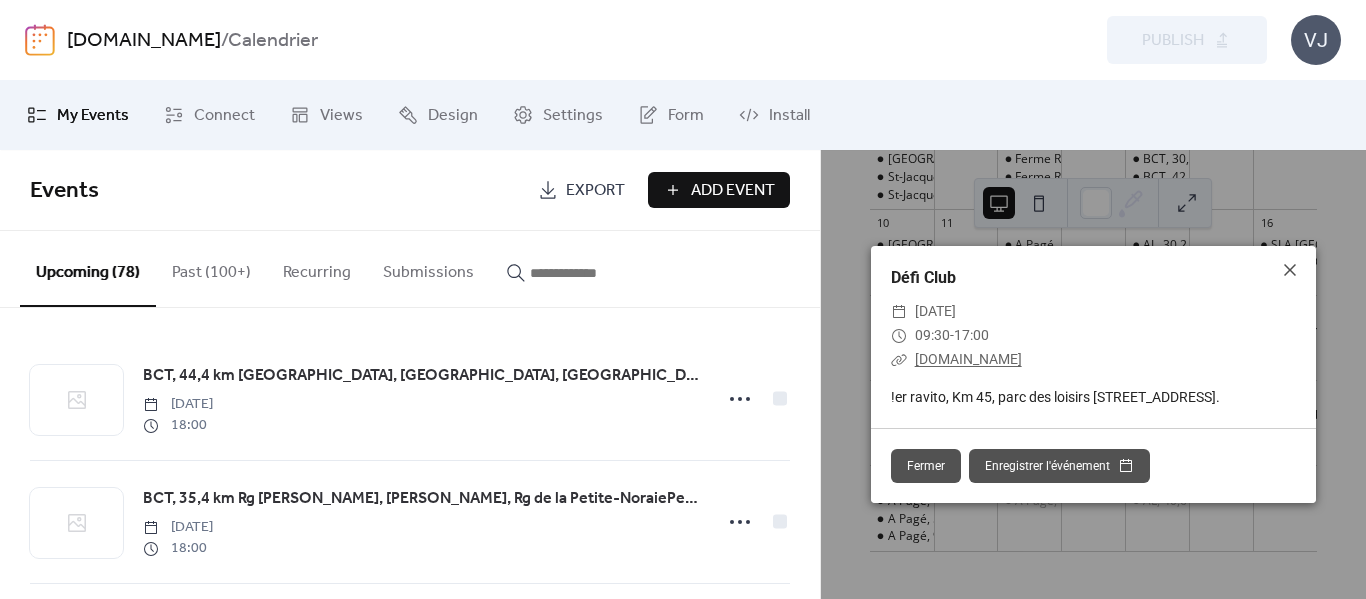 click on "[DOMAIN_NAME]" at bounding box center [968, 359] 